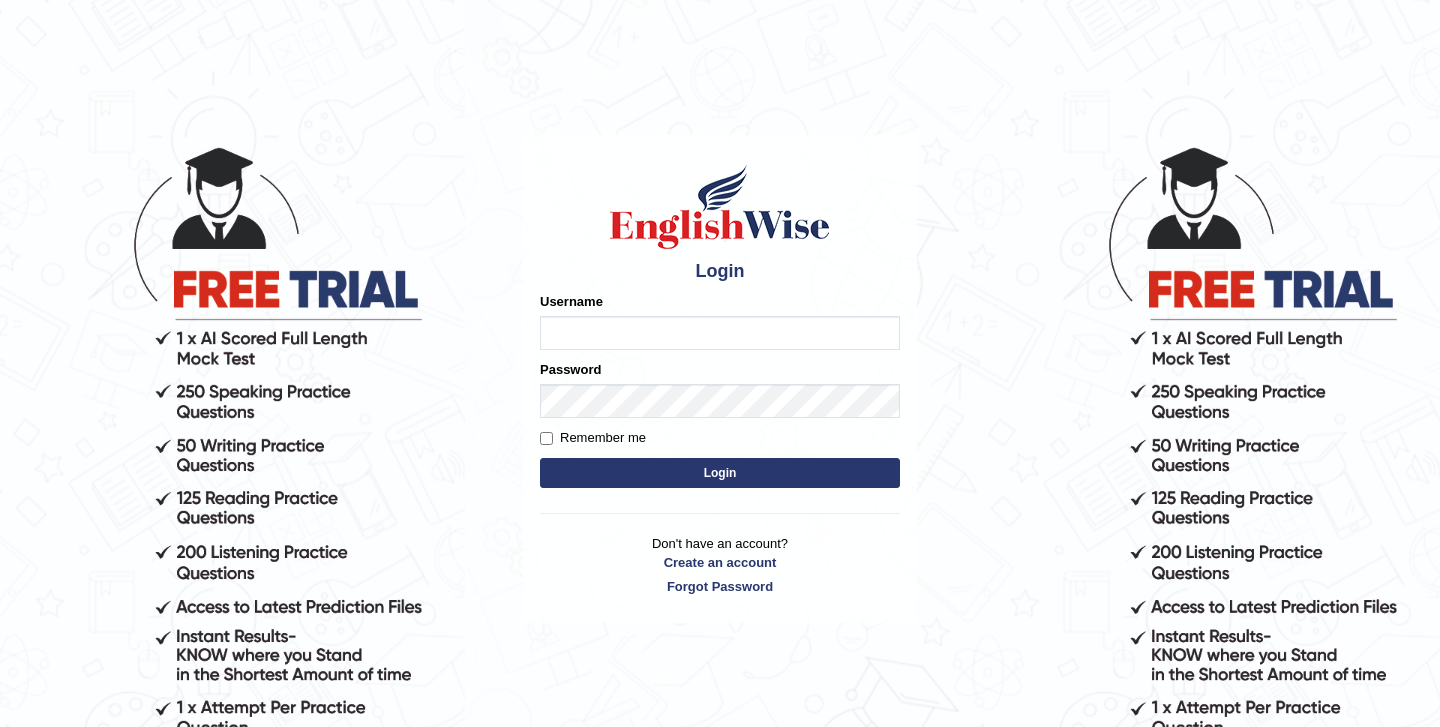 scroll, scrollTop: 0, scrollLeft: 0, axis: both 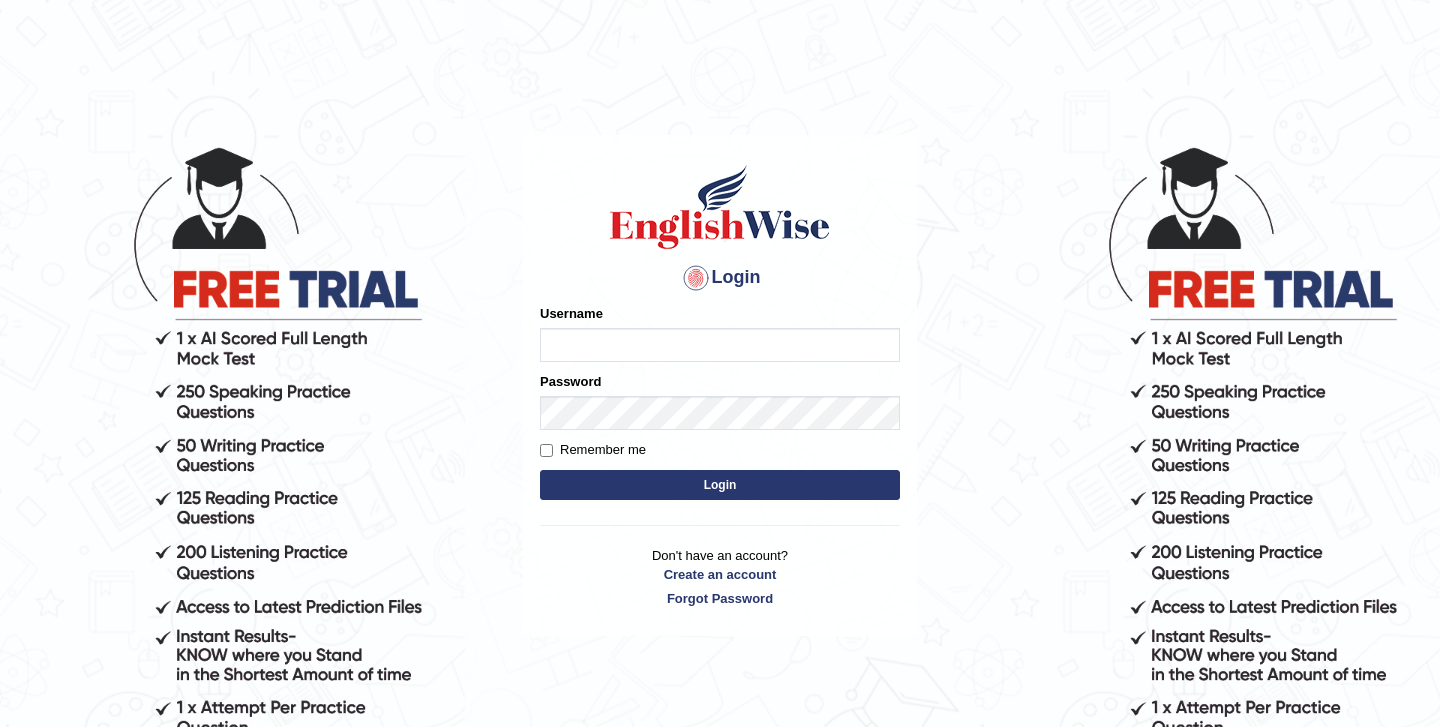 type on "Sadikshyak_[CITY]" 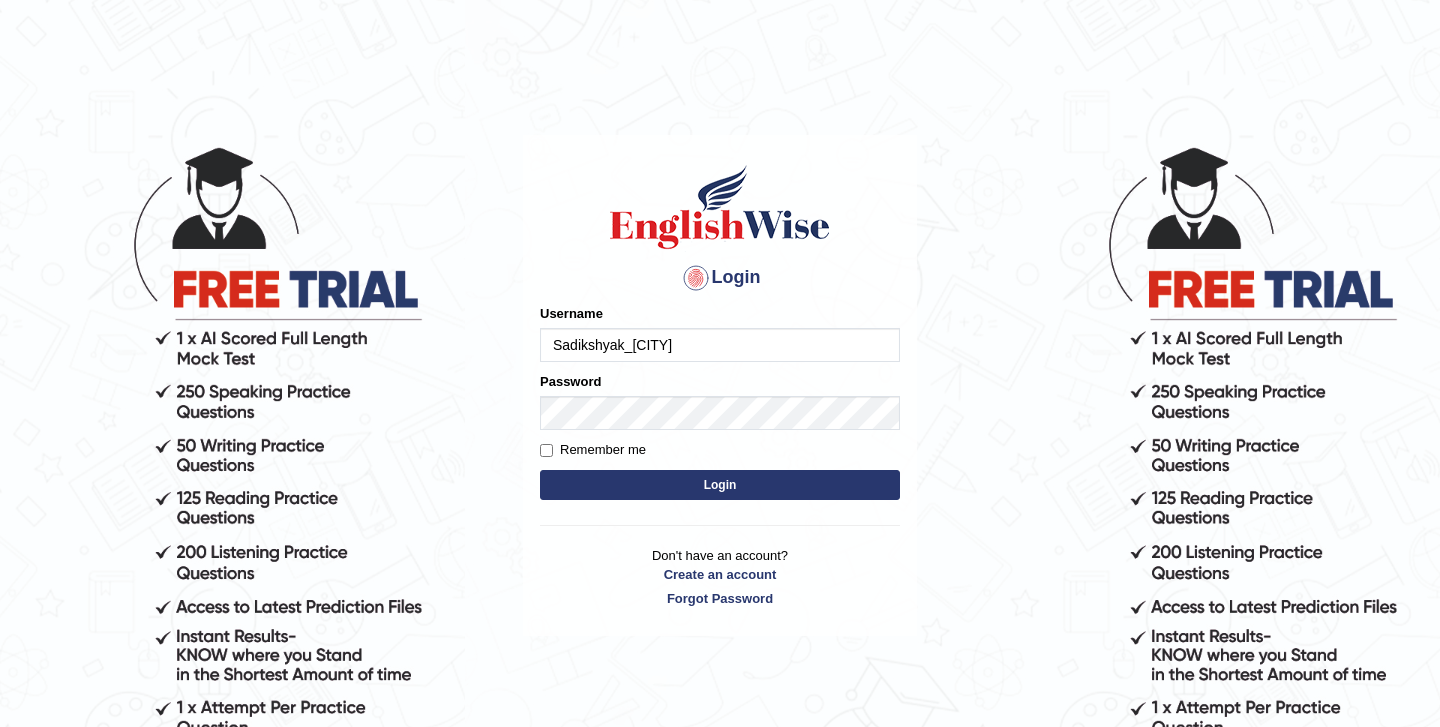 click on "Login" at bounding box center [720, 485] 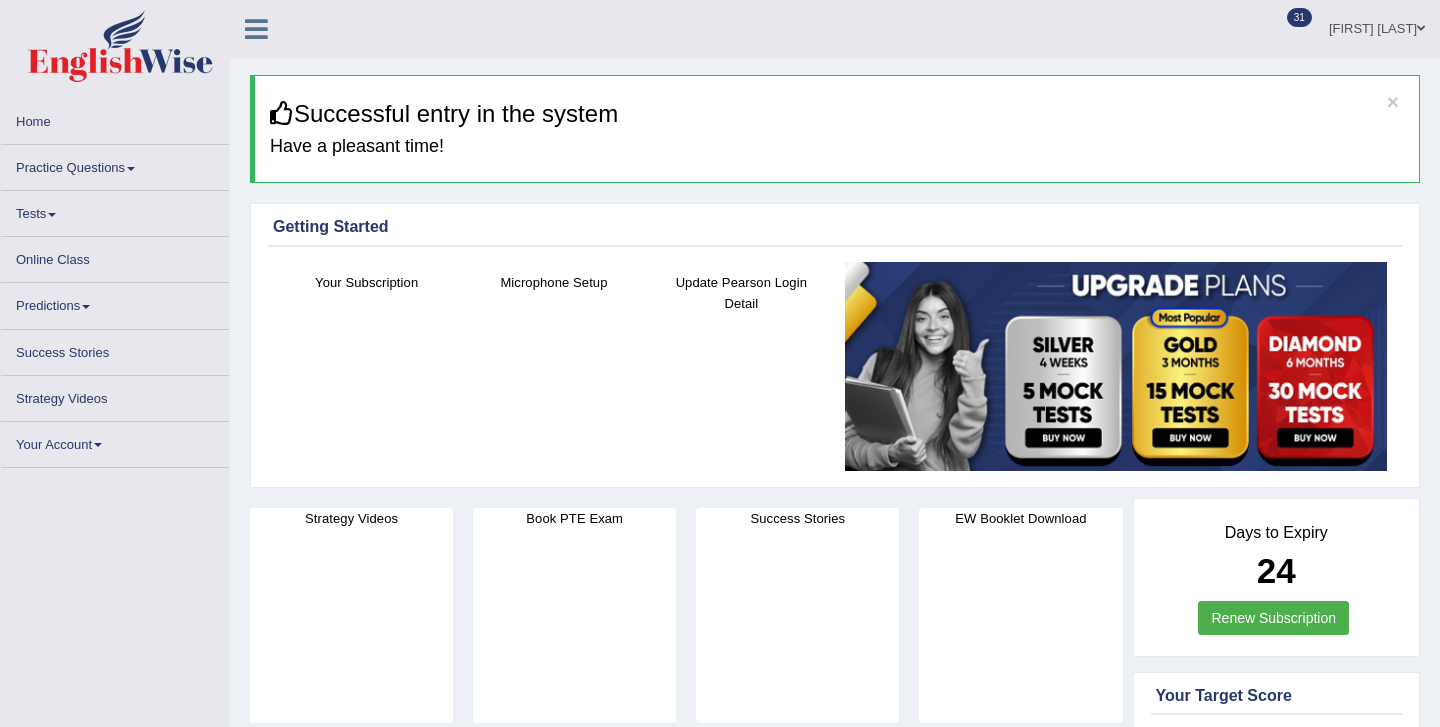 scroll, scrollTop: 0, scrollLeft: 0, axis: both 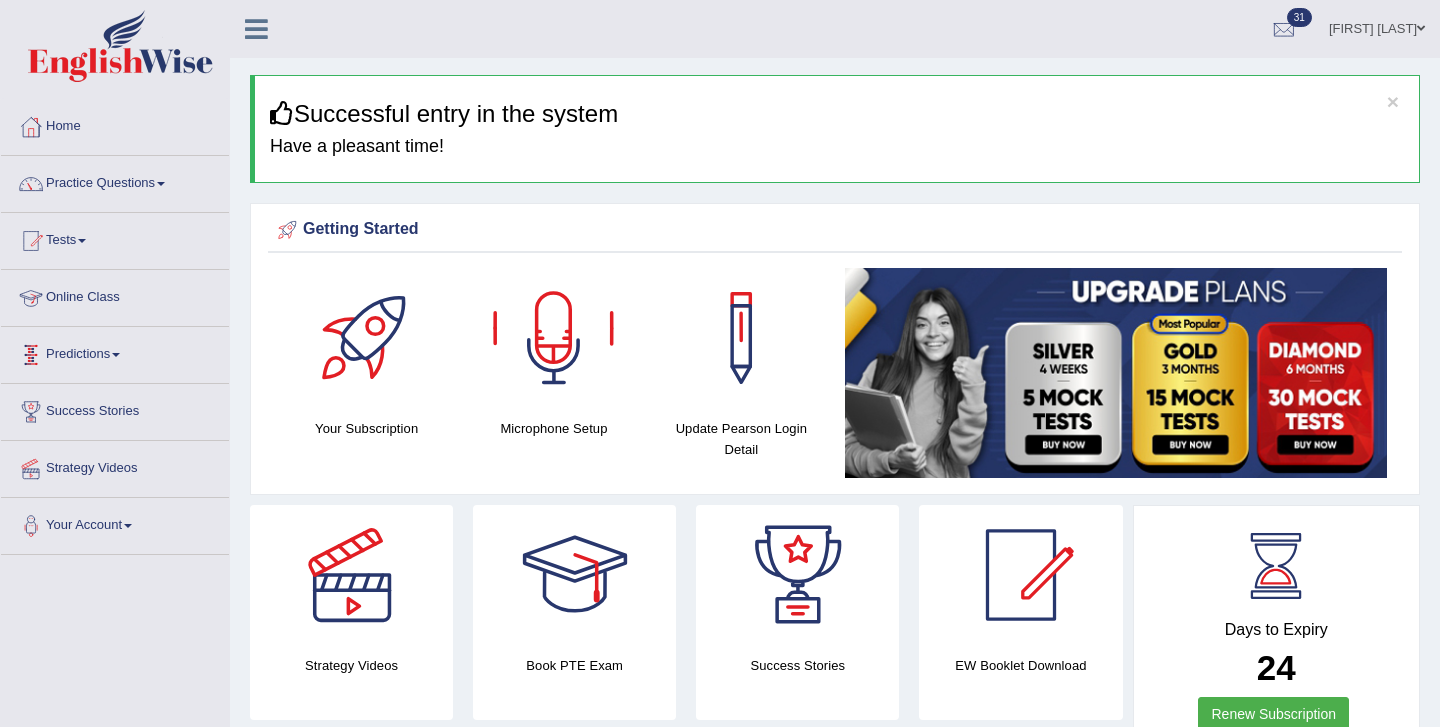 click on "Predictions" at bounding box center [115, 352] 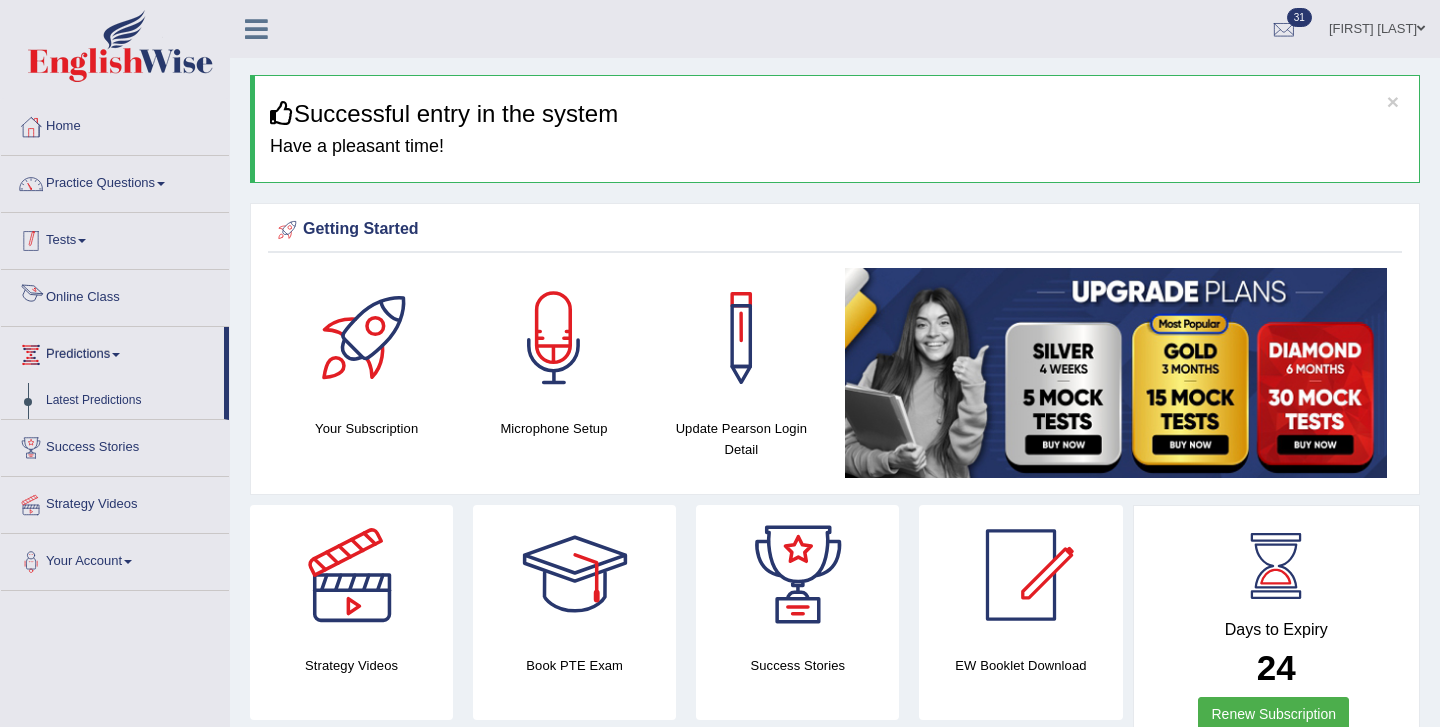 click on "Tests" at bounding box center [115, 238] 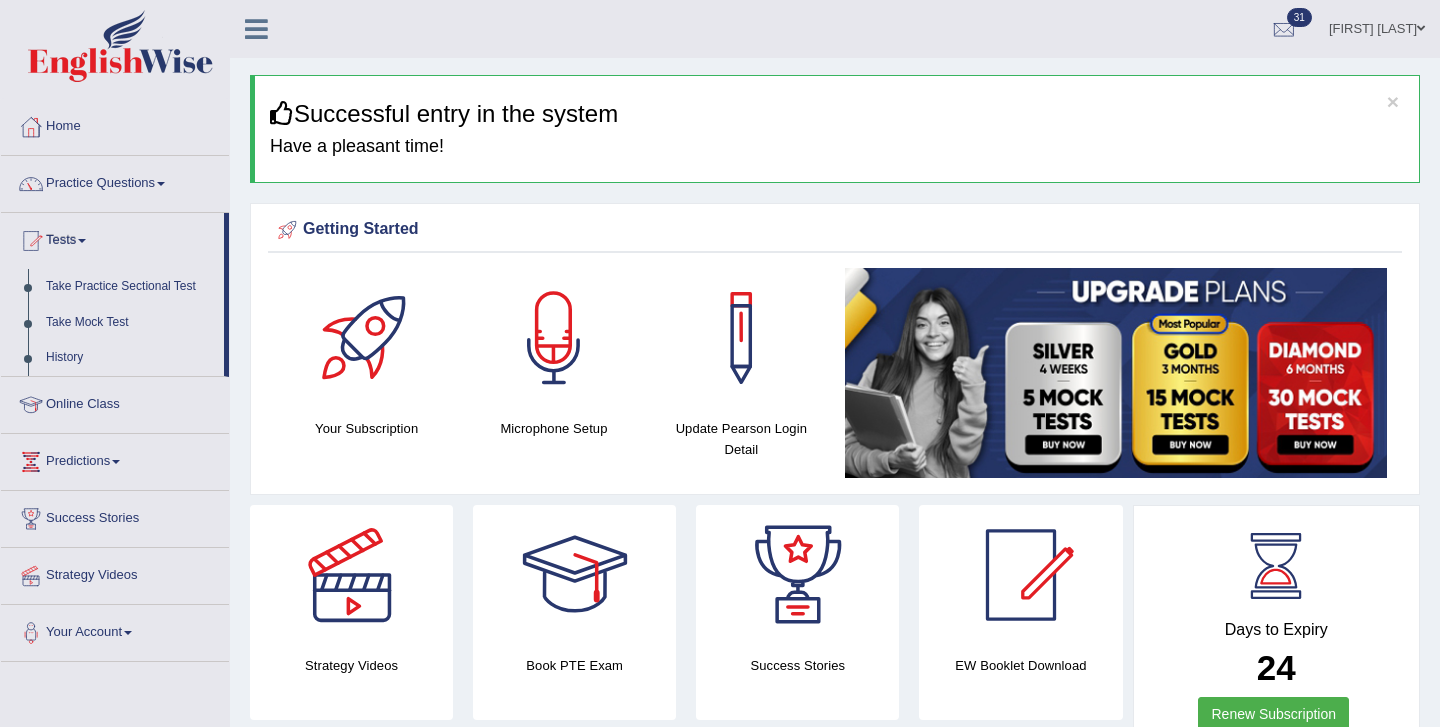 click on "Practice Questions   Speaking Practice Read Aloud
Repeat Sentence
Describe Image
Re-tell Lecture
Answer Short Question
Summarize Group Discussion
Respond To A Situation
Writing Practice  Summarize Written Text
Write Essay
Reading Practice  Reading & Writing: Fill In The Blanks
Choose Multiple Answers
Re-order Paragraphs
Fill In The Blanks
Choose Single Answer
Listening Practice  Summarize Spoken Text
Highlight Incorrect Words
Highlight Correct Summary
Select Missing Word
Choose Single Answer
Choose Multiple Answers
Fill In The Blanks
Write From Dictation
Pronunciation" at bounding box center (115, 184) 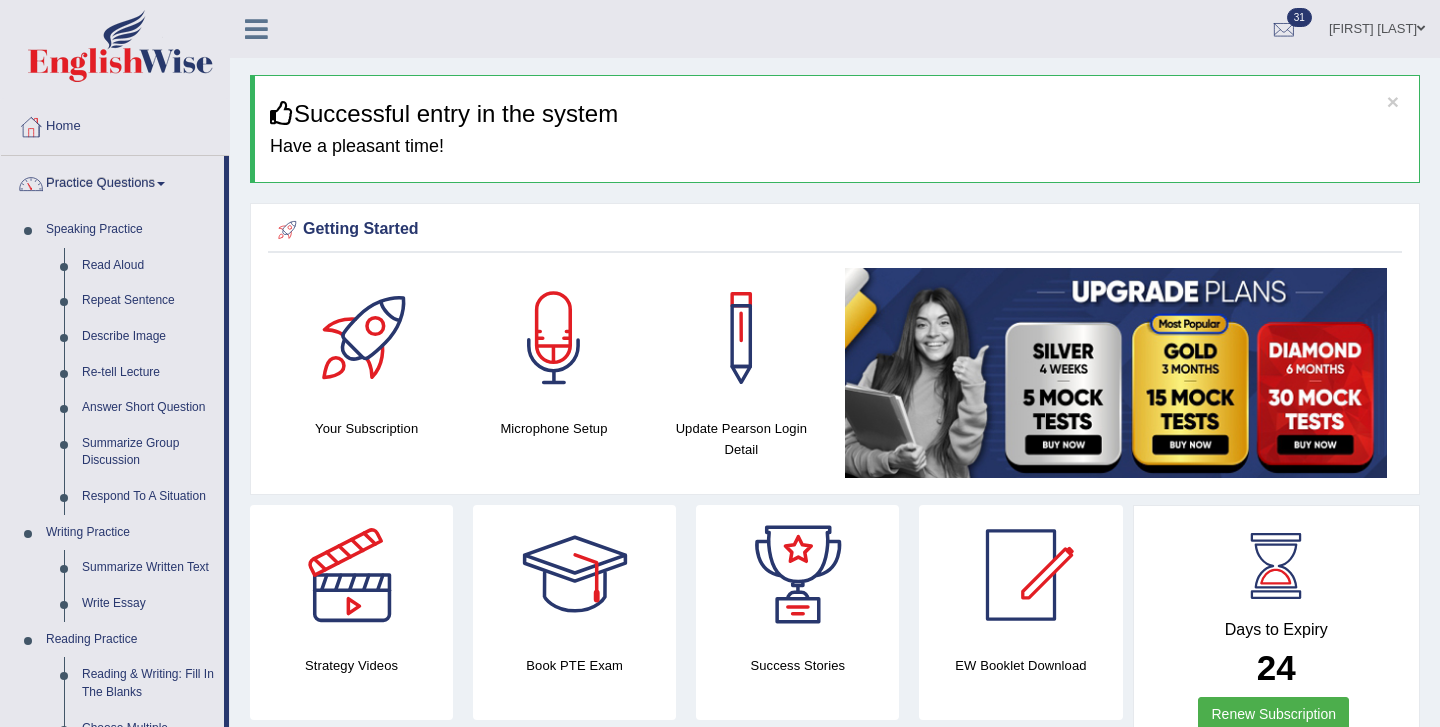 click on "Practice Questions   Speaking Practice Read Aloud
Repeat Sentence
Describe Image
Re-tell Lecture
Answer Short Question
Summarize Group Discussion
Respond To A Situation
Writing Practice  Summarize Written Text
Write Essay
Reading Practice  Reading & Writing: Fill In The Blanks
Choose Multiple Answers
Re-order Paragraphs
Fill In The Blanks
Choose Single Answer
Listening Practice  Summarize Spoken Text
Highlight Incorrect Words
Highlight Correct Summary
Select Missing Word
Choose Single Answer
Choose Multiple Answers
Fill In The Blanks
Write From Dictation
Pronunciation" at bounding box center [115, 718] 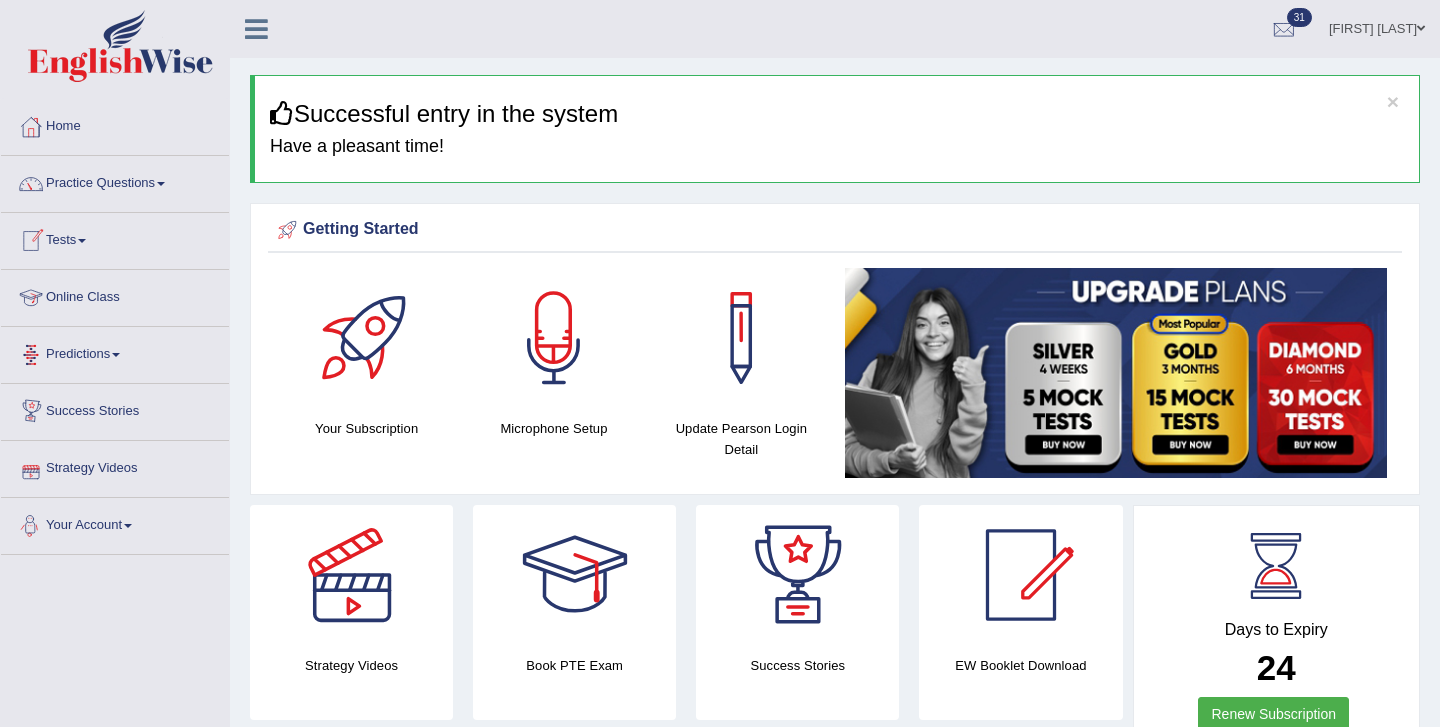 click on "Predictions" at bounding box center (115, 352) 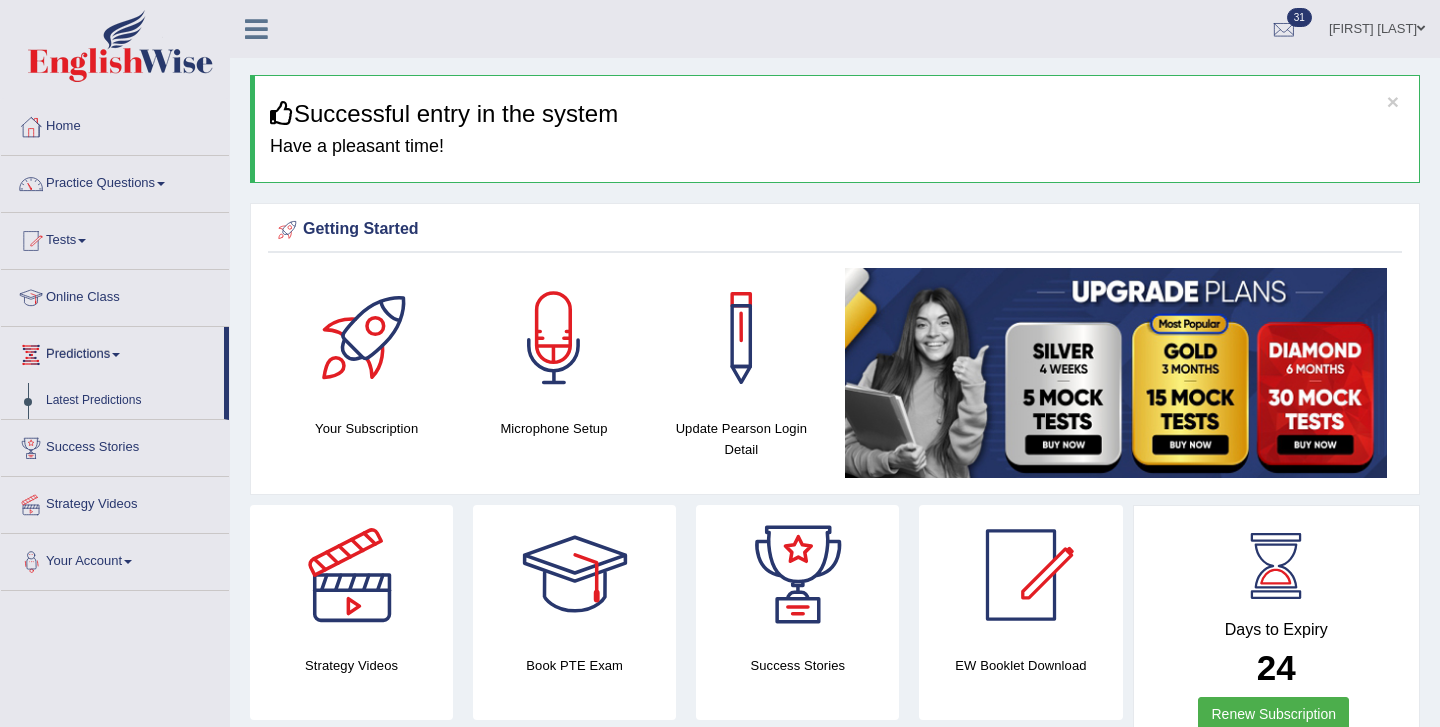 click on "Predictions" at bounding box center (112, 352) 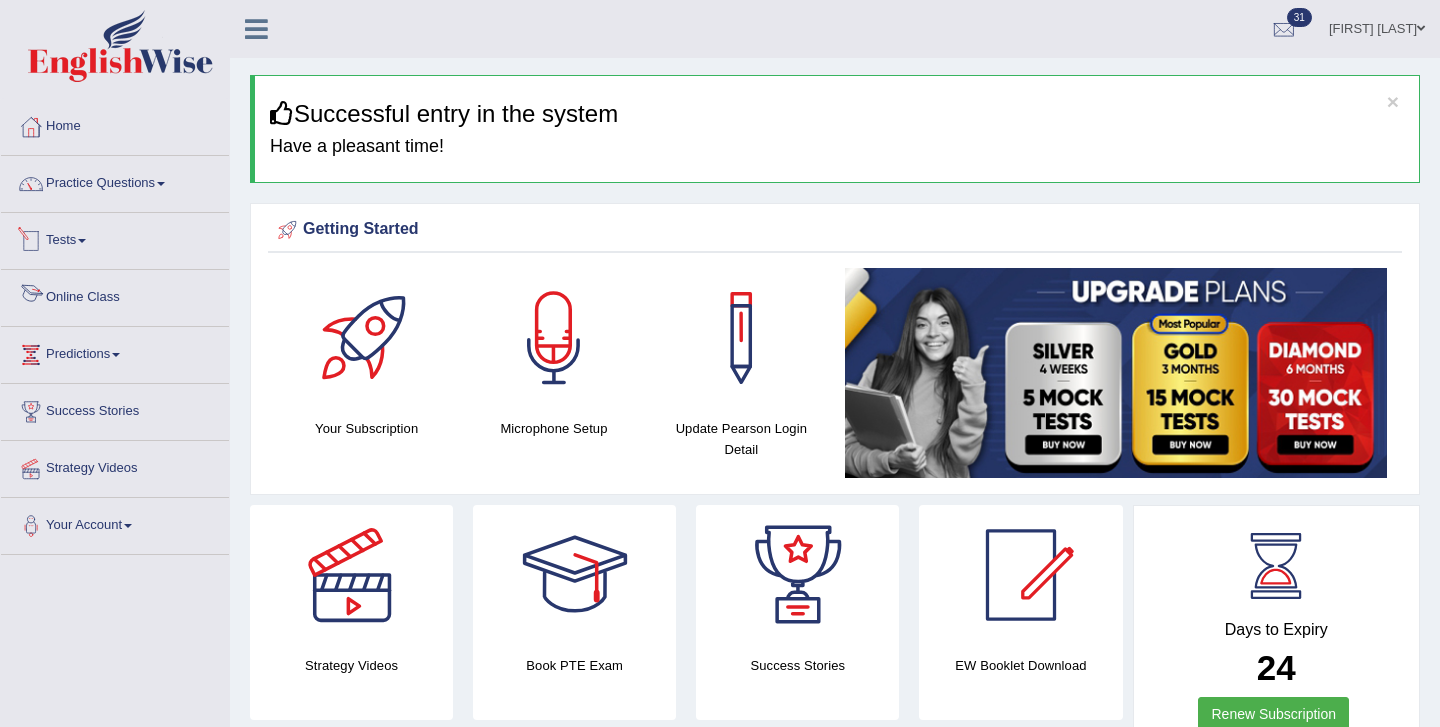 click on "Tests" at bounding box center [115, 238] 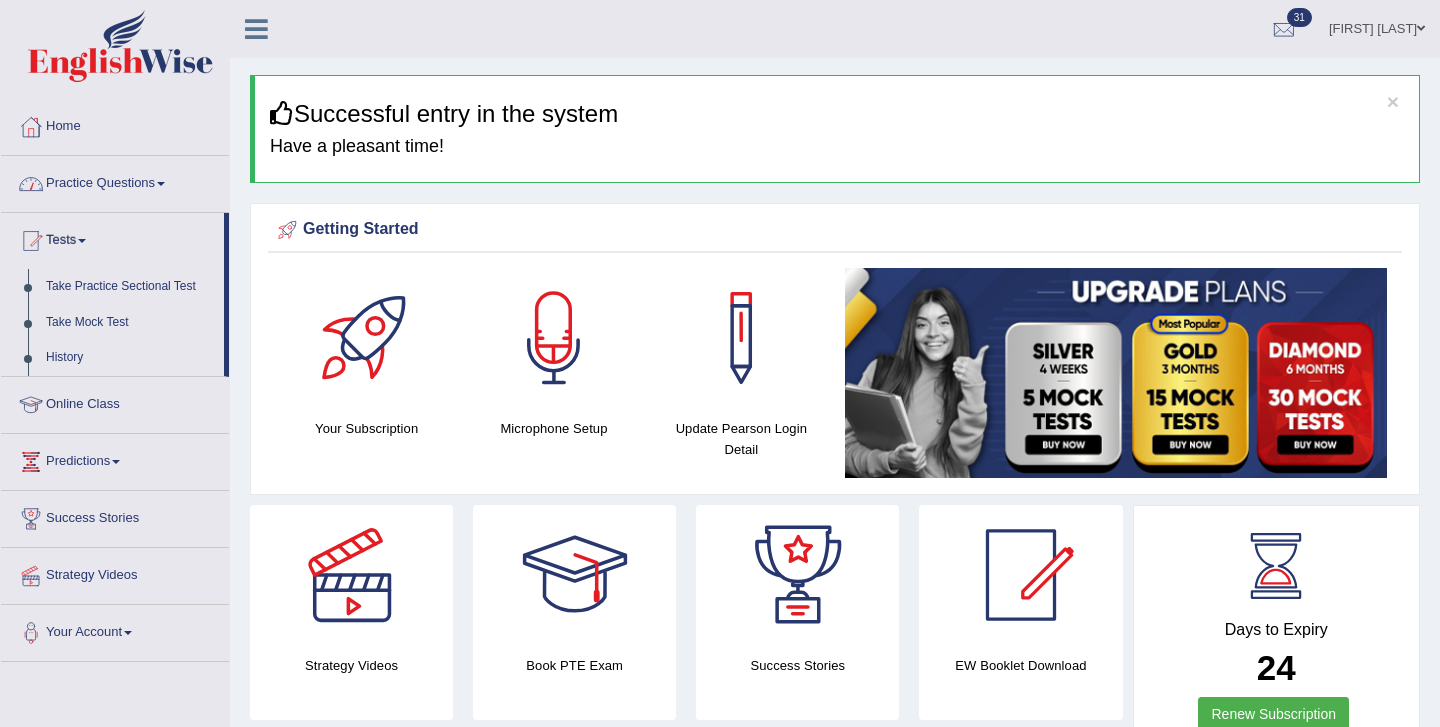 click on "Practice Questions" at bounding box center [115, 181] 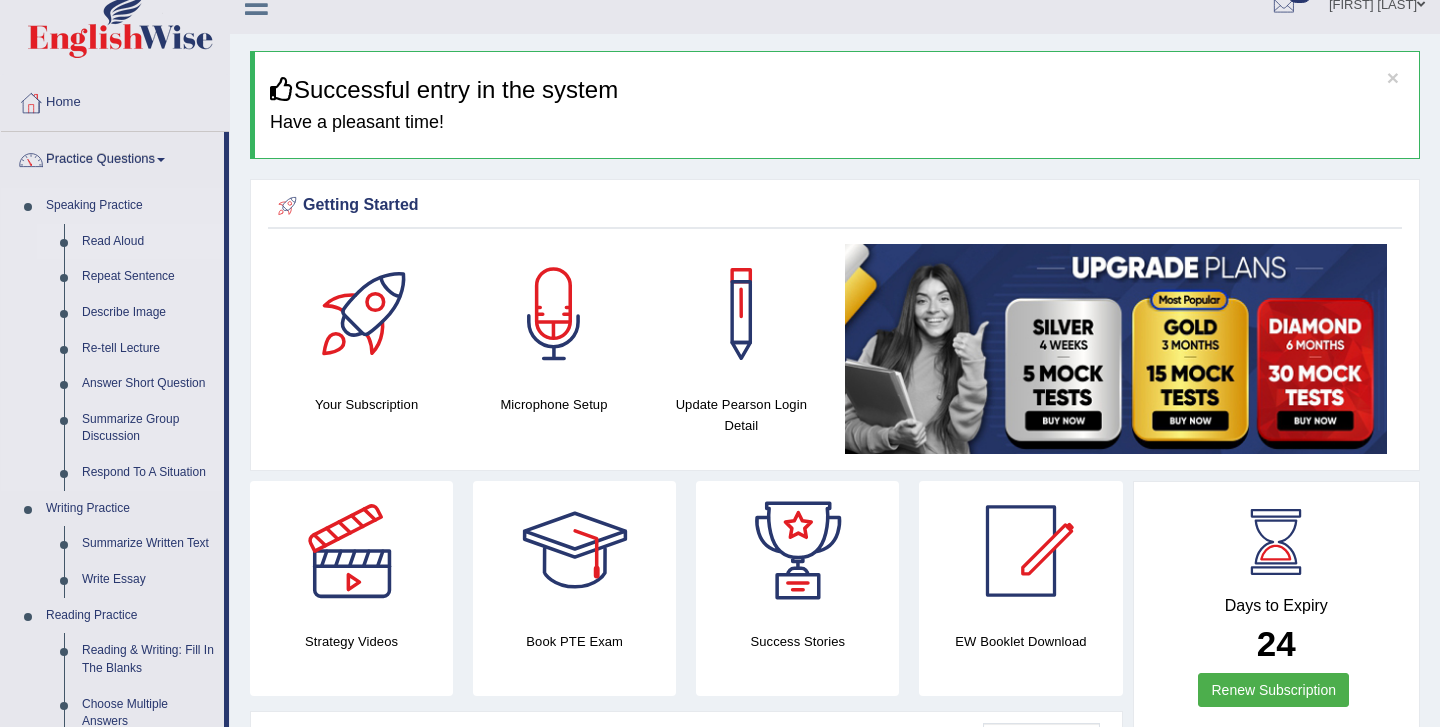 scroll, scrollTop: 30, scrollLeft: 0, axis: vertical 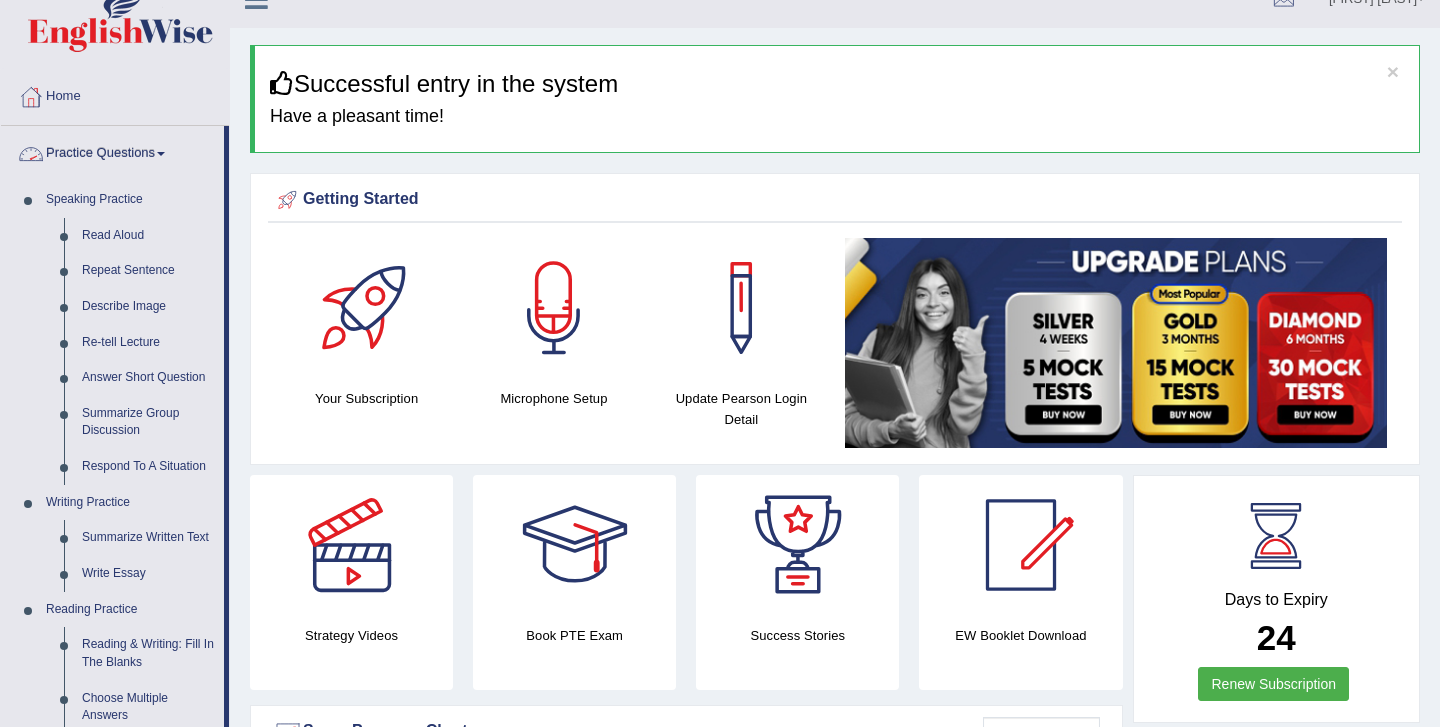 click on "Practice Questions" at bounding box center [112, 151] 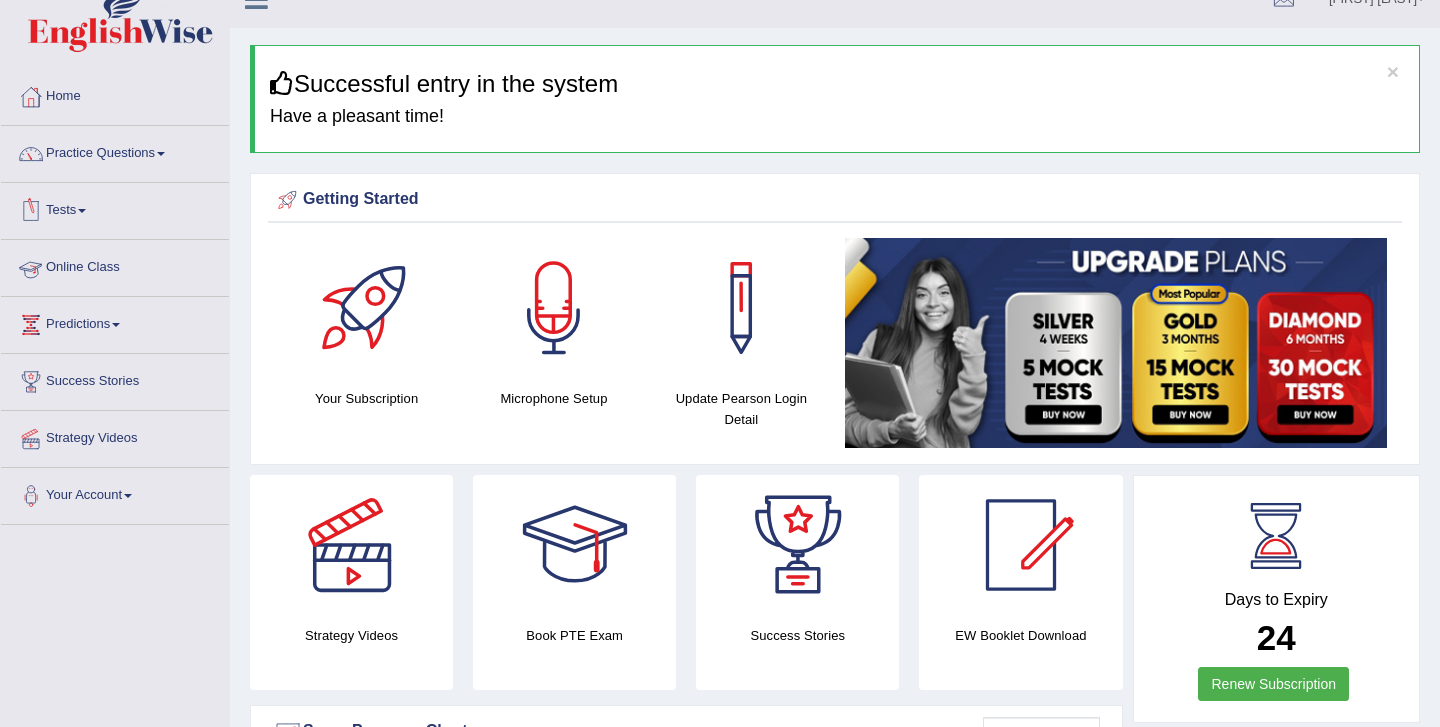 click on "Tests" at bounding box center (115, 208) 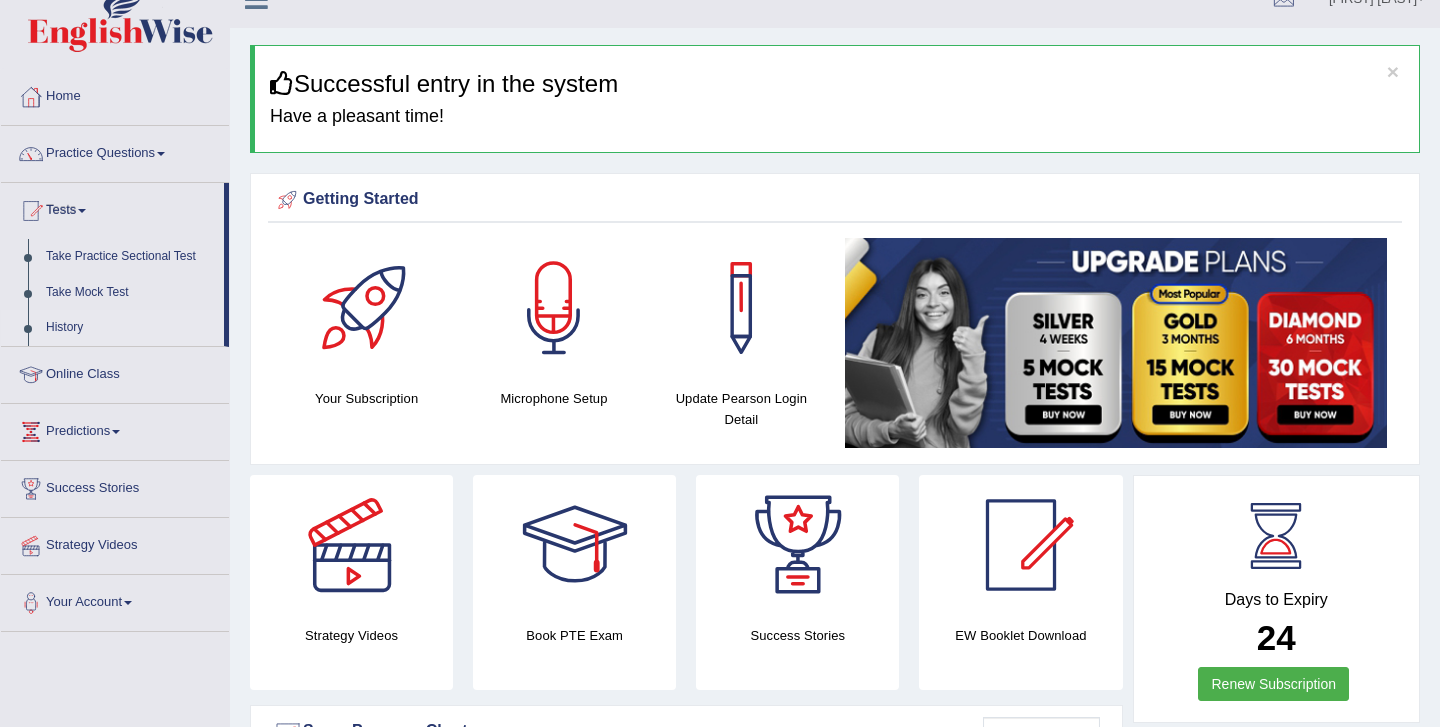 click on "History" at bounding box center [130, 328] 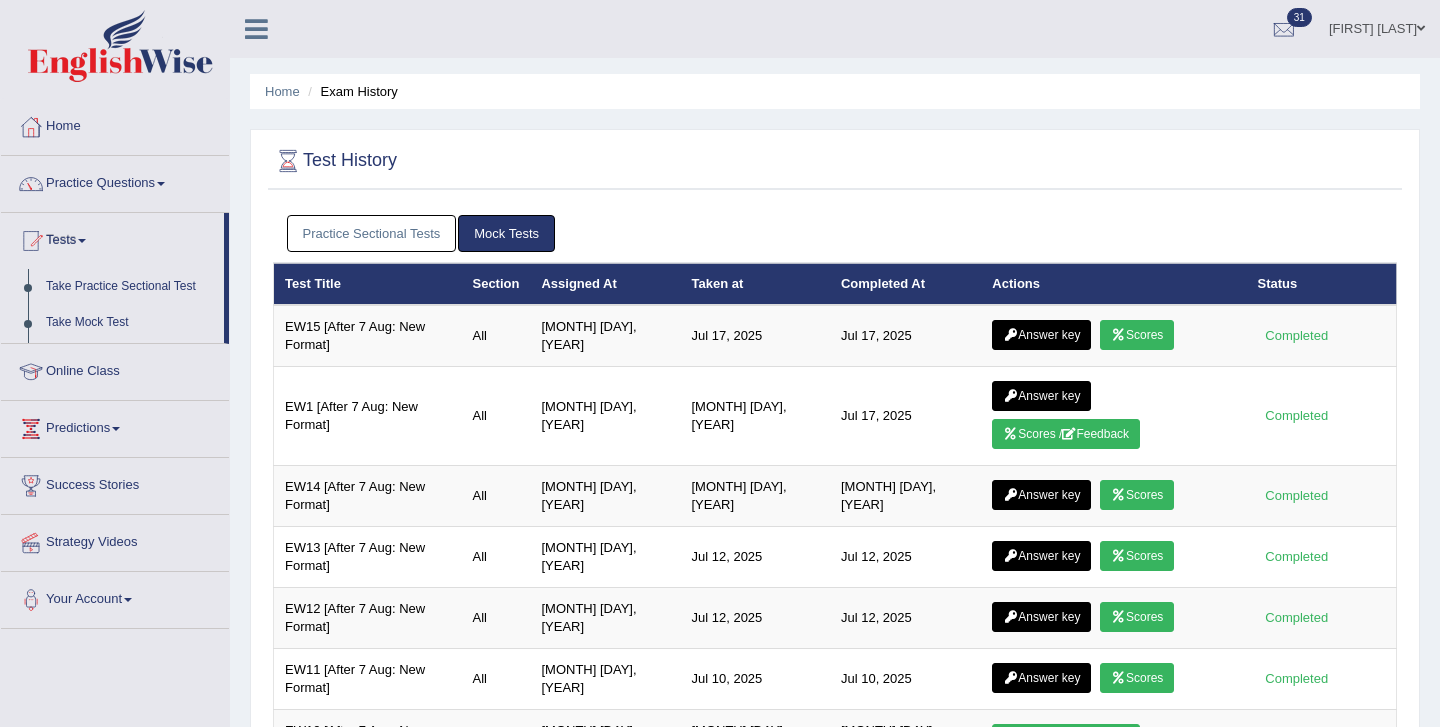 scroll, scrollTop: 0, scrollLeft: 0, axis: both 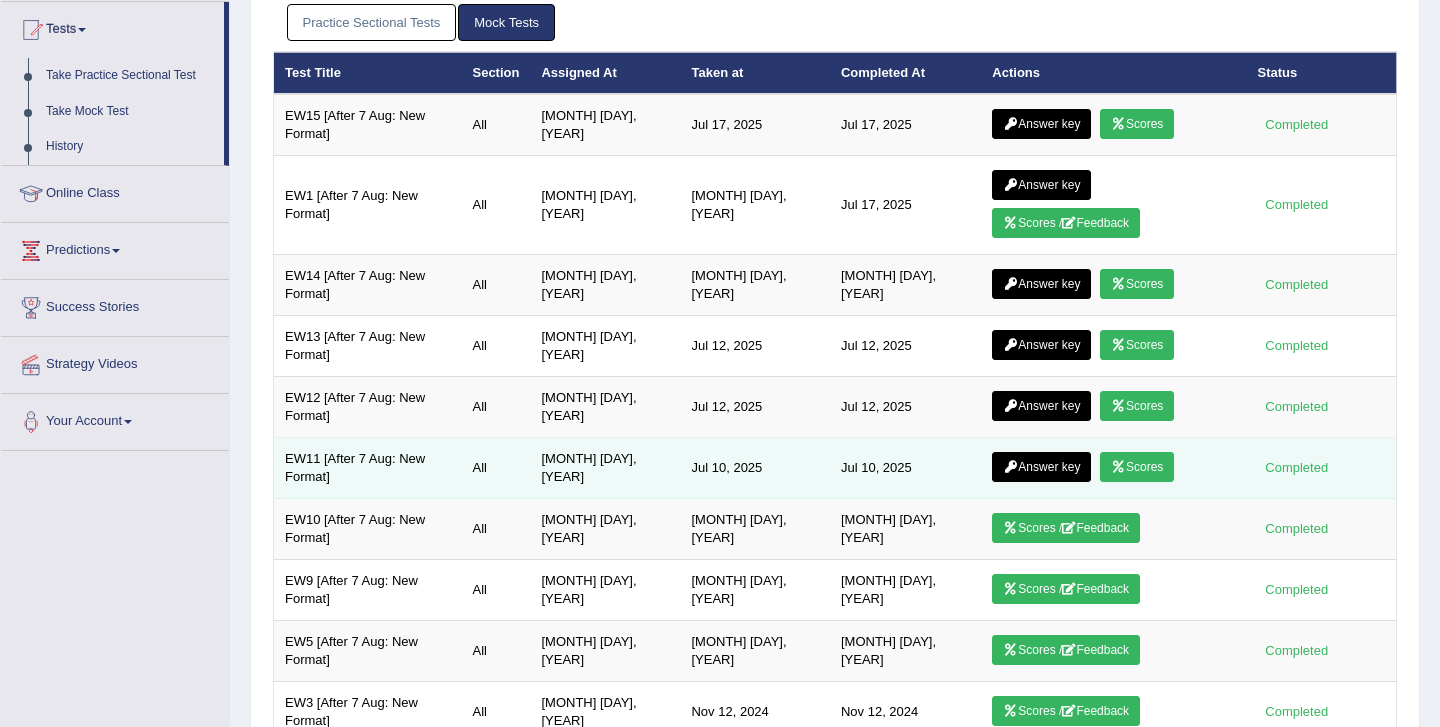click on "Scores" at bounding box center [1137, 467] 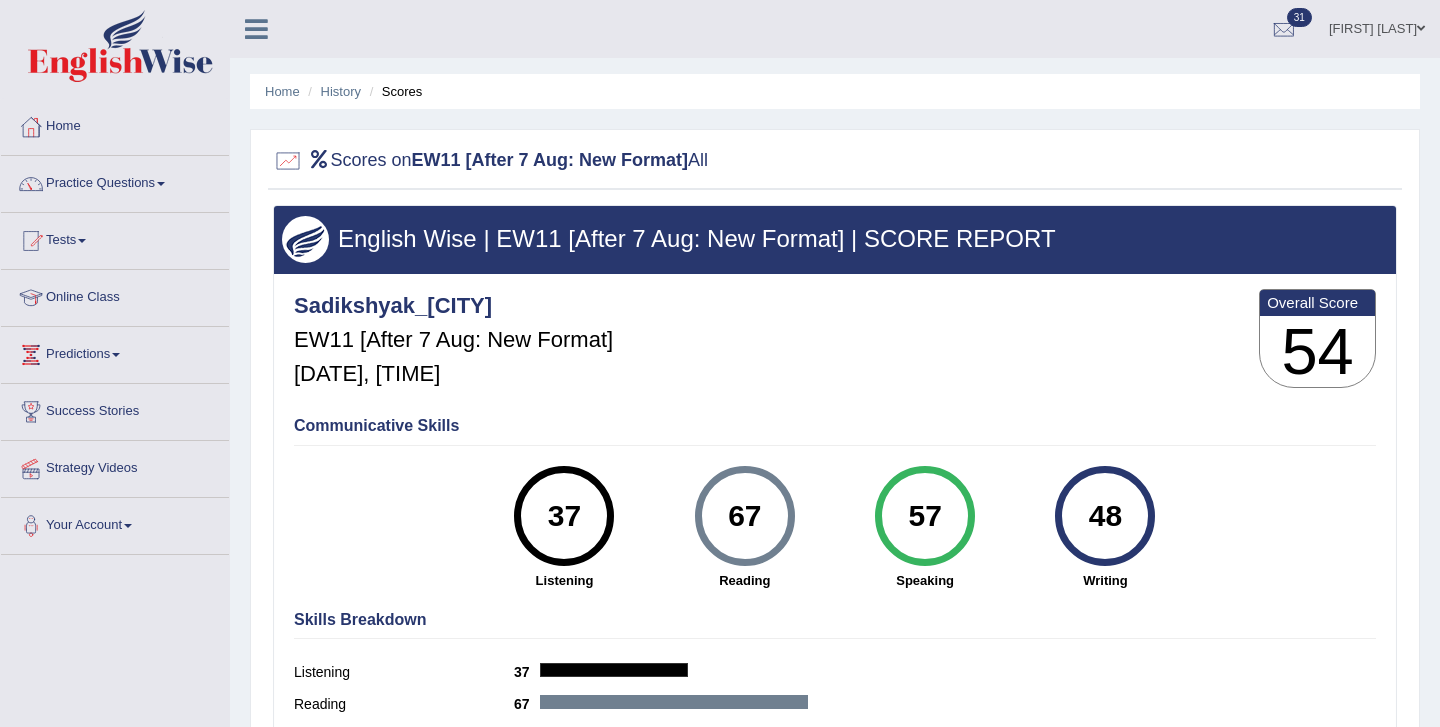 scroll, scrollTop: 0, scrollLeft: 0, axis: both 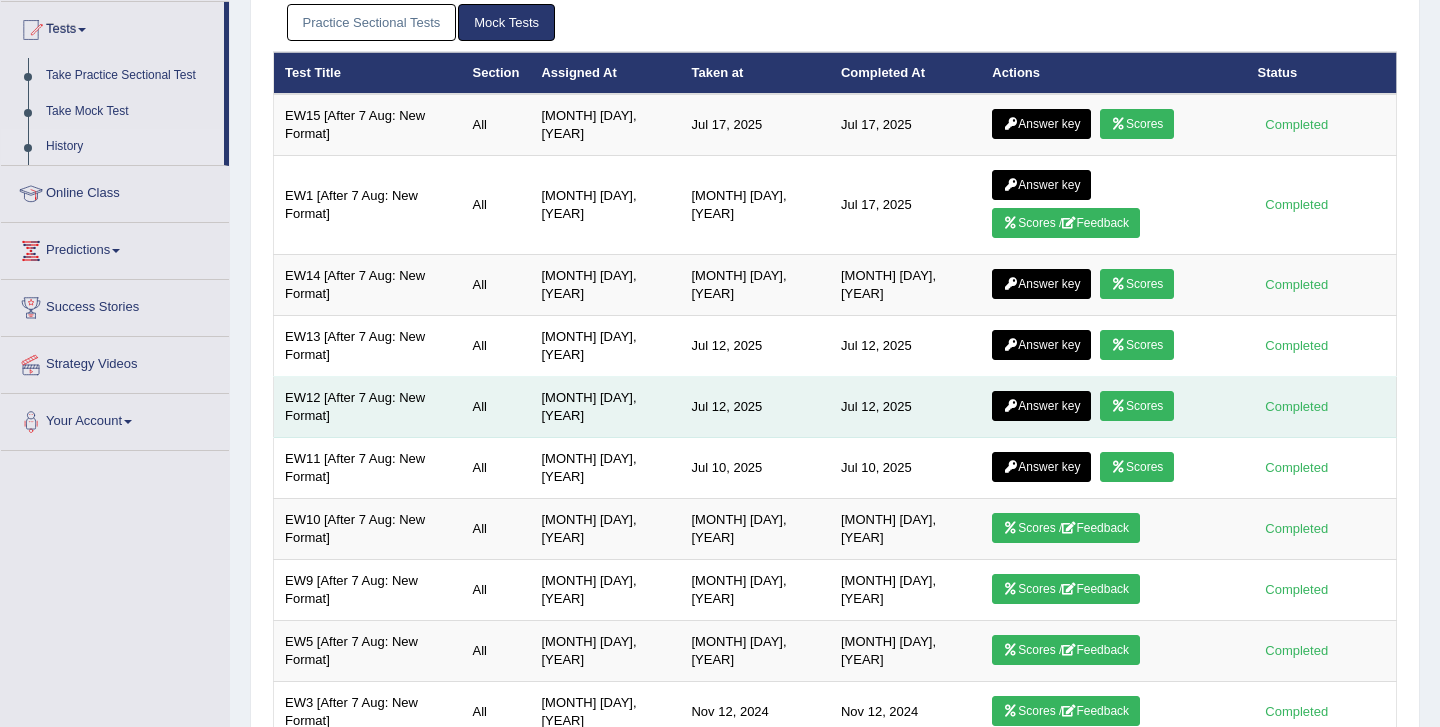 click at bounding box center [1118, 406] 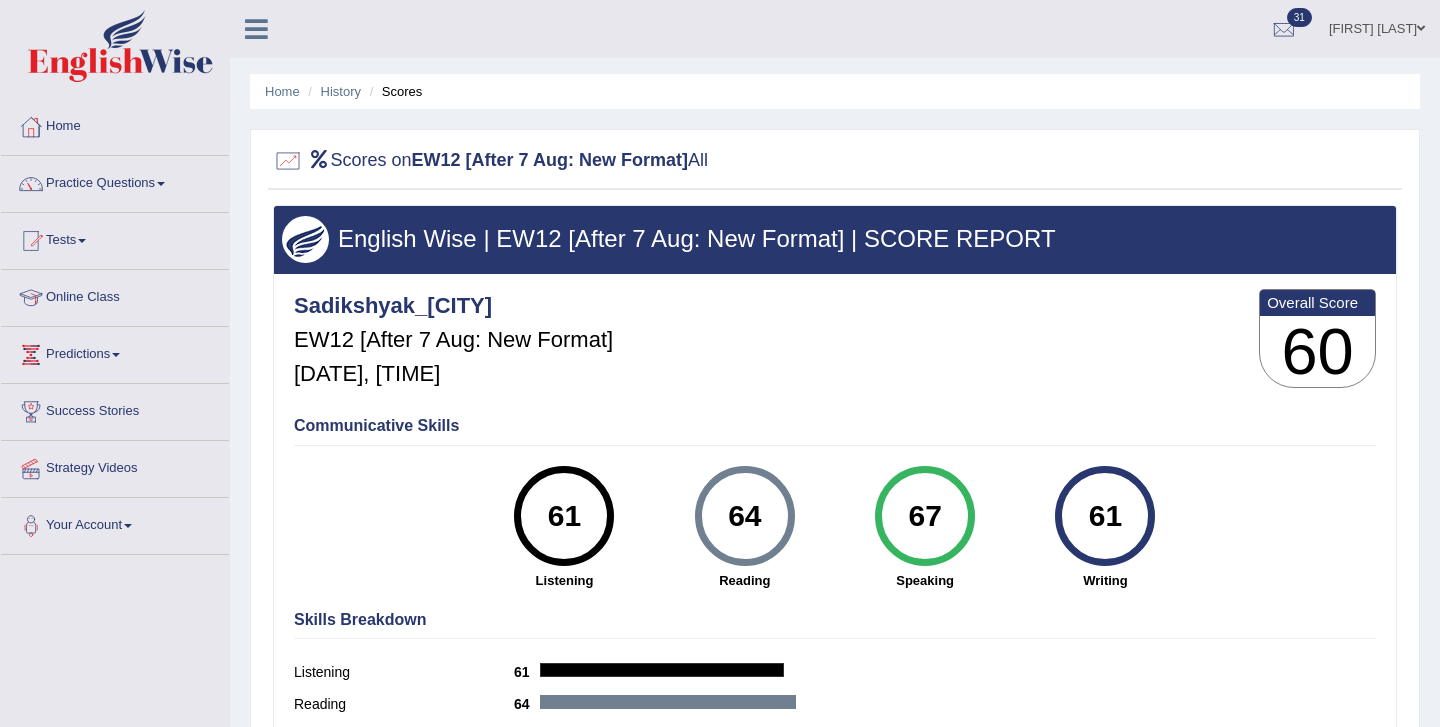 scroll, scrollTop: 0, scrollLeft: 0, axis: both 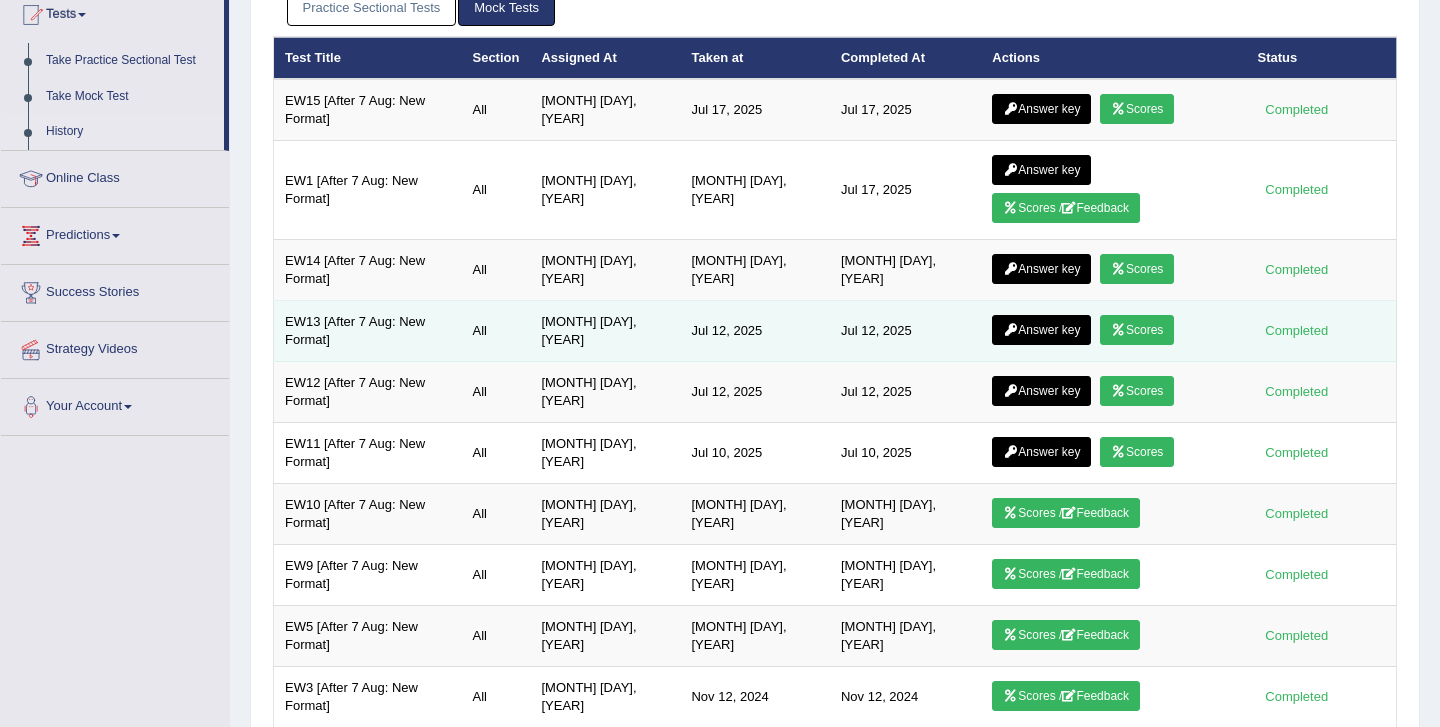 click on "Answer key" at bounding box center (1041, 330) 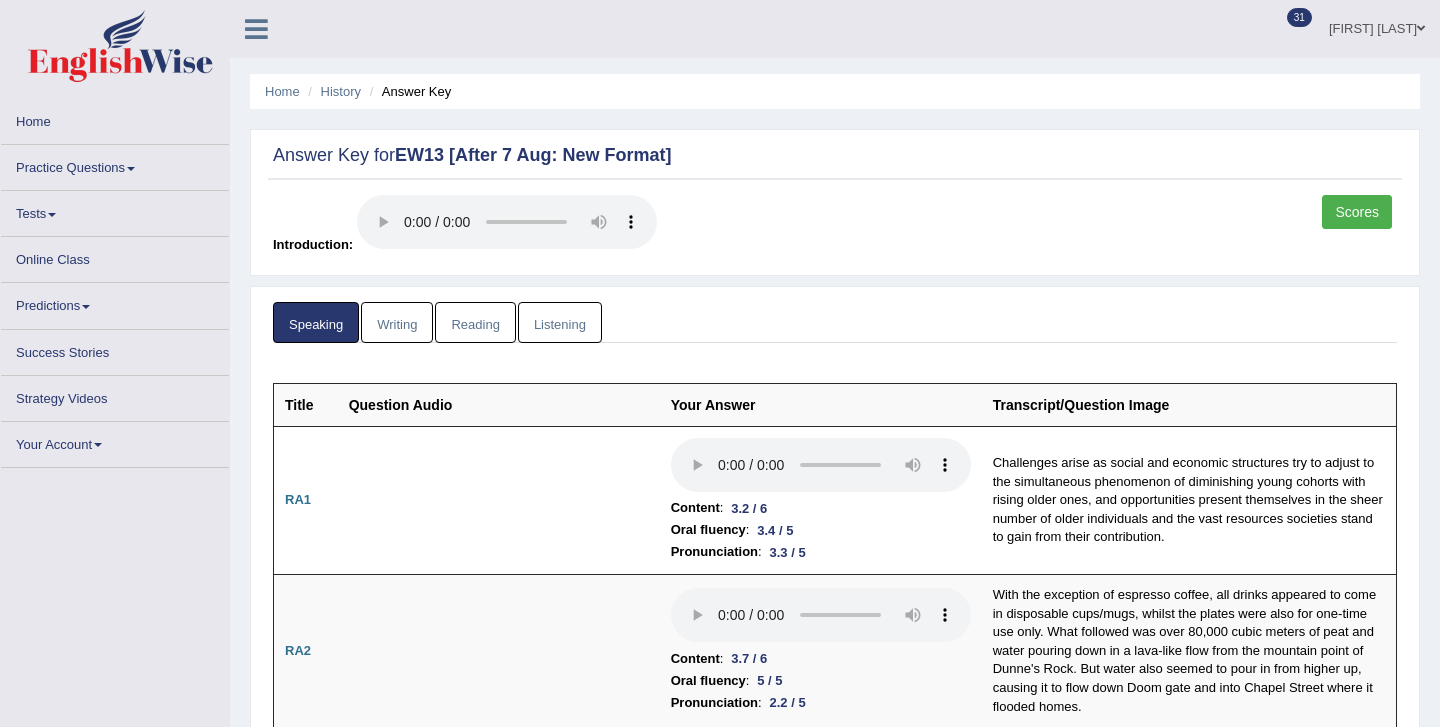 scroll, scrollTop: 0, scrollLeft: 0, axis: both 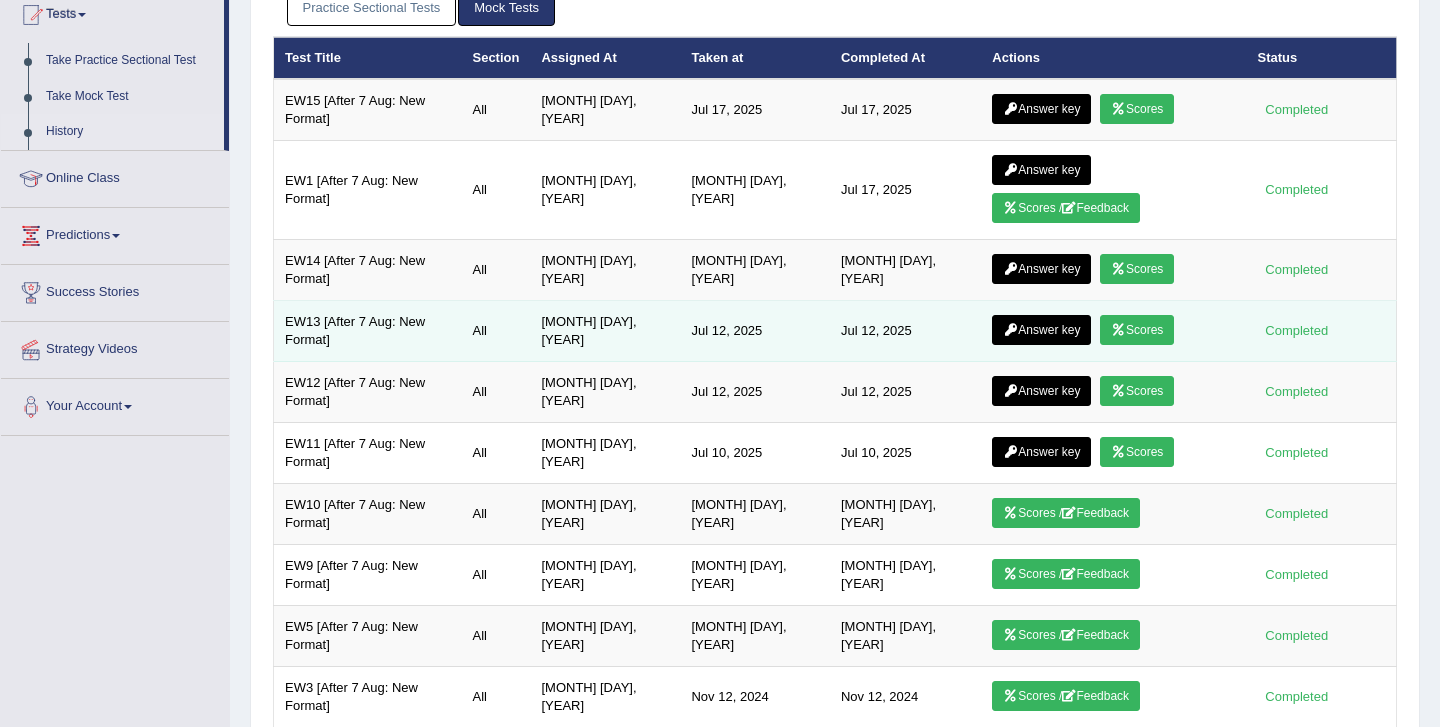 click on "Answer key" at bounding box center (1041, 330) 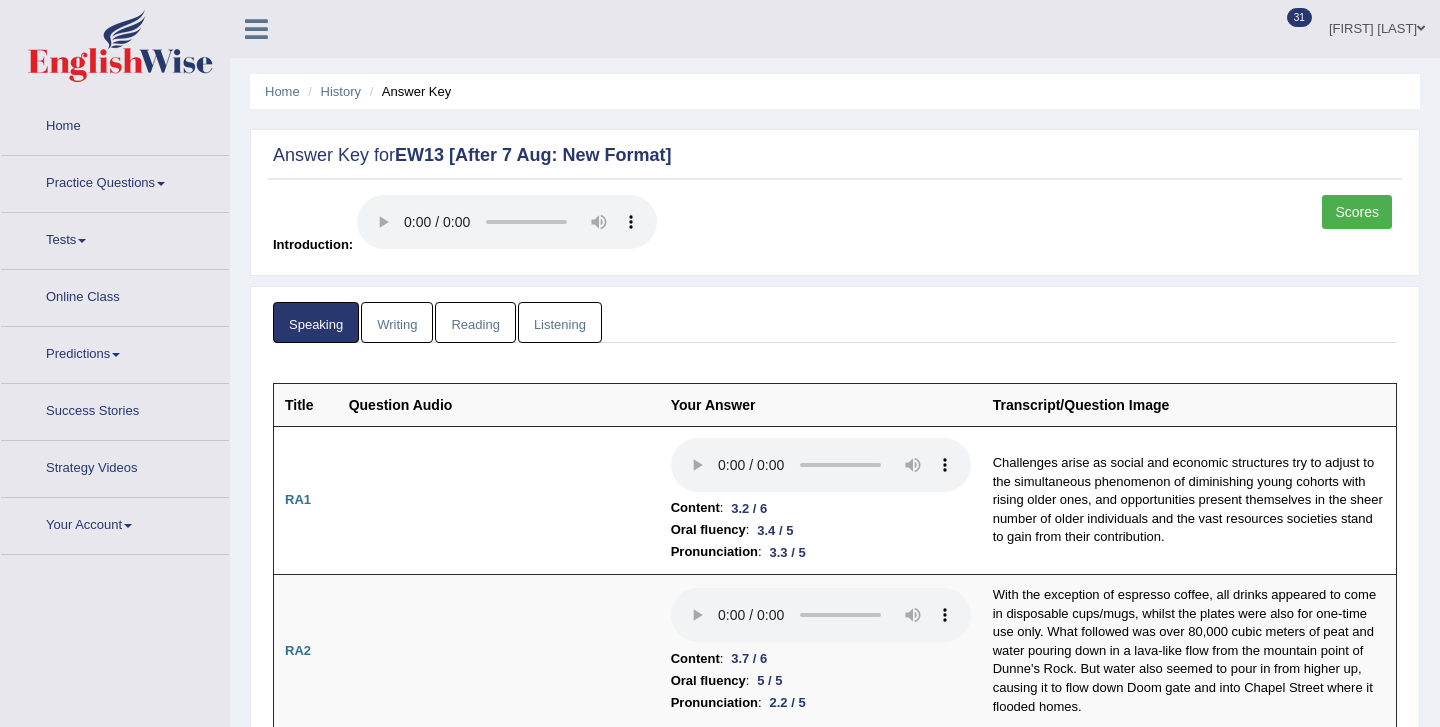 scroll, scrollTop: 0, scrollLeft: 0, axis: both 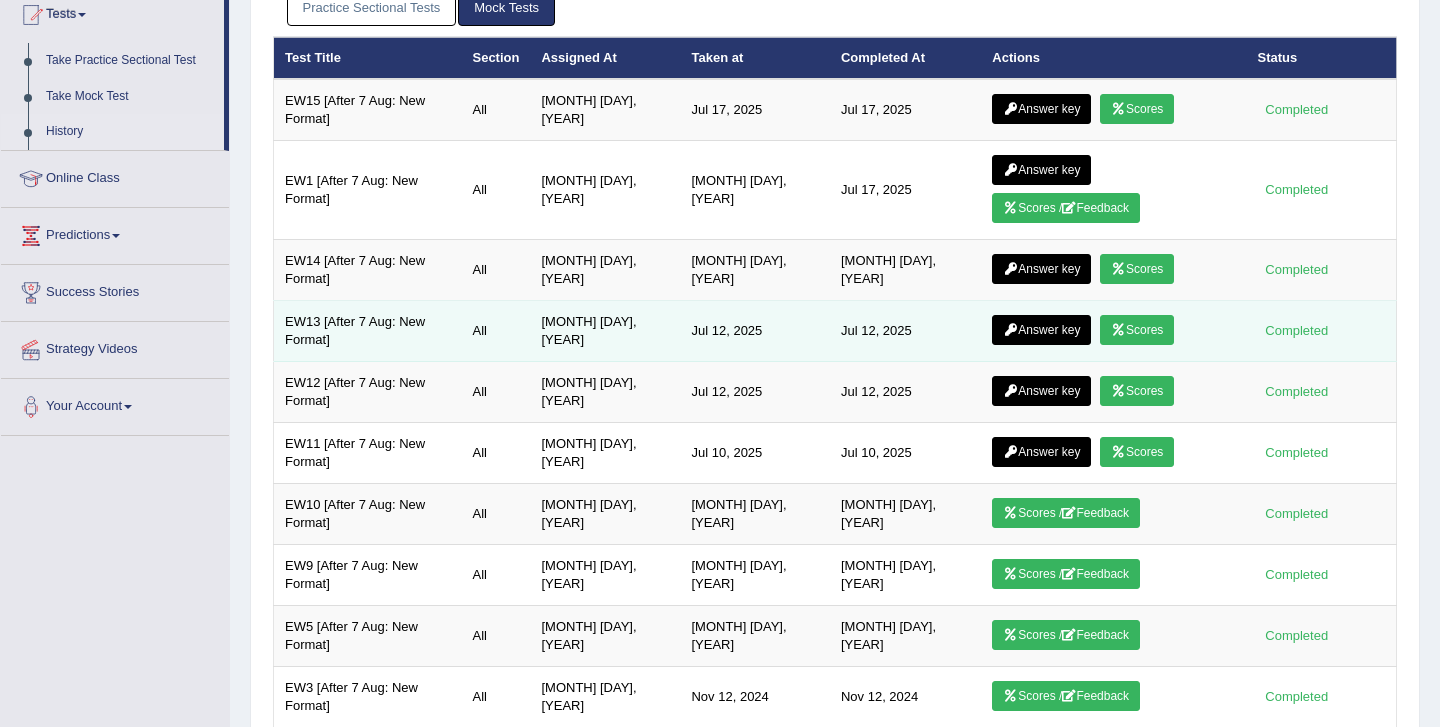 click on "Scores" at bounding box center (1137, 330) 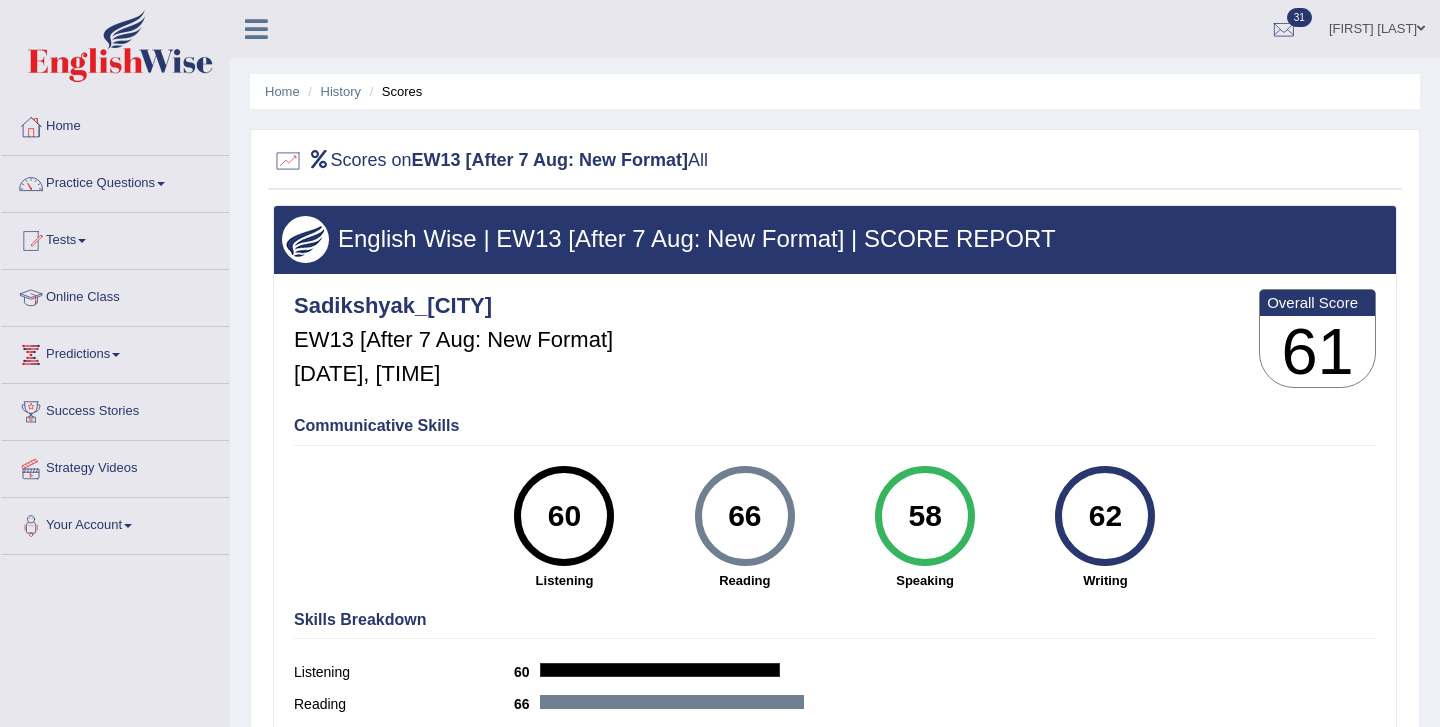 scroll, scrollTop: 0, scrollLeft: 0, axis: both 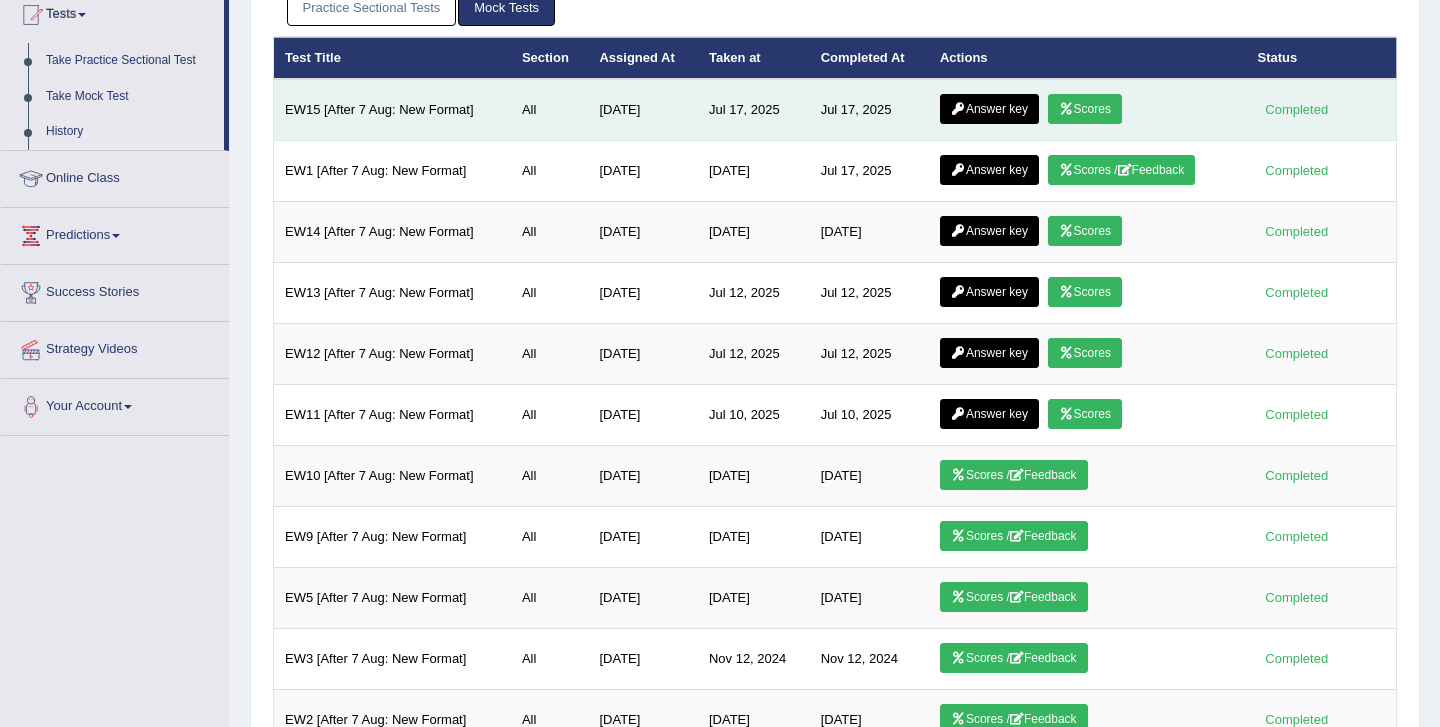 click on "Answer key    Scores" at bounding box center [1088, 110] 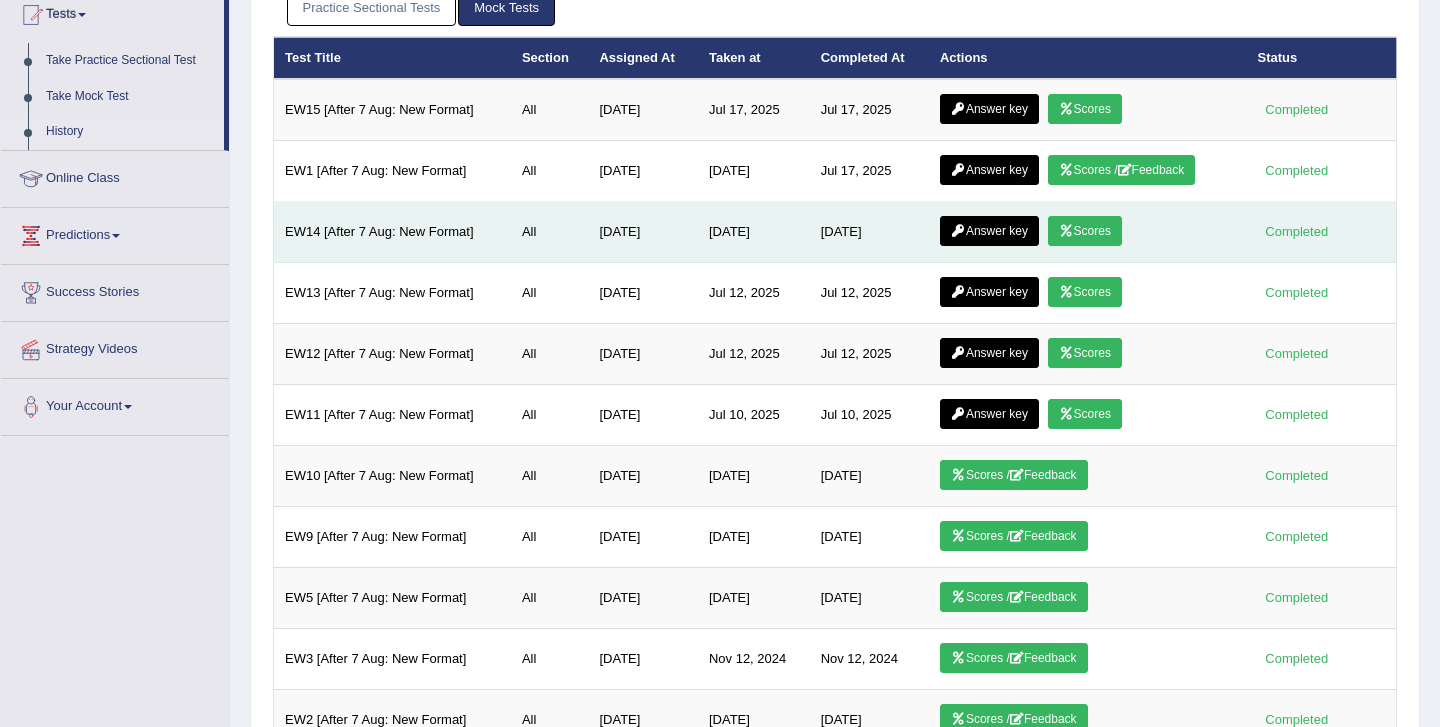 click on "Answer key    Scores" at bounding box center (1088, 232) 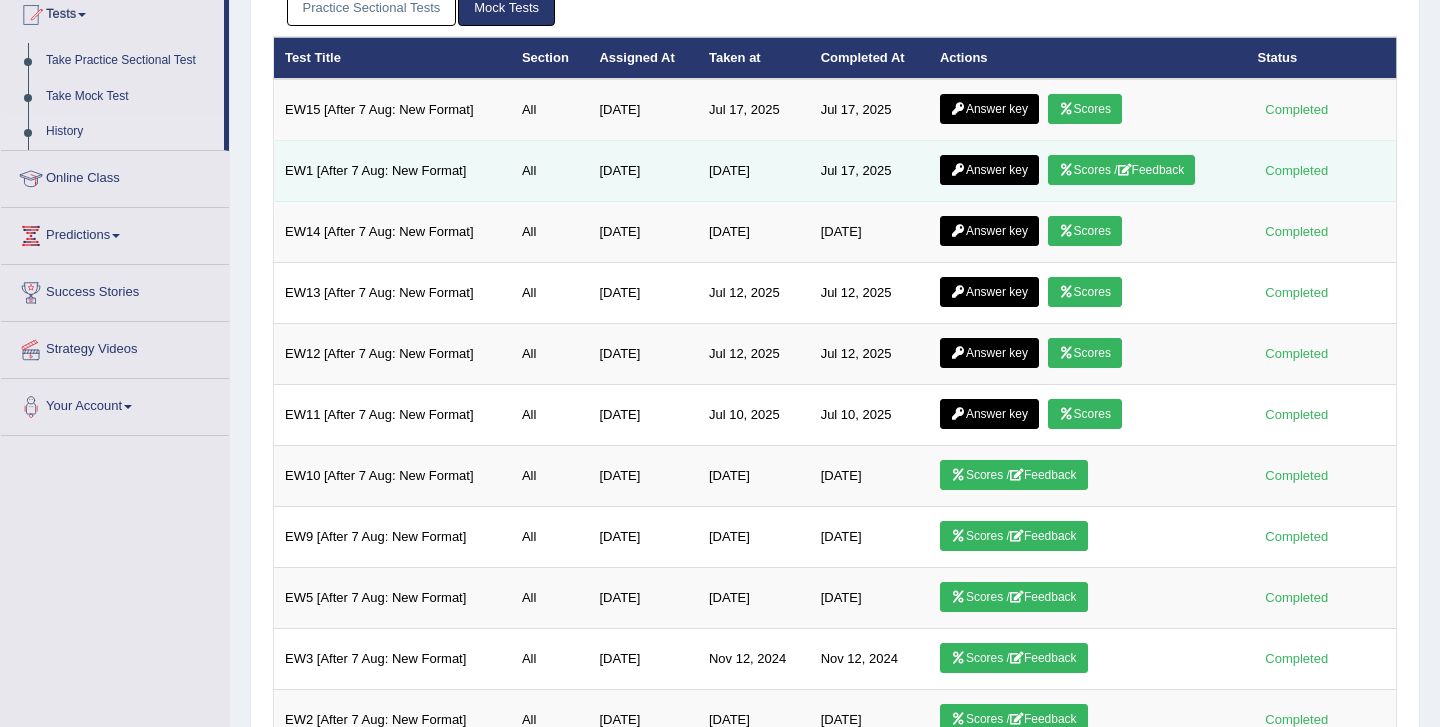 click on "Answer key    Scores /   Feedback" at bounding box center [1088, 171] 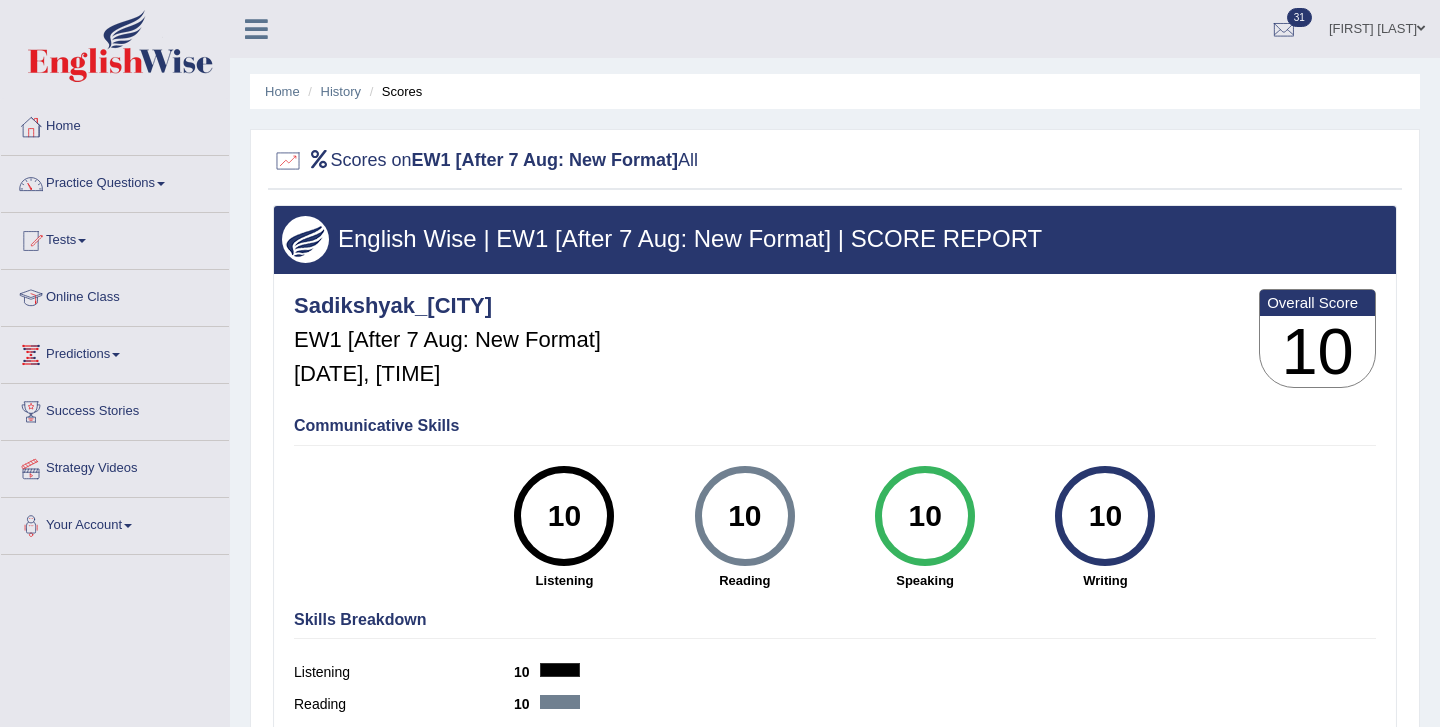 scroll, scrollTop: 0, scrollLeft: 0, axis: both 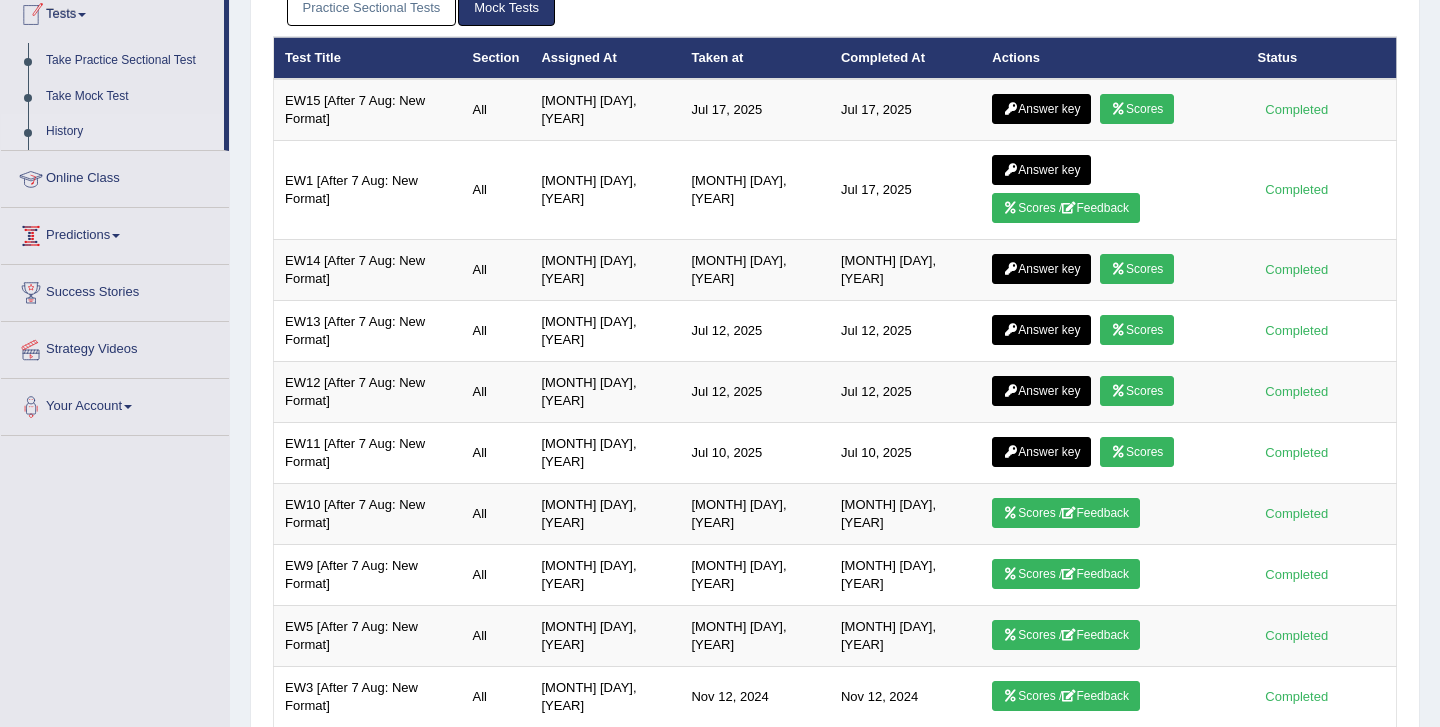 click on "Predictions" at bounding box center (115, 233) 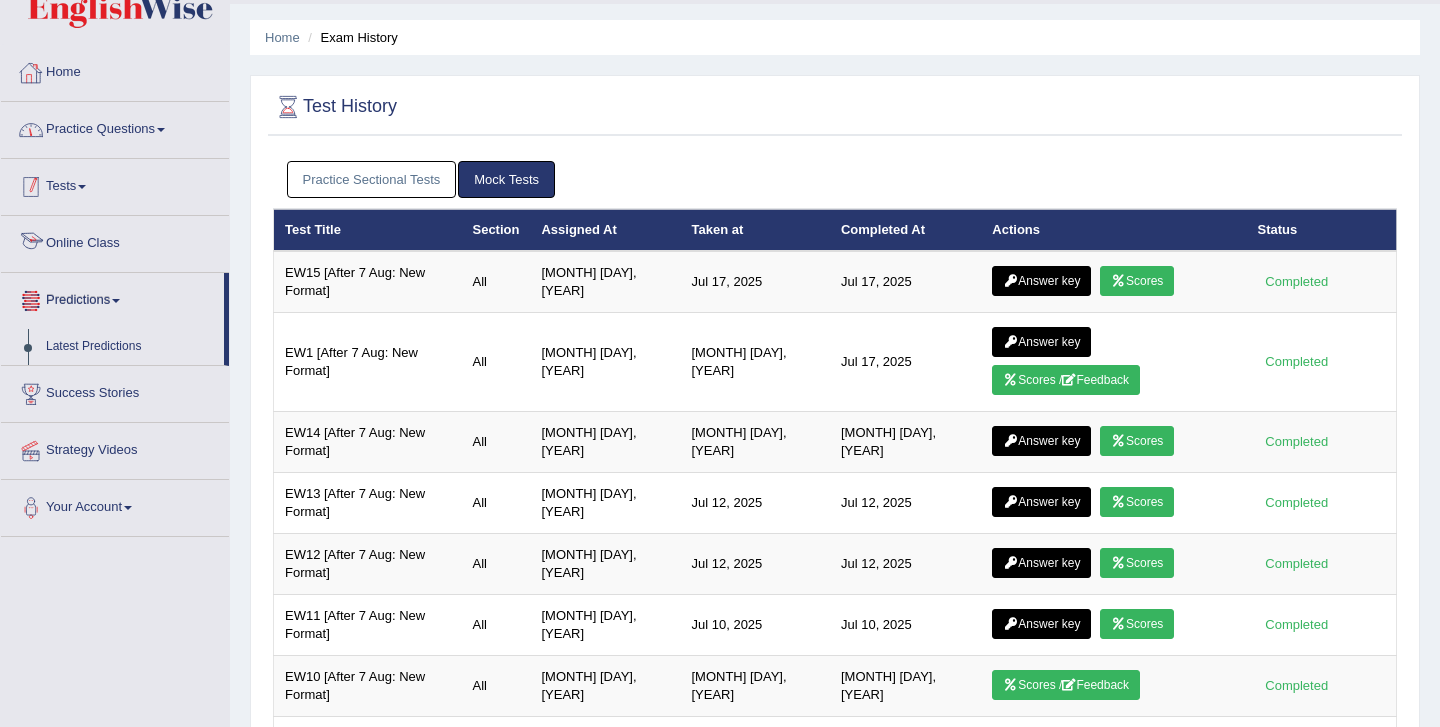 scroll, scrollTop: 0, scrollLeft: 0, axis: both 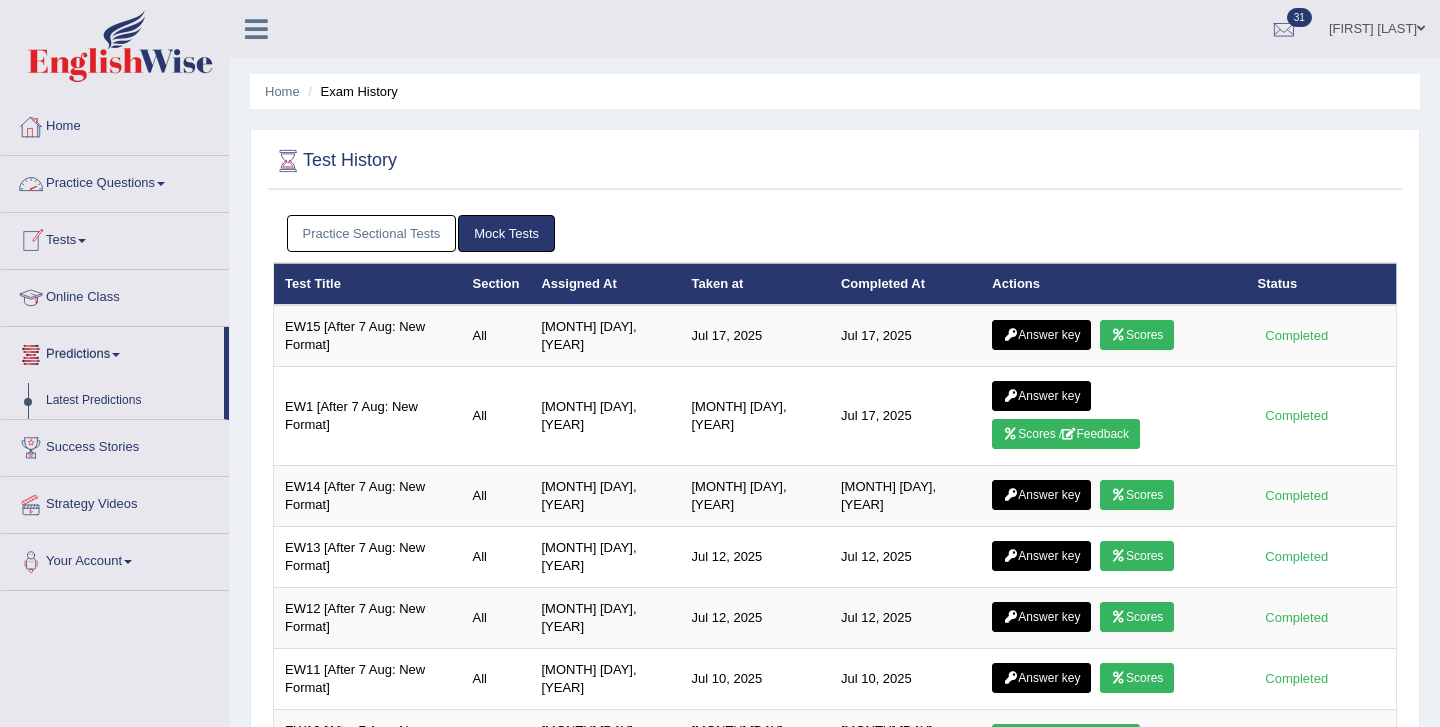 click on "Practice Questions" at bounding box center [115, 181] 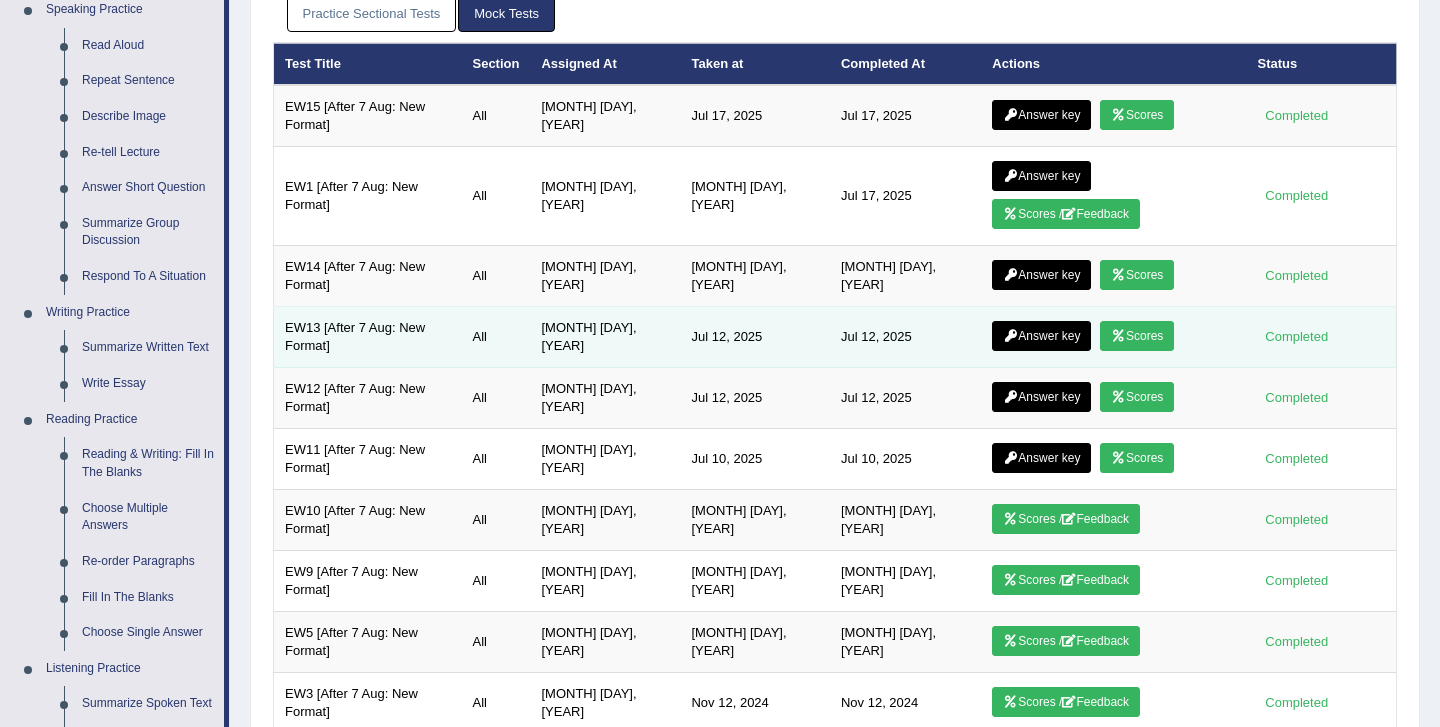 scroll, scrollTop: 915, scrollLeft: 0, axis: vertical 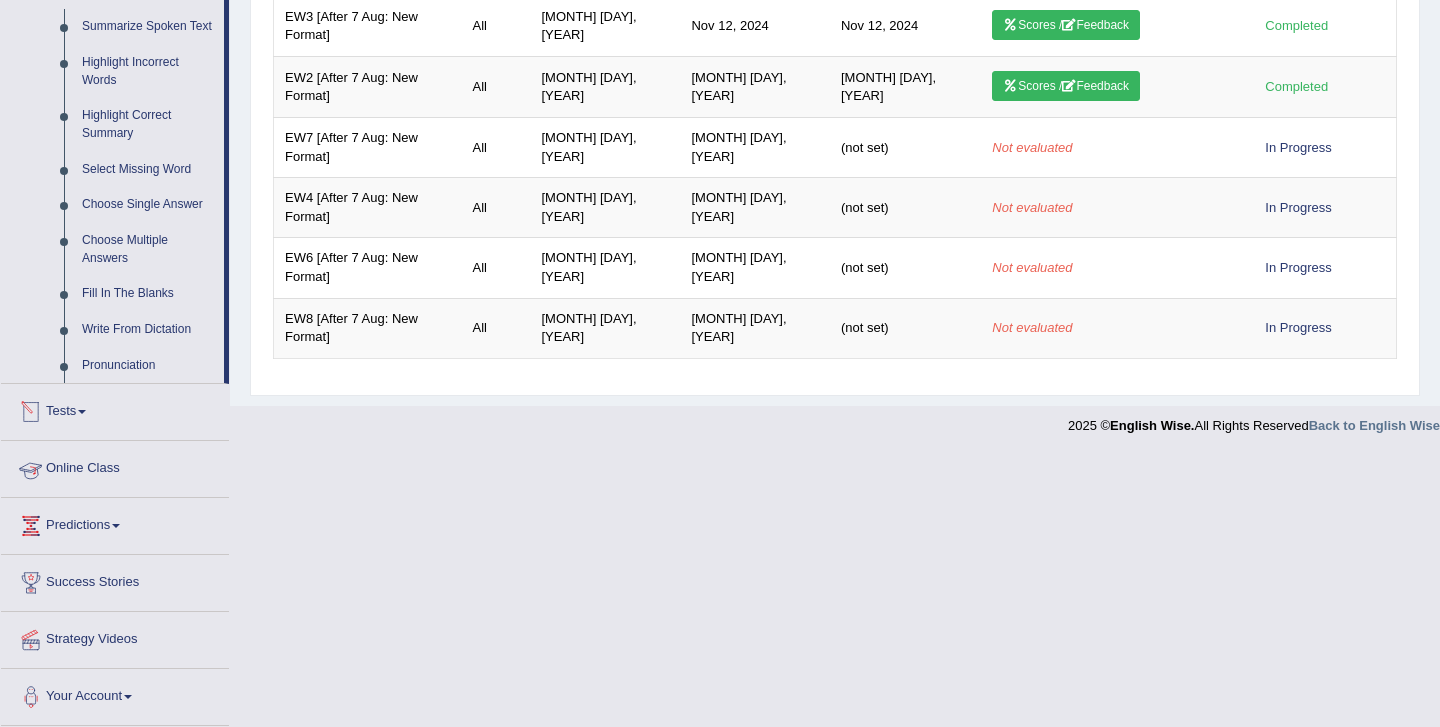 click at bounding box center (82, 412) 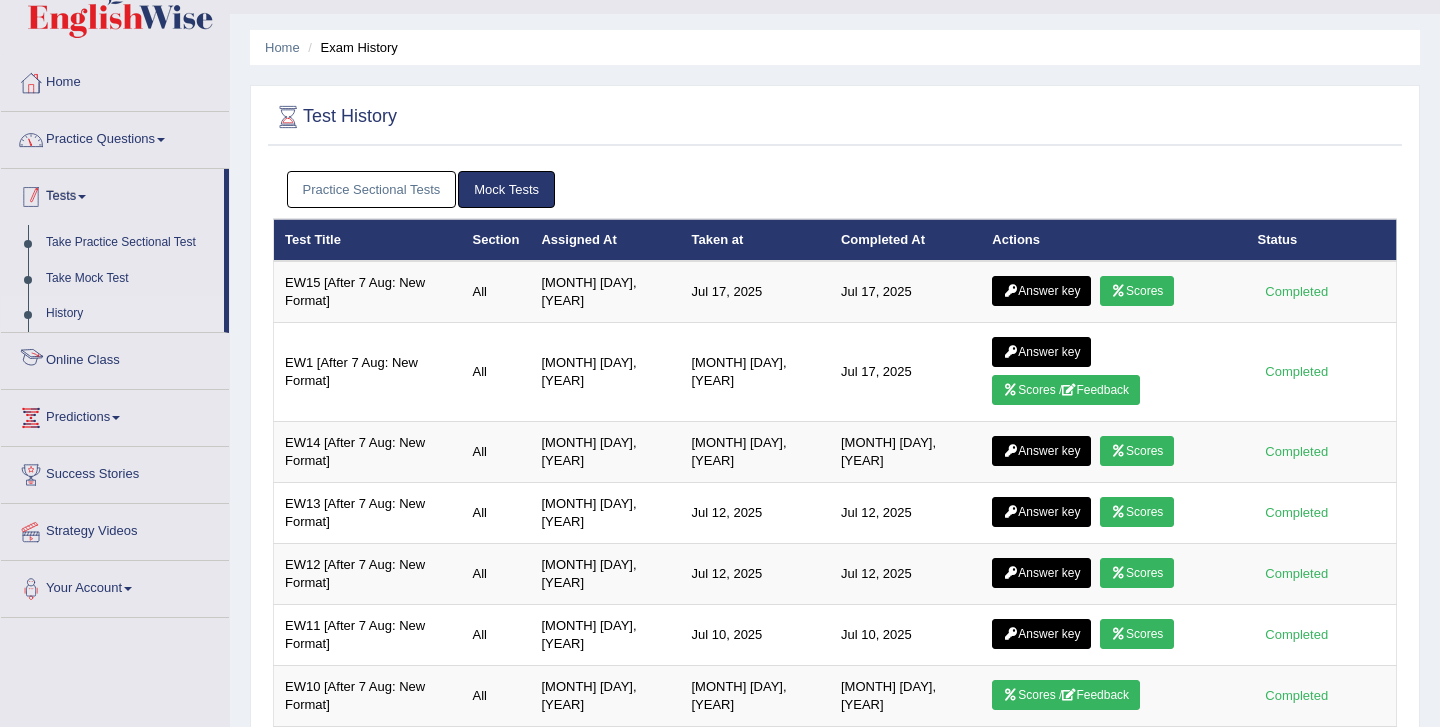 scroll, scrollTop: 19, scrollLeft: 0, axis: vertical 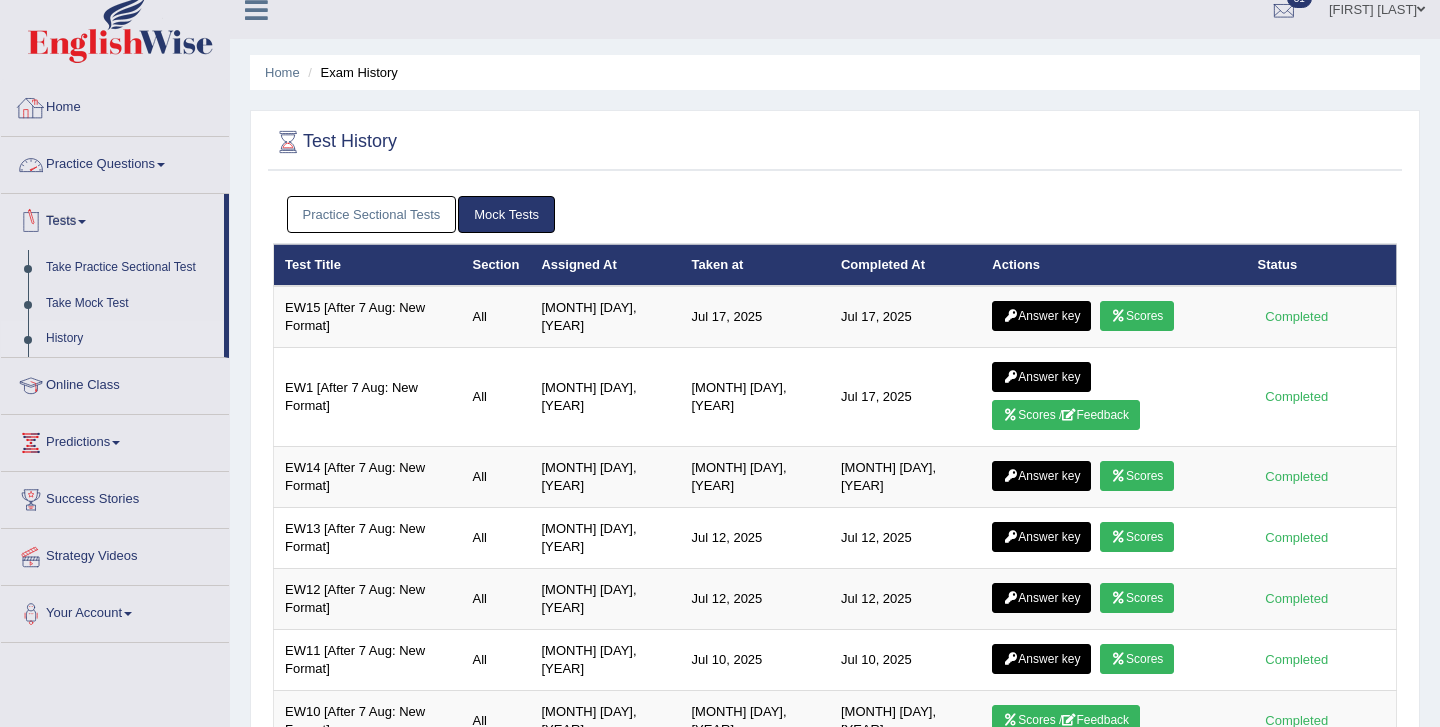 click on "Practice Questions" at bounding box center (115, 162) 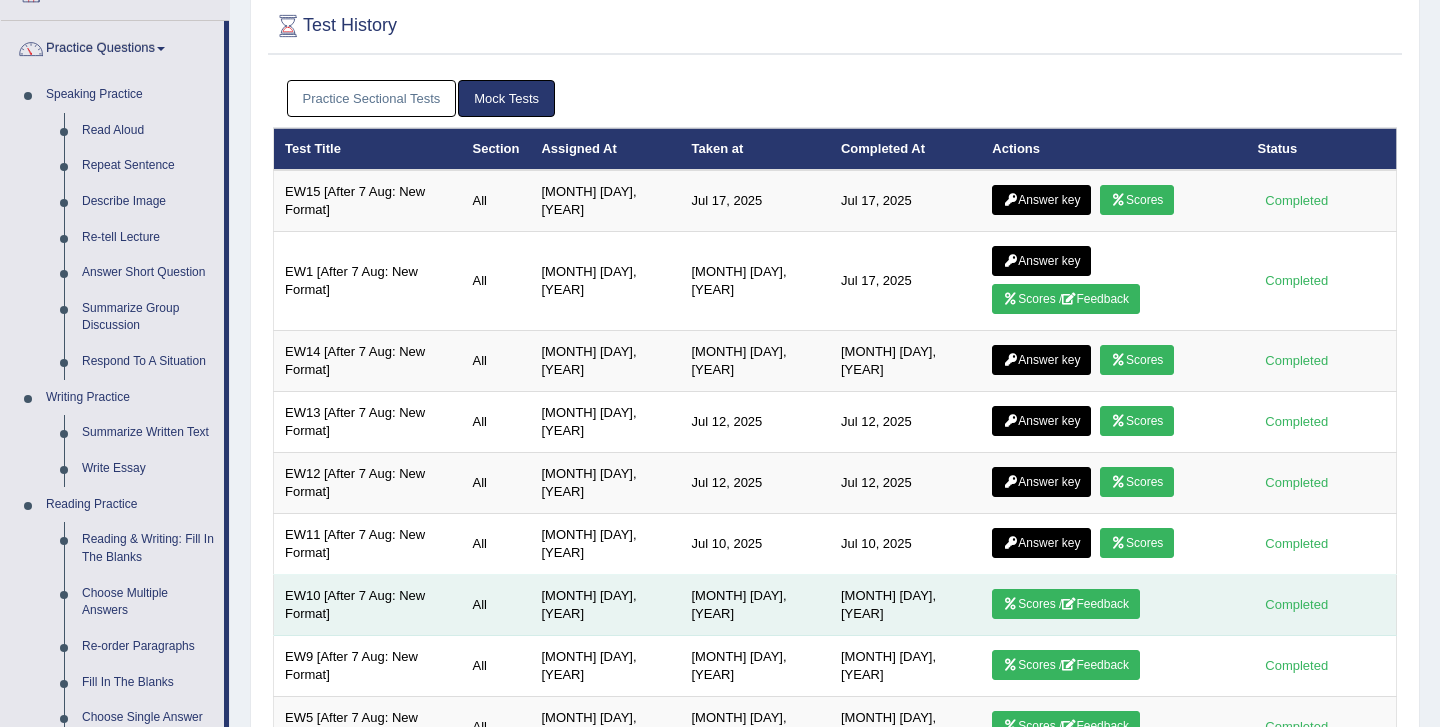 scroll, scrollTop: 47, scrollLeft: 0, axis: vertical 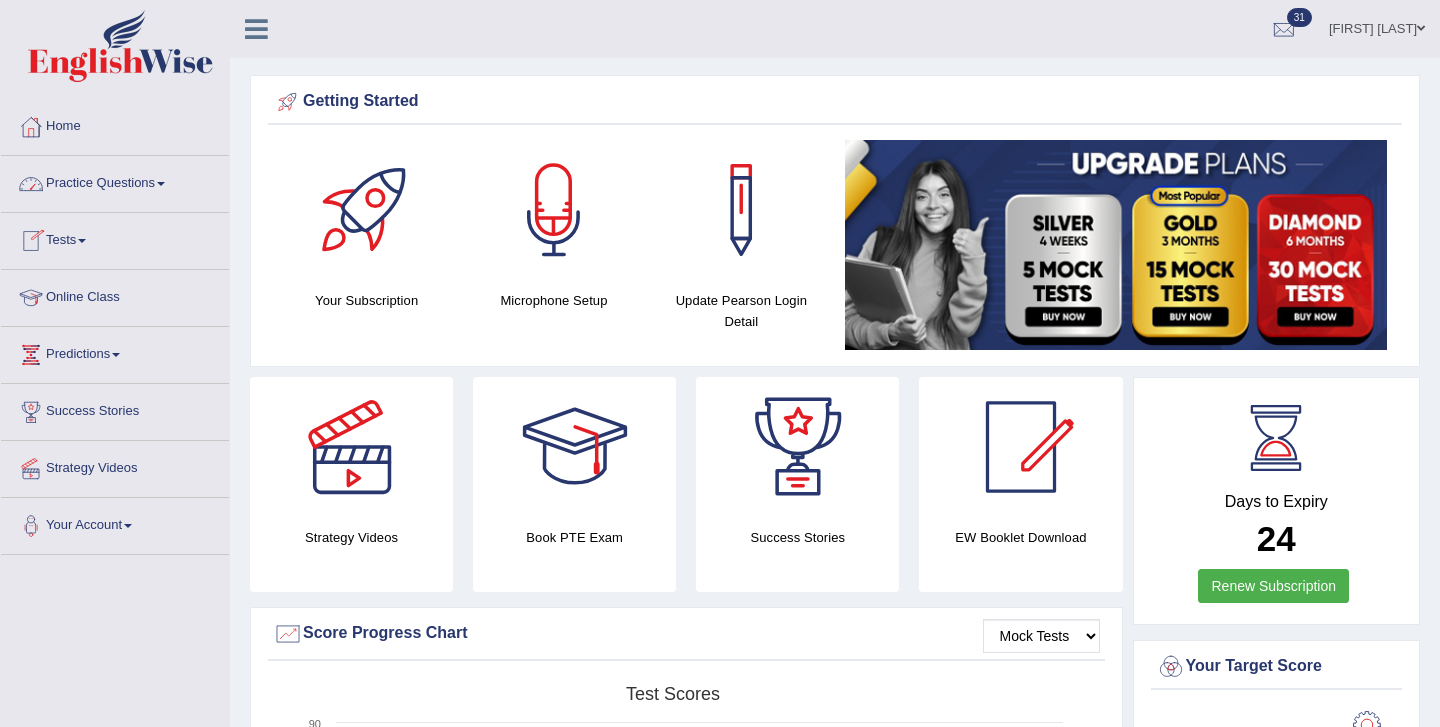 click on "Tests" at bounding box center [115, 238] 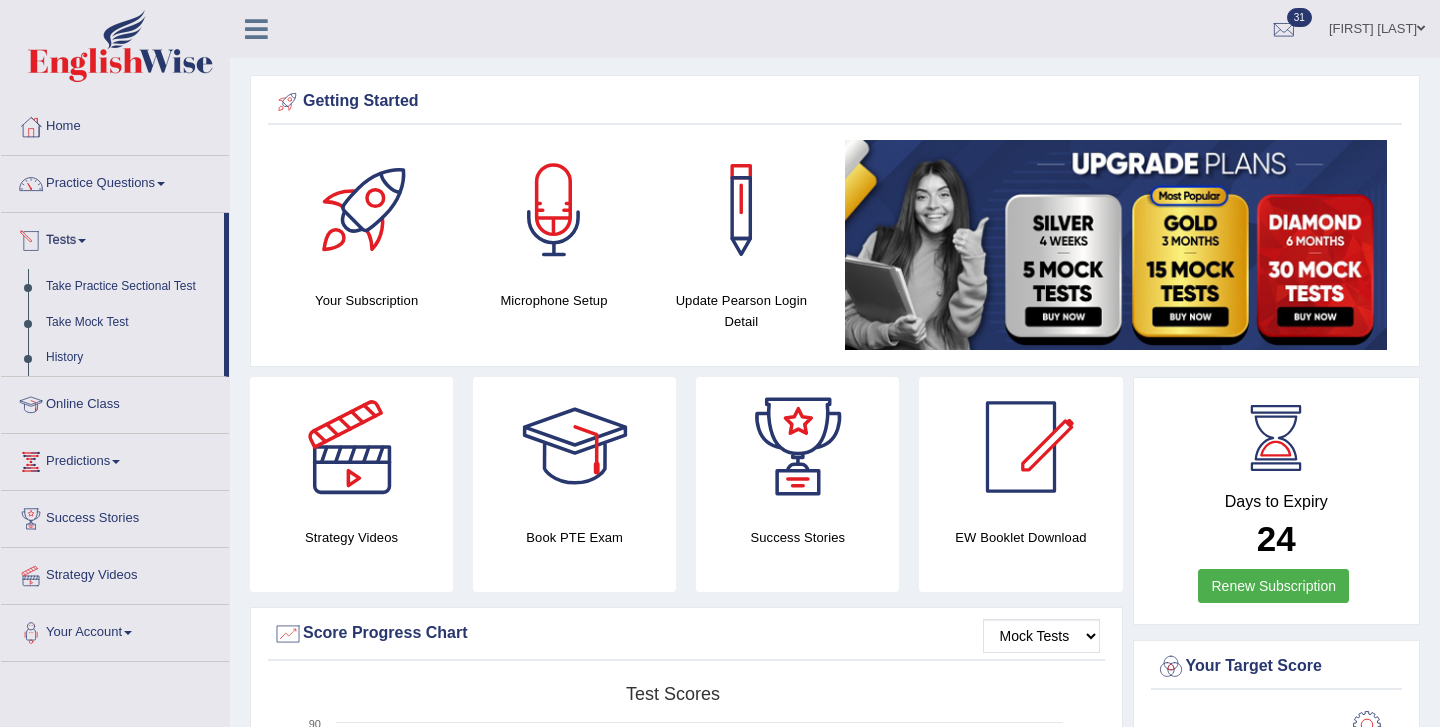 click on "Tests" at bounding box center [112, 238] 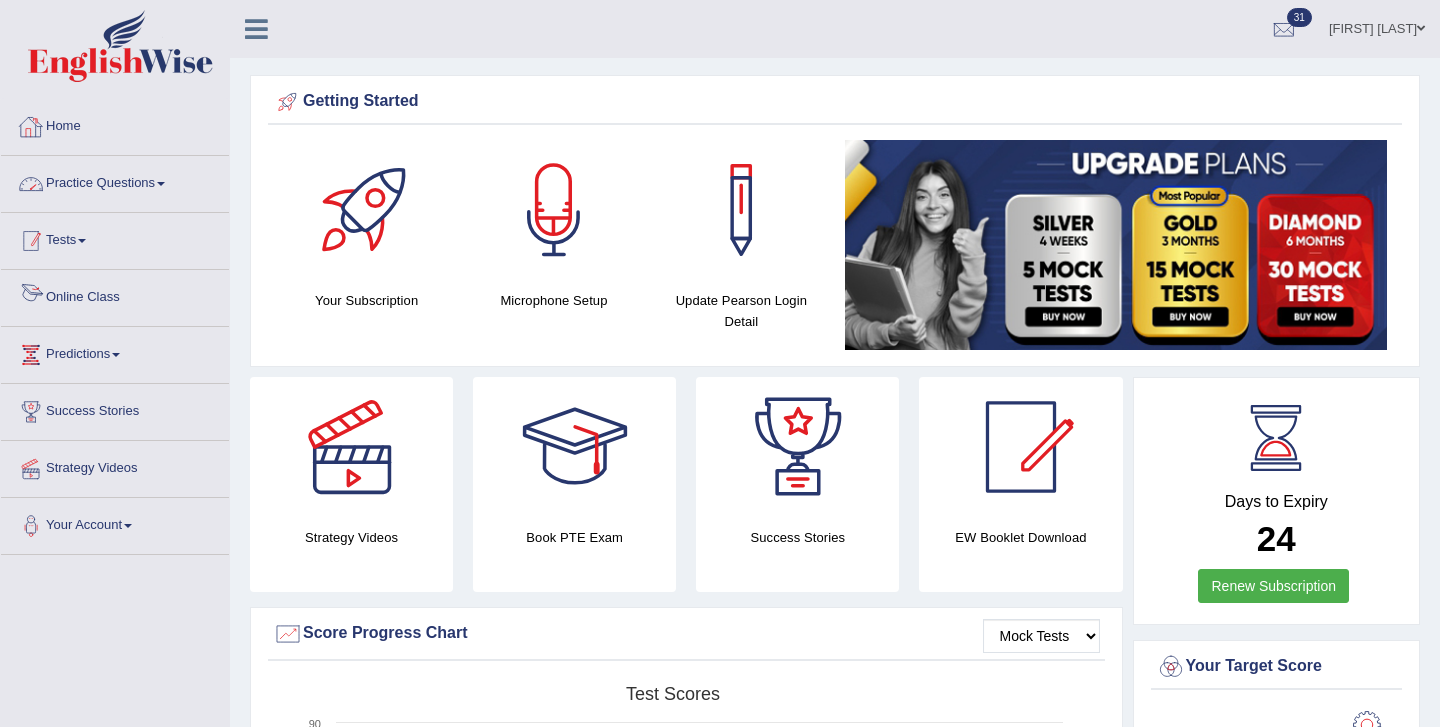click on "Tests" at bounding box center [115, 238] 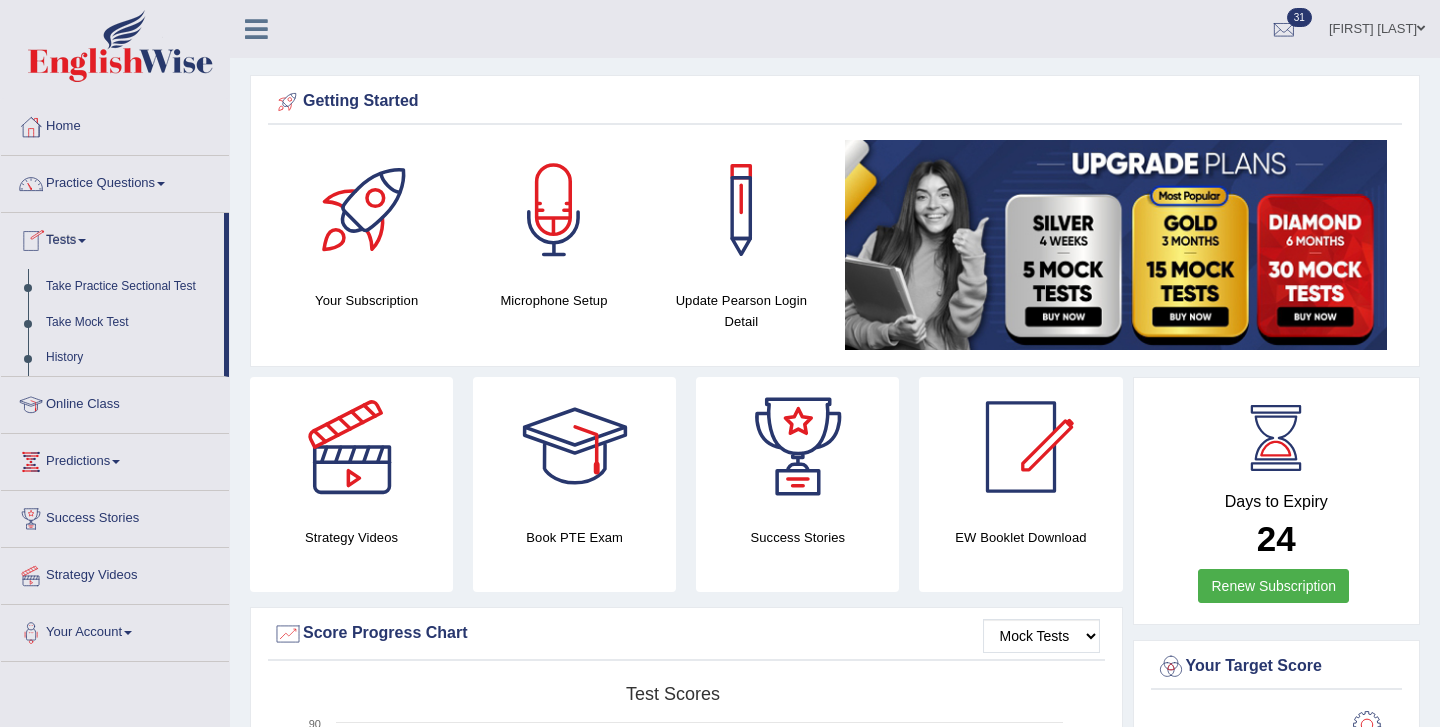 click on "Tests" at bounding box center [112, 238] 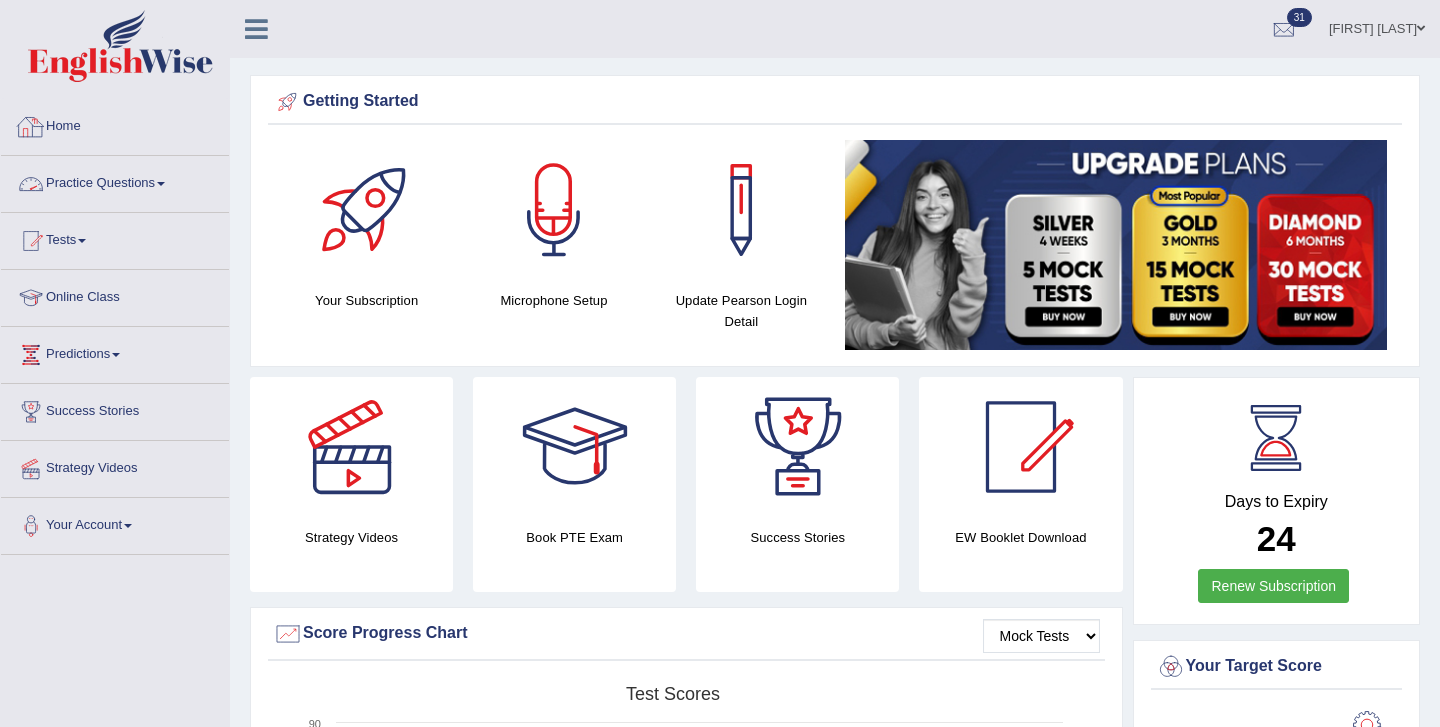 click on "Practice Questions" at bounding box center (115, 181) 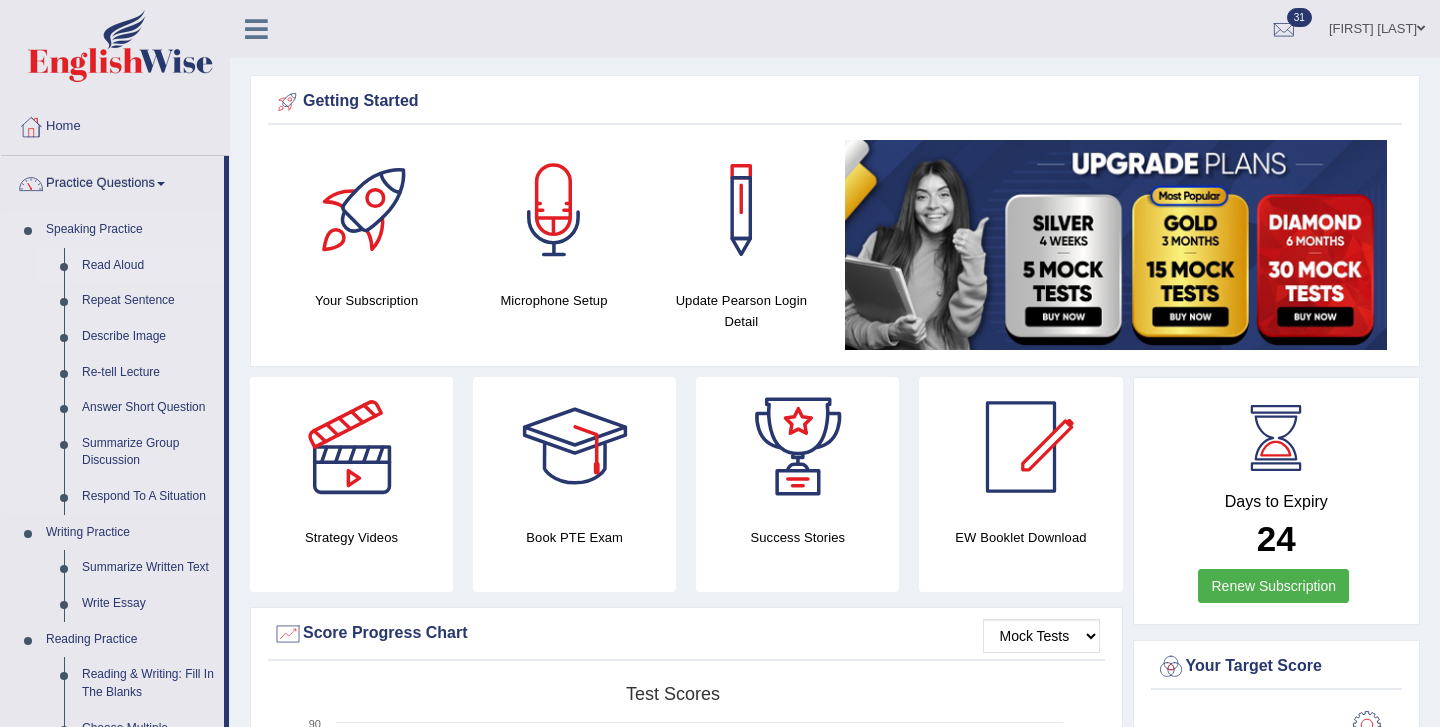 click on "Read Aloud" at bounding box center (148, 266) 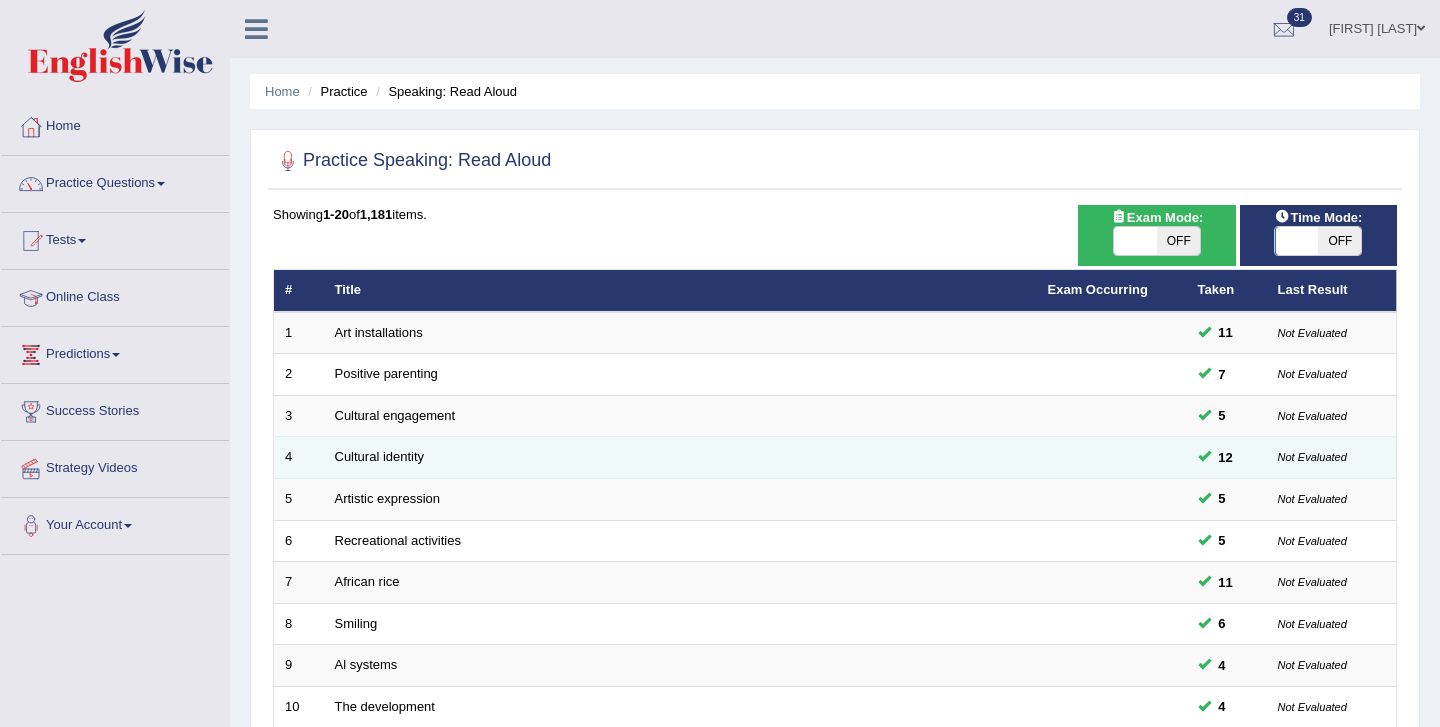 scroll, scrollTop: 0, scrollLeft: 0, axis: both 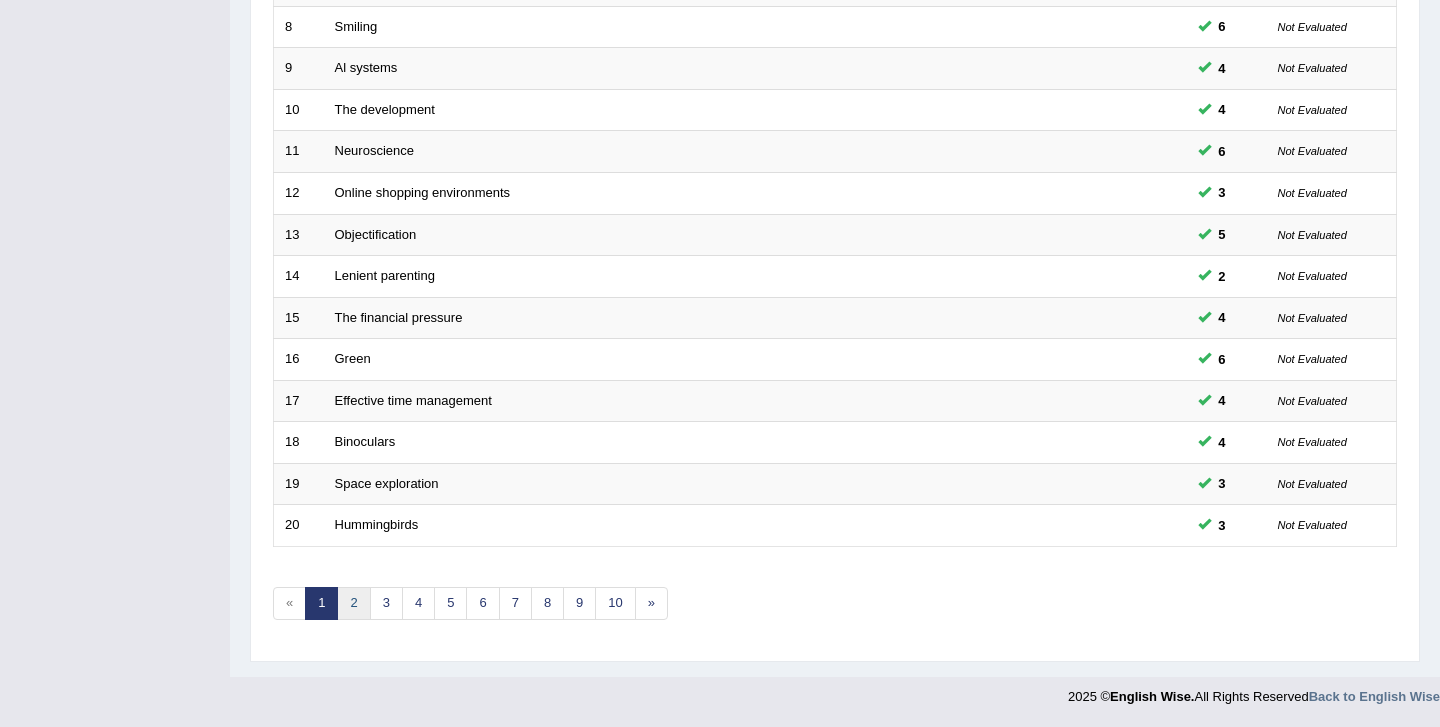 click on "2" at bounding box center (353, 603) 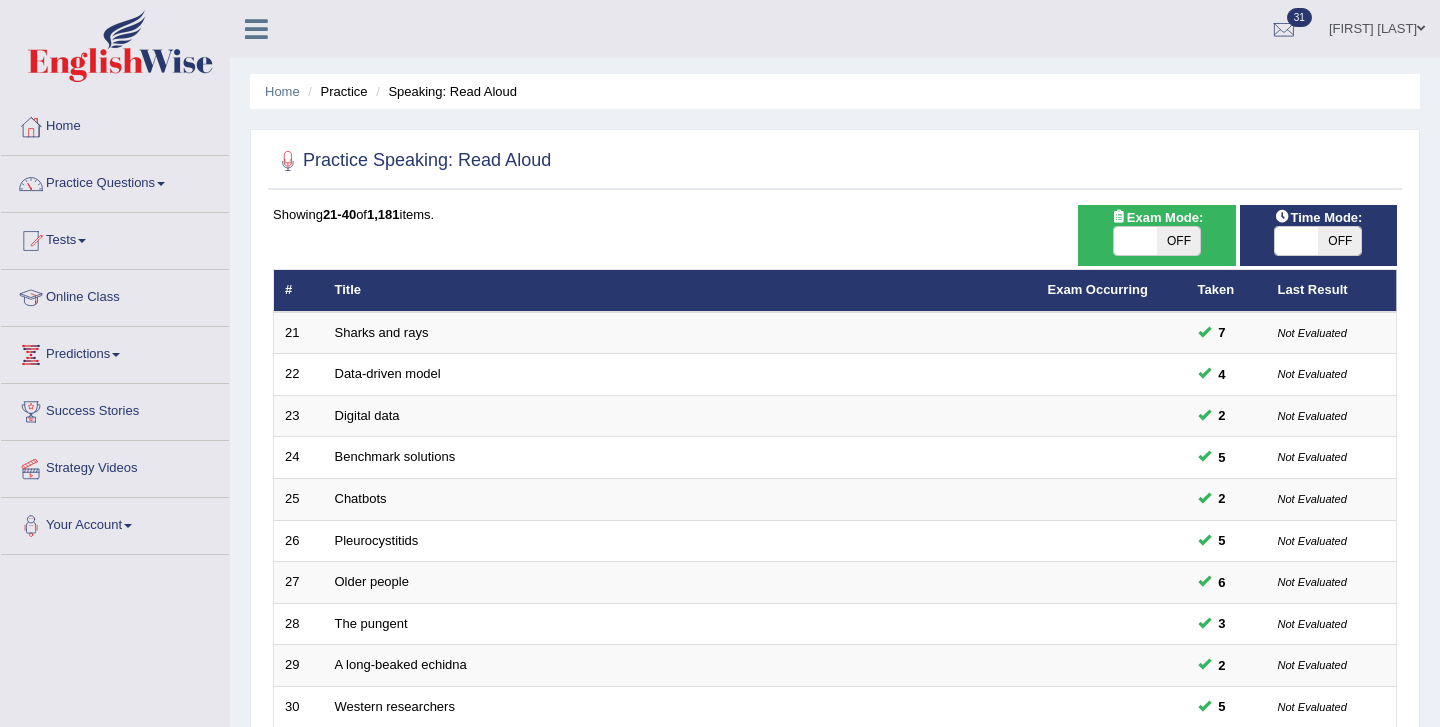 scroll, scrollTop: 0, scrollLeft: 0, axis: both 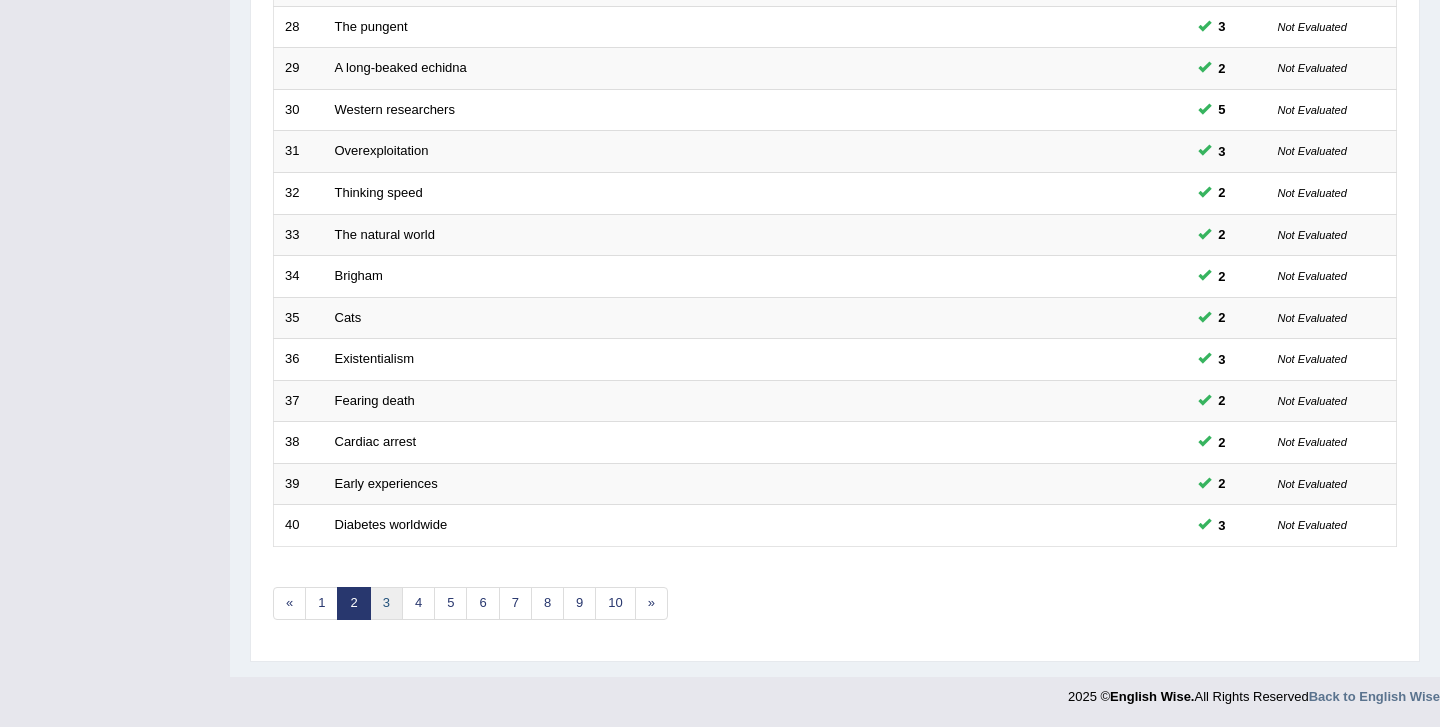 click on "3" at bounding box center (386, 603) 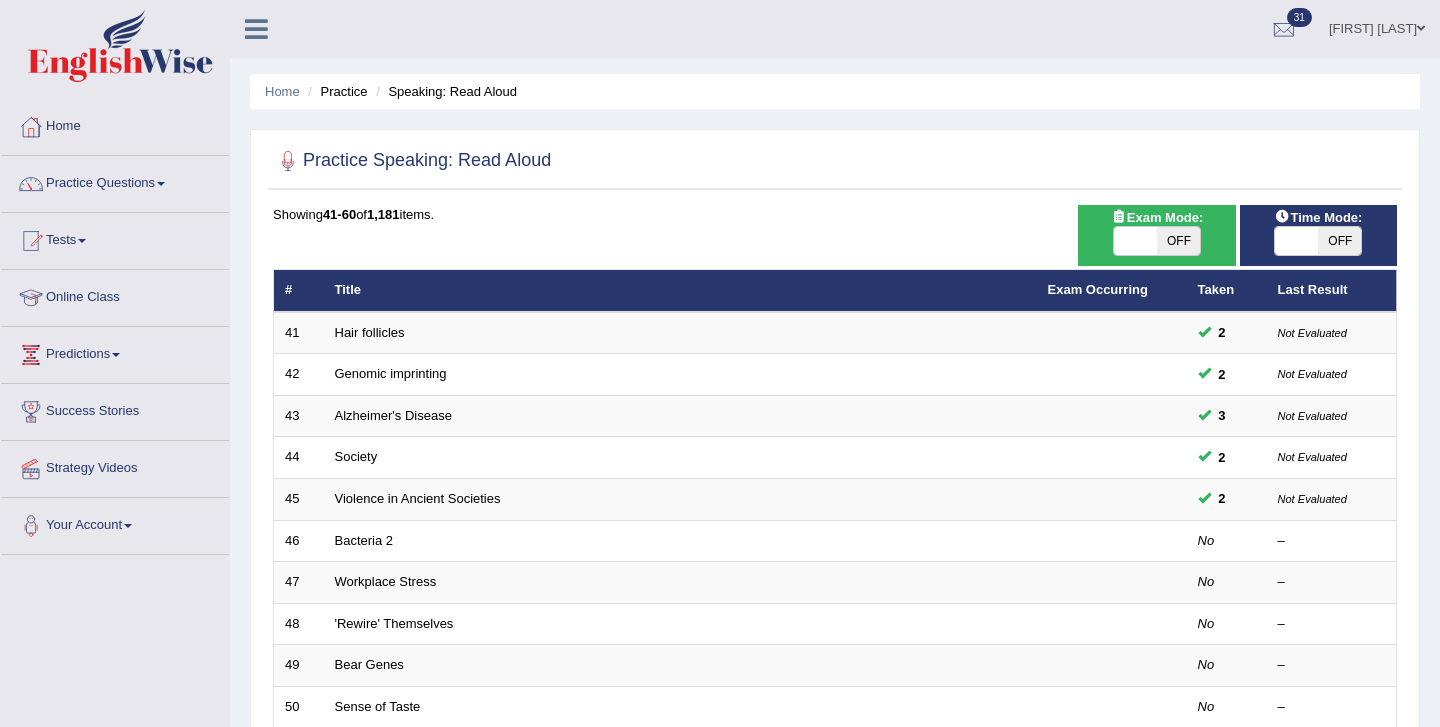 scroll, scrollTop: 0, scrollLeft: 0, axis: both 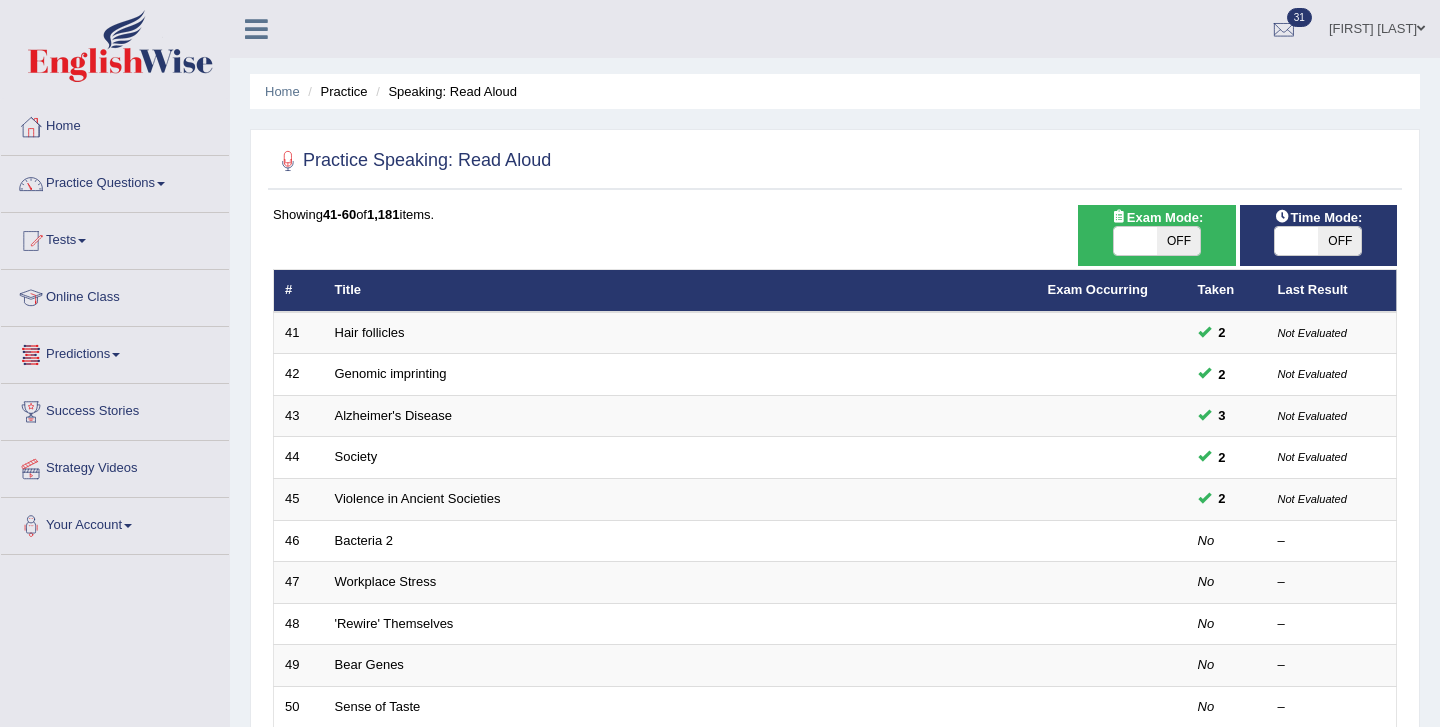 click on "Predictions" at bounding box center [115, 352] 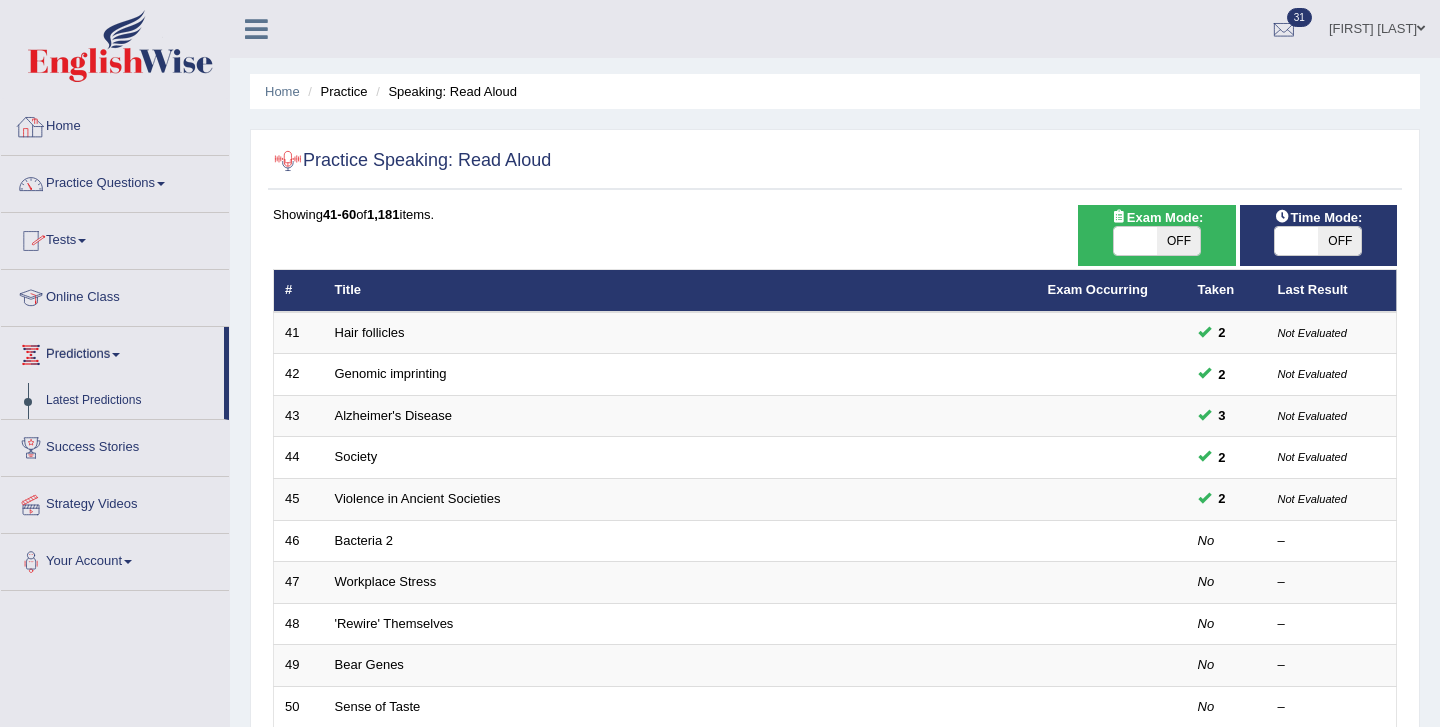 click on "Tests" at bounding box center [115, 238] 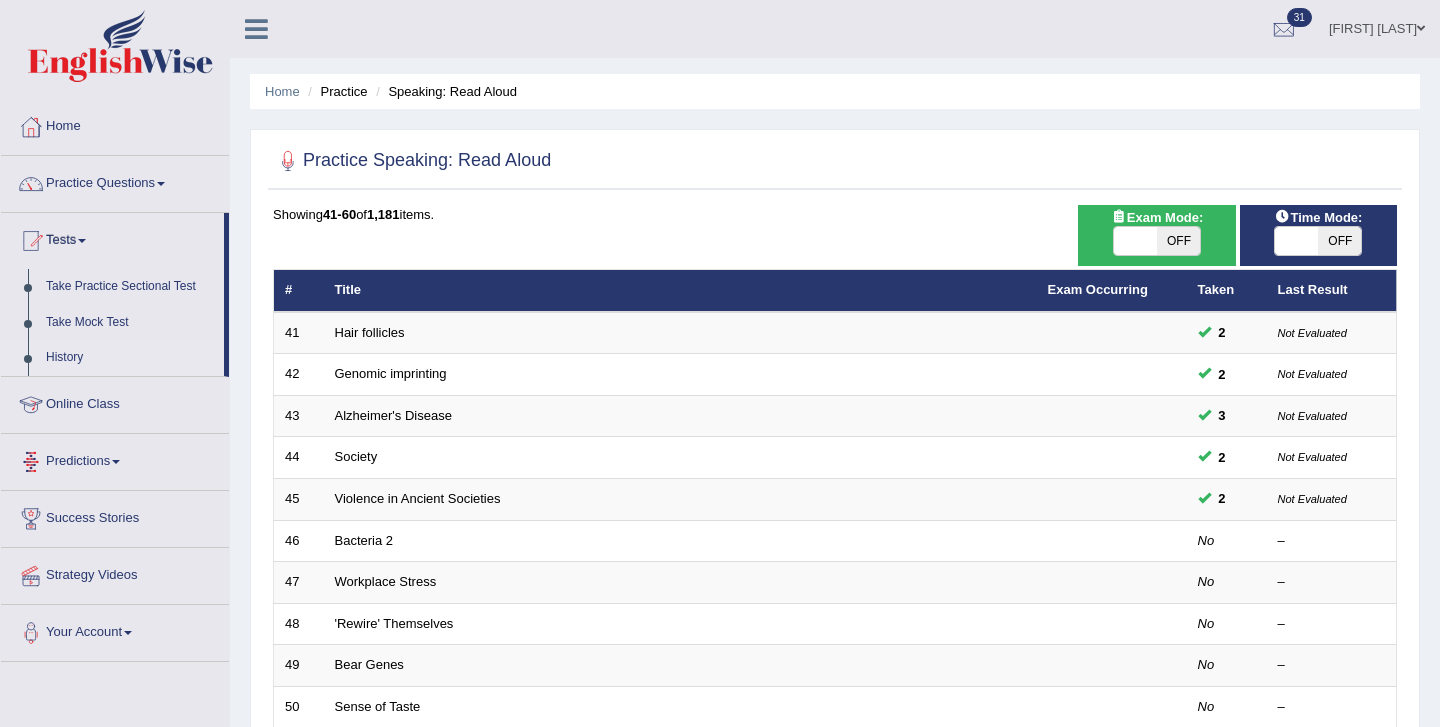 click on "History" at bounding box center (130, 358) 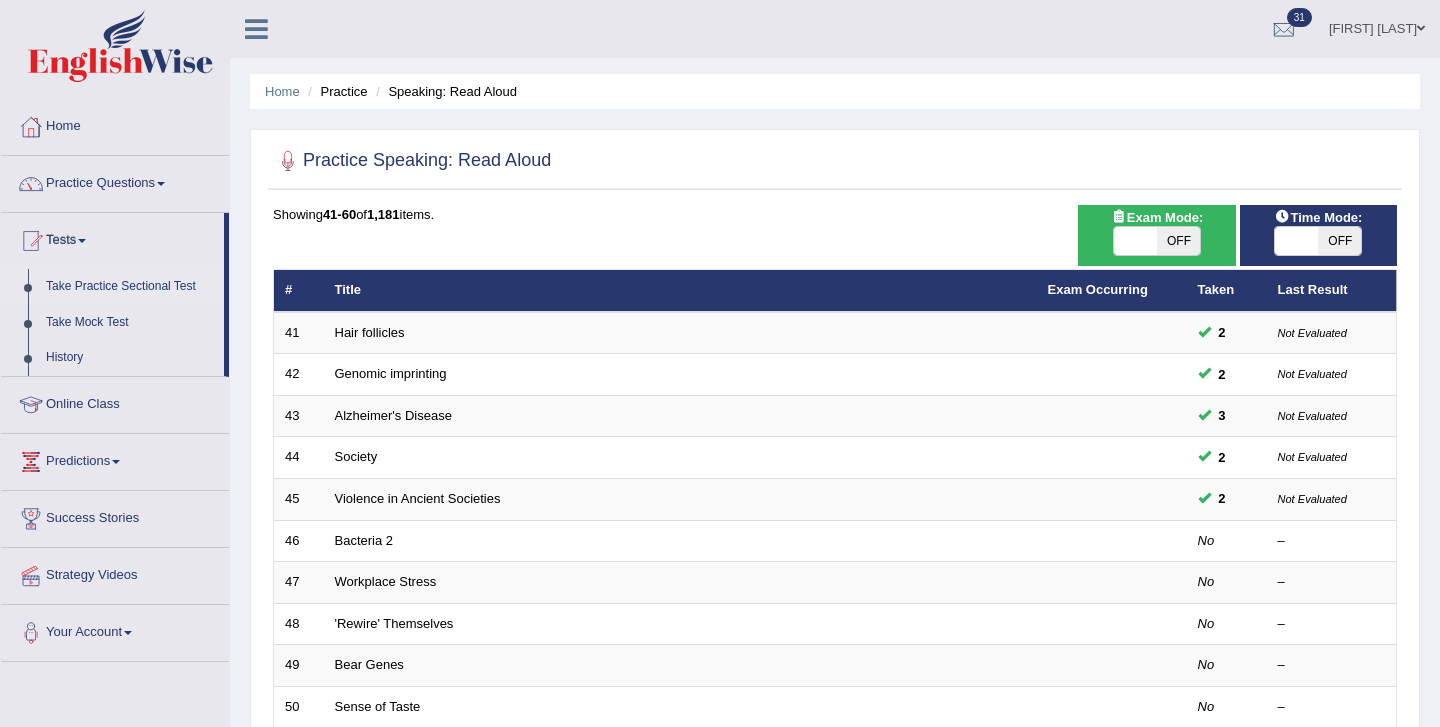 click on "Take Practice Sectional Test" at bounding box center [130, 287] 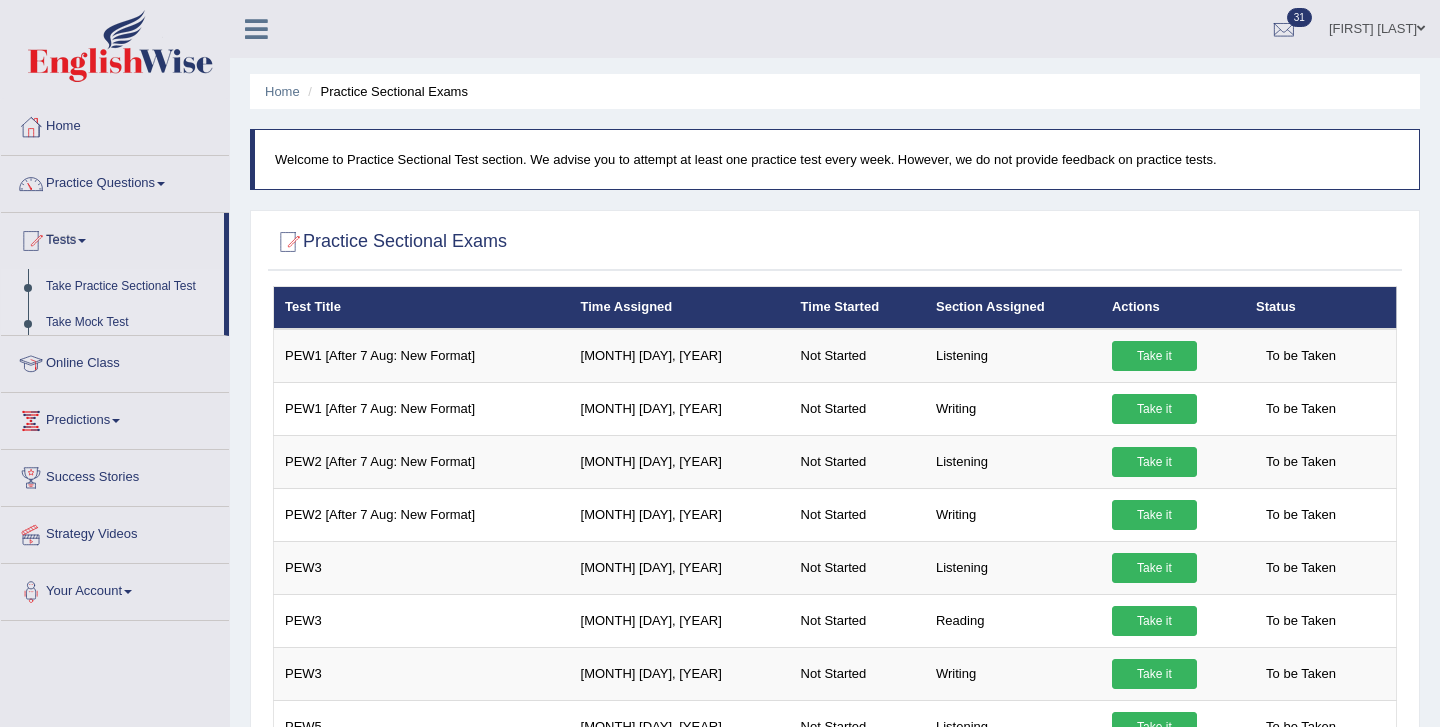 scroll, scrollTop: 0, scrollLeft: 0, axis: both 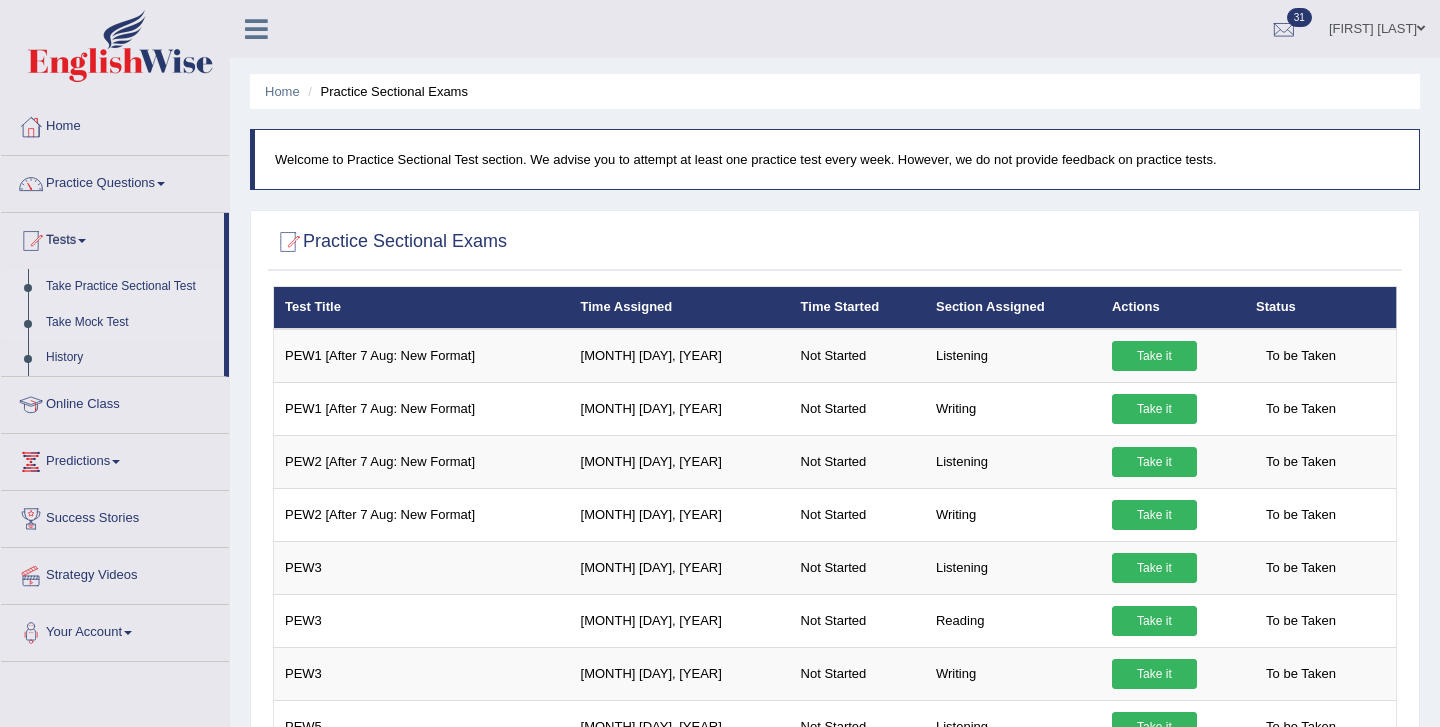 click on "Take Mock Test" at bounding box center (130, 323) 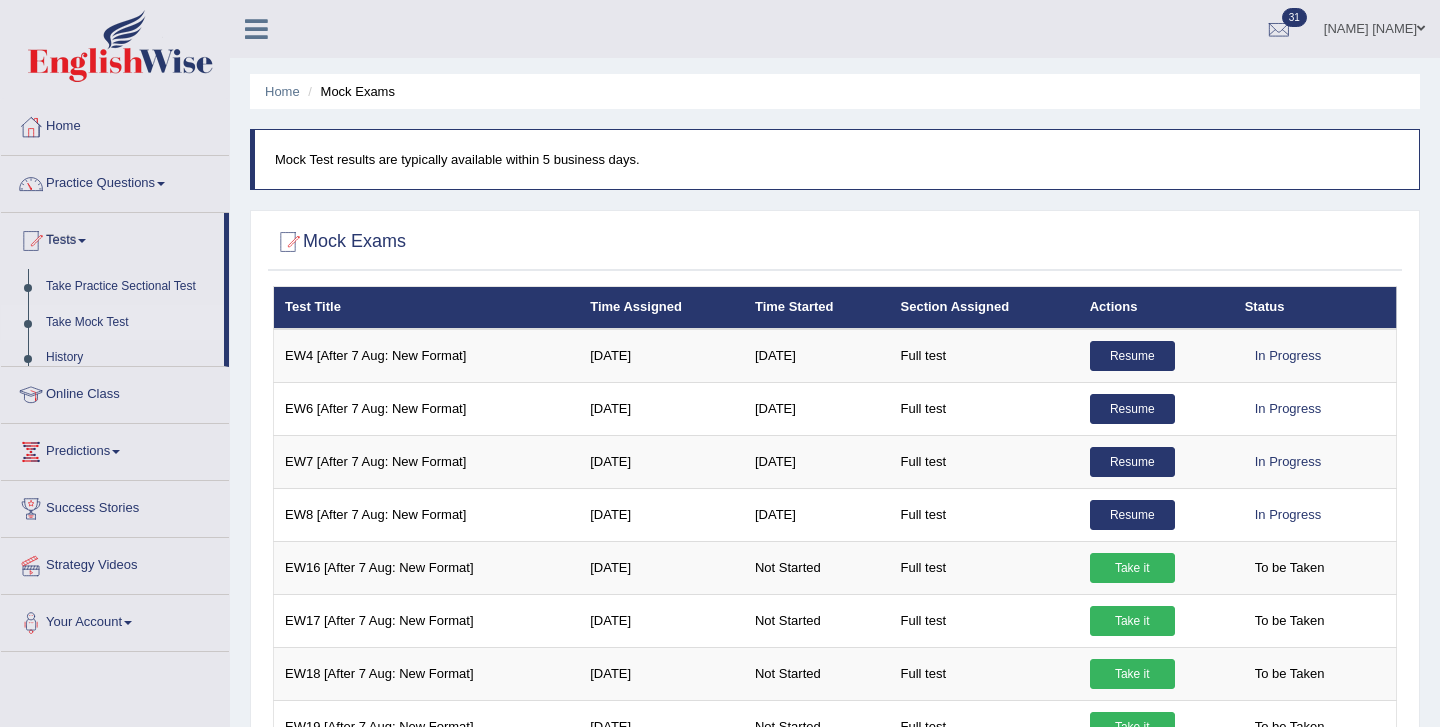 scroll, scrollTop: 0, scrollLeft: 0, axis: both 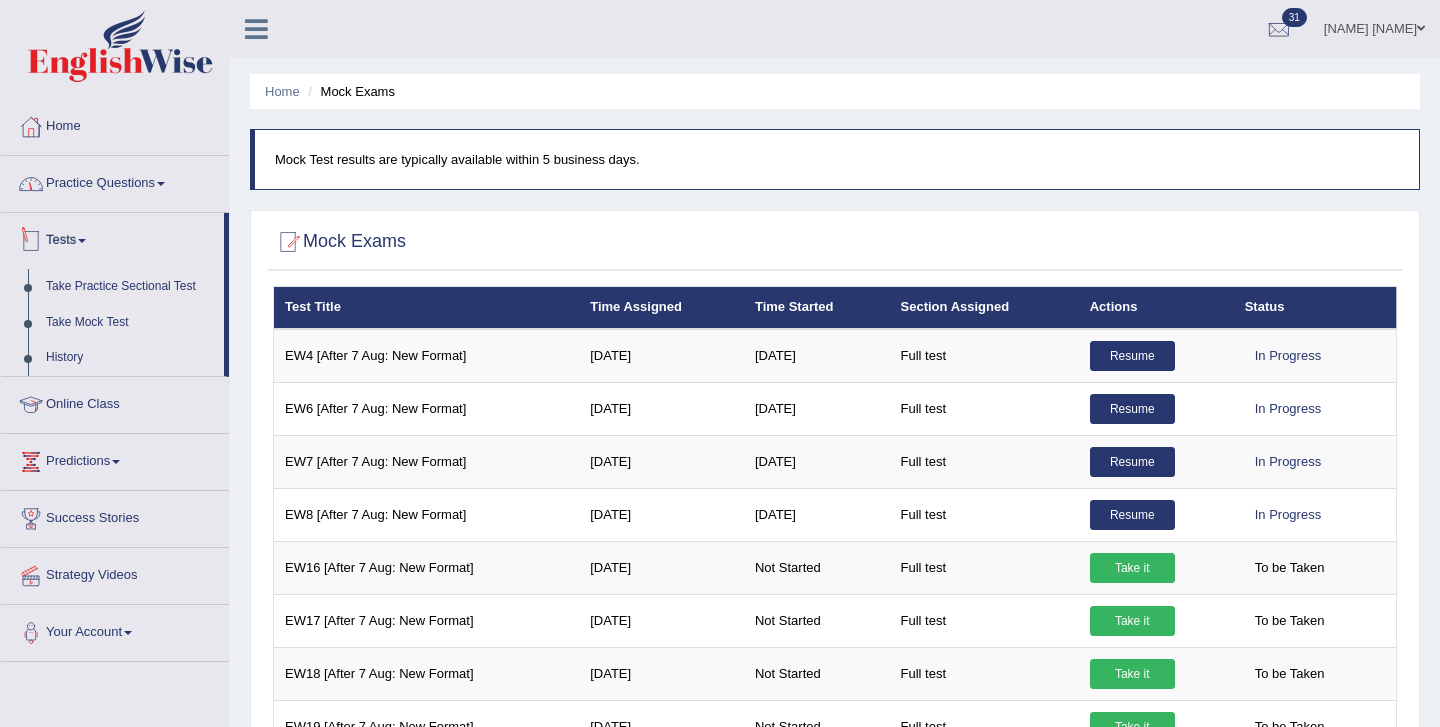 click on "Practice Questions" at bounding box center [115, 181] 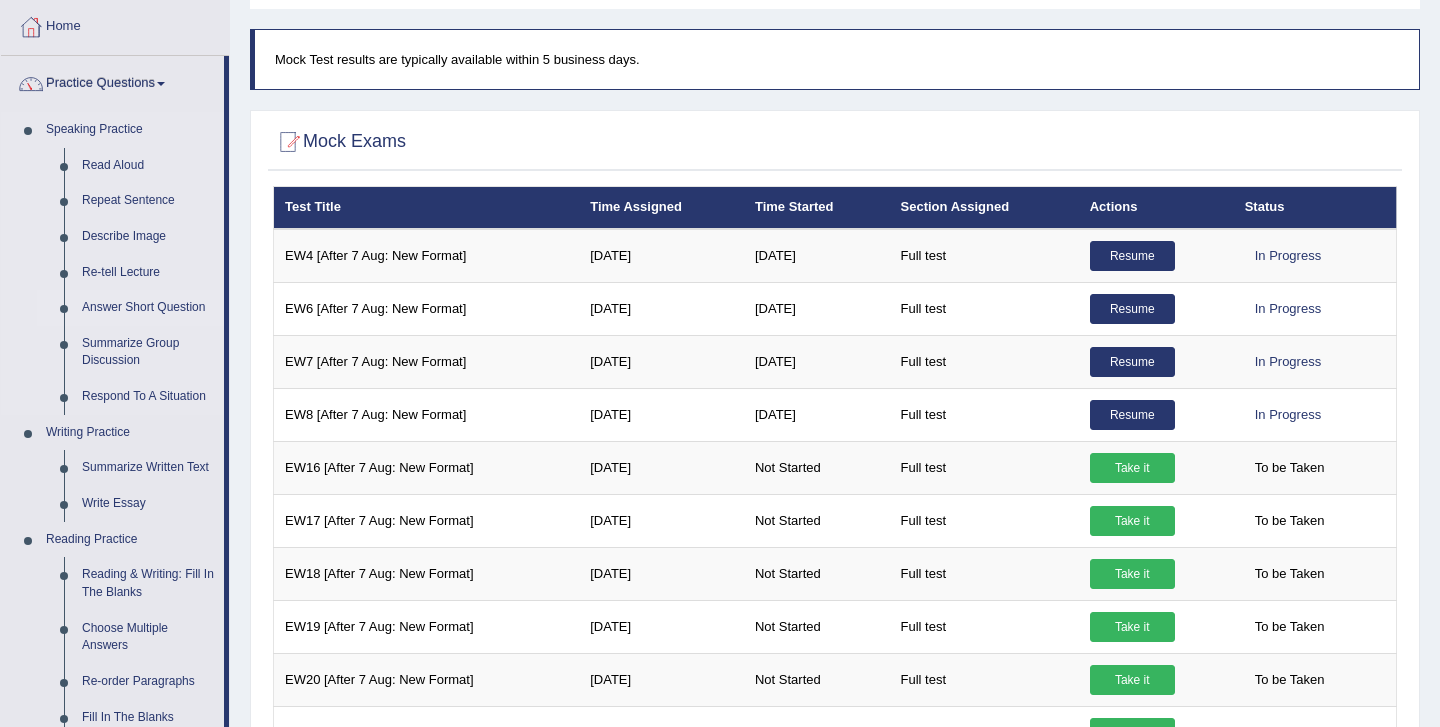scroll, scrollTop: 98, scrollLeft: 0, axis: vertical 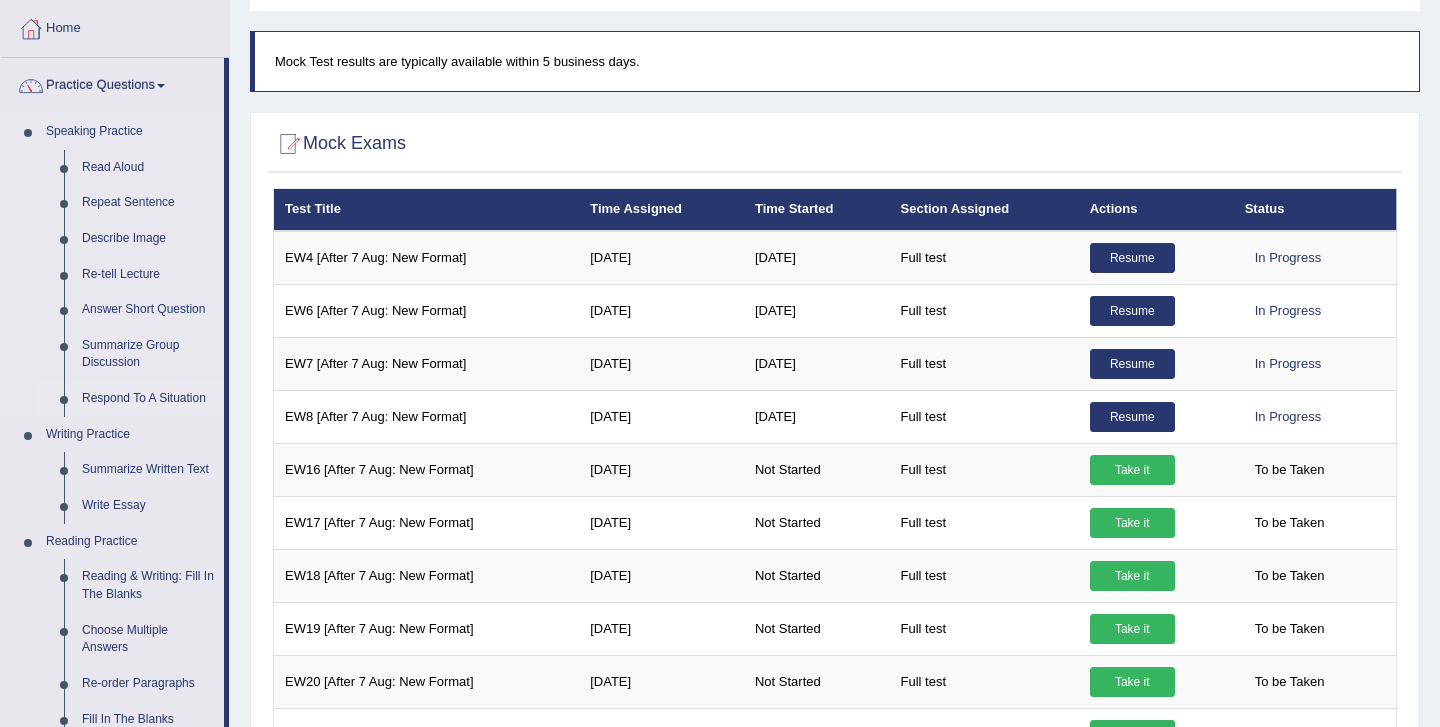 click on "Respond To A Situation" at bounding box center (148, 399) 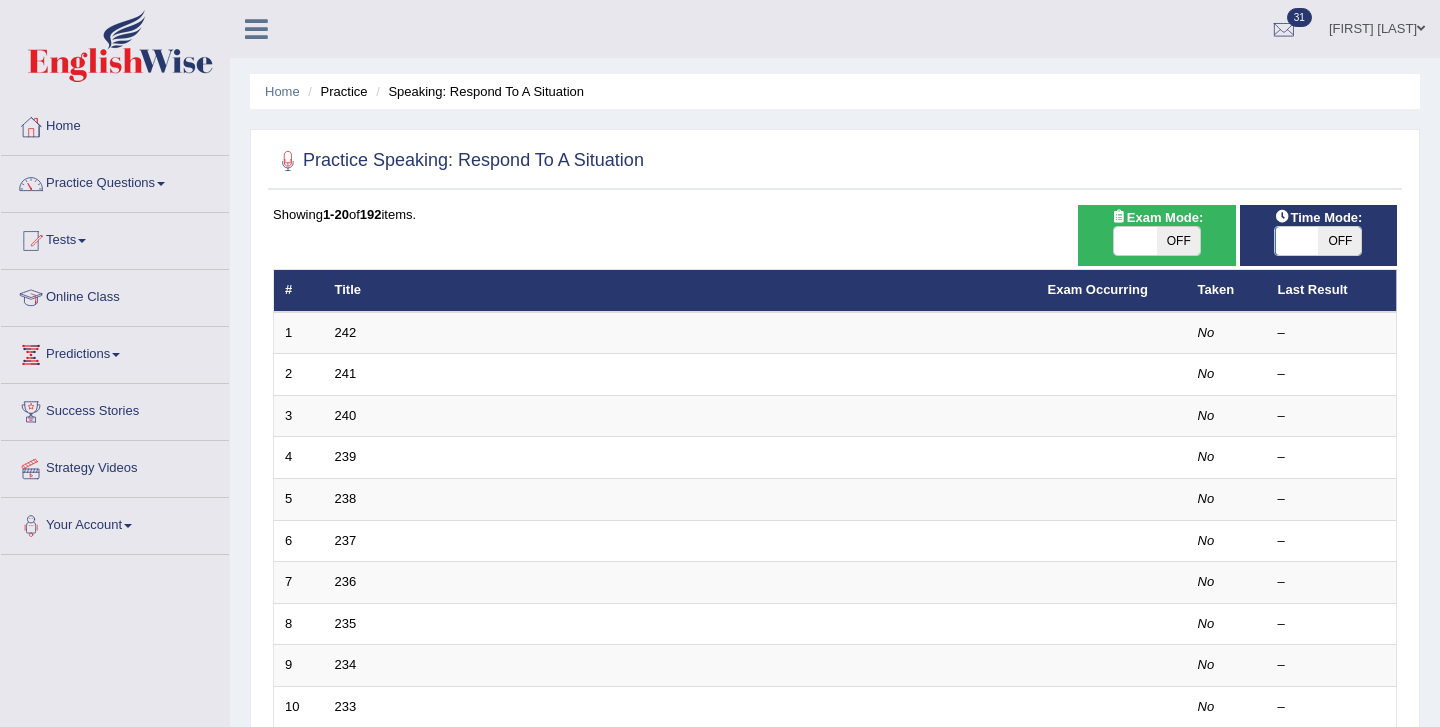 scroll, scrollTop: 0, scrollLeft: 0, axis: both 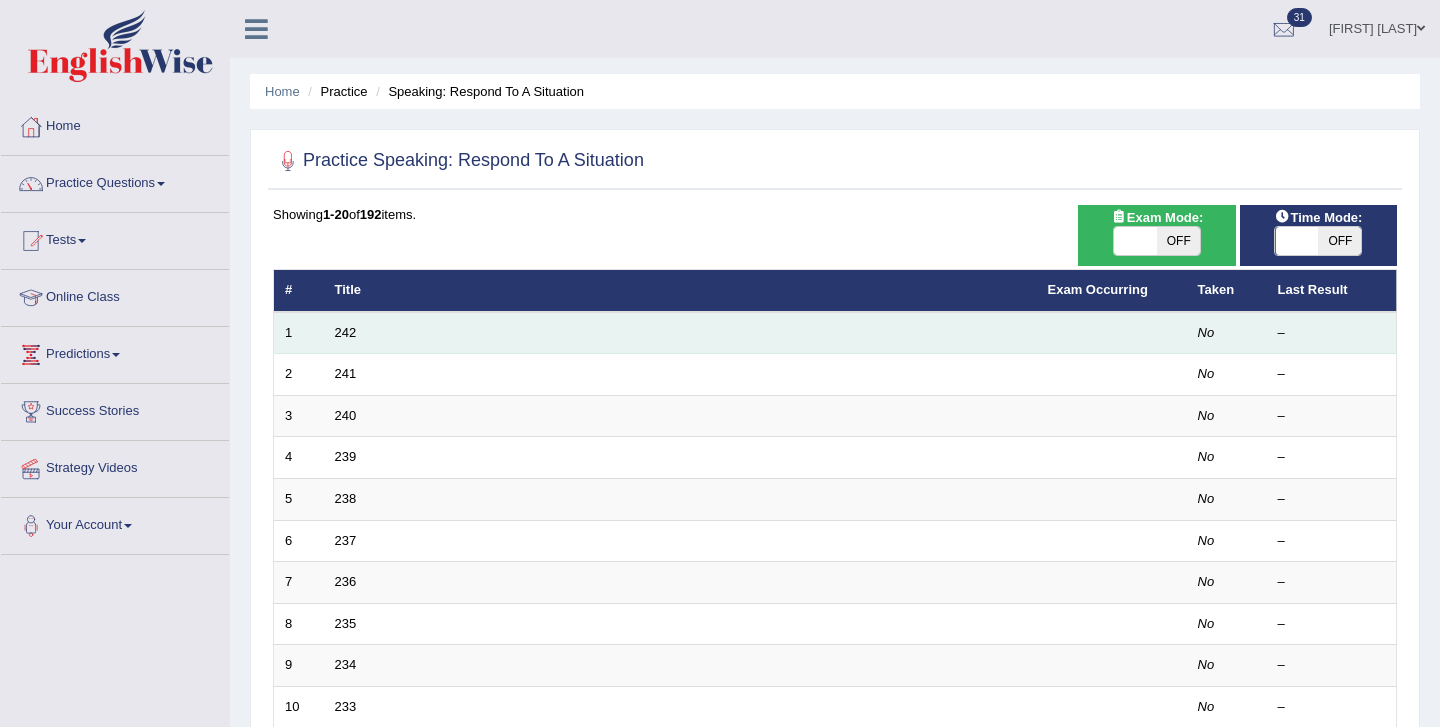 click on "242" at bounding box center (680, 333) 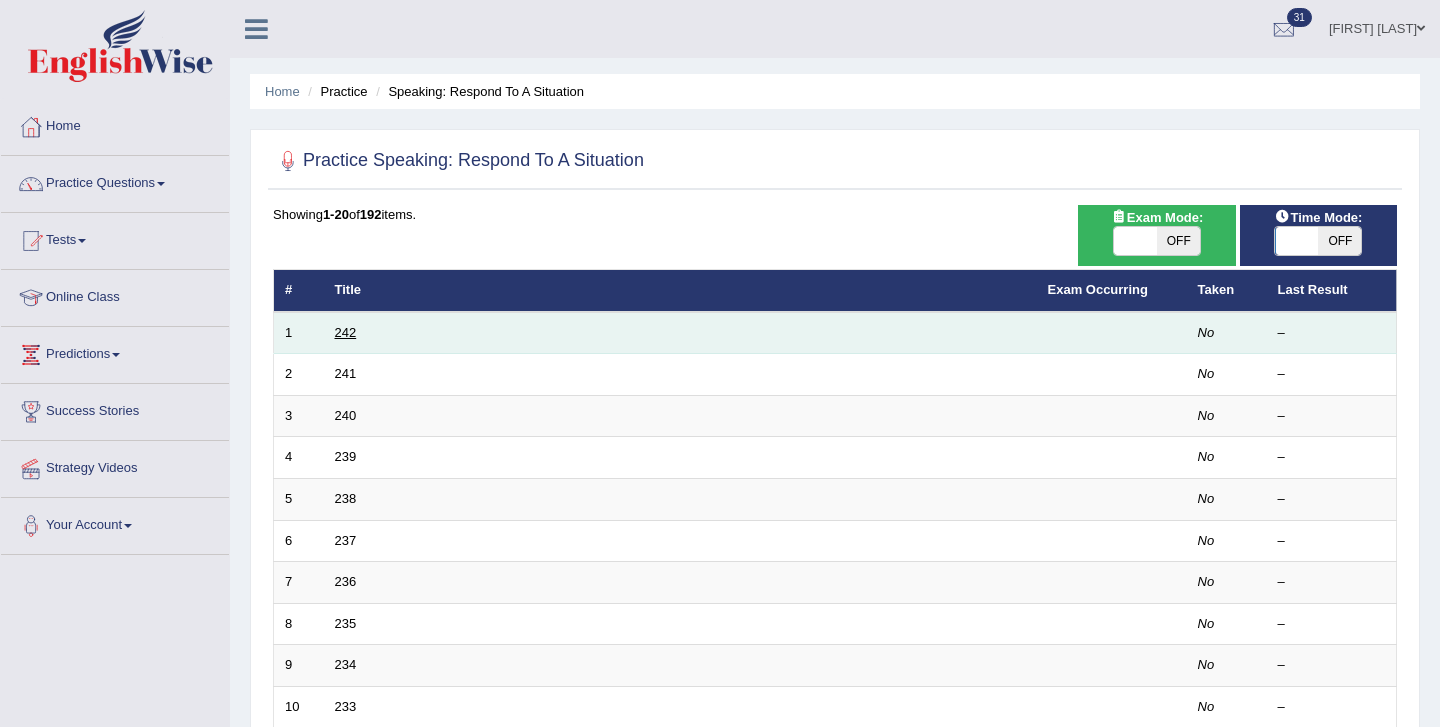 click on "242" at bounding box center [346, 332] 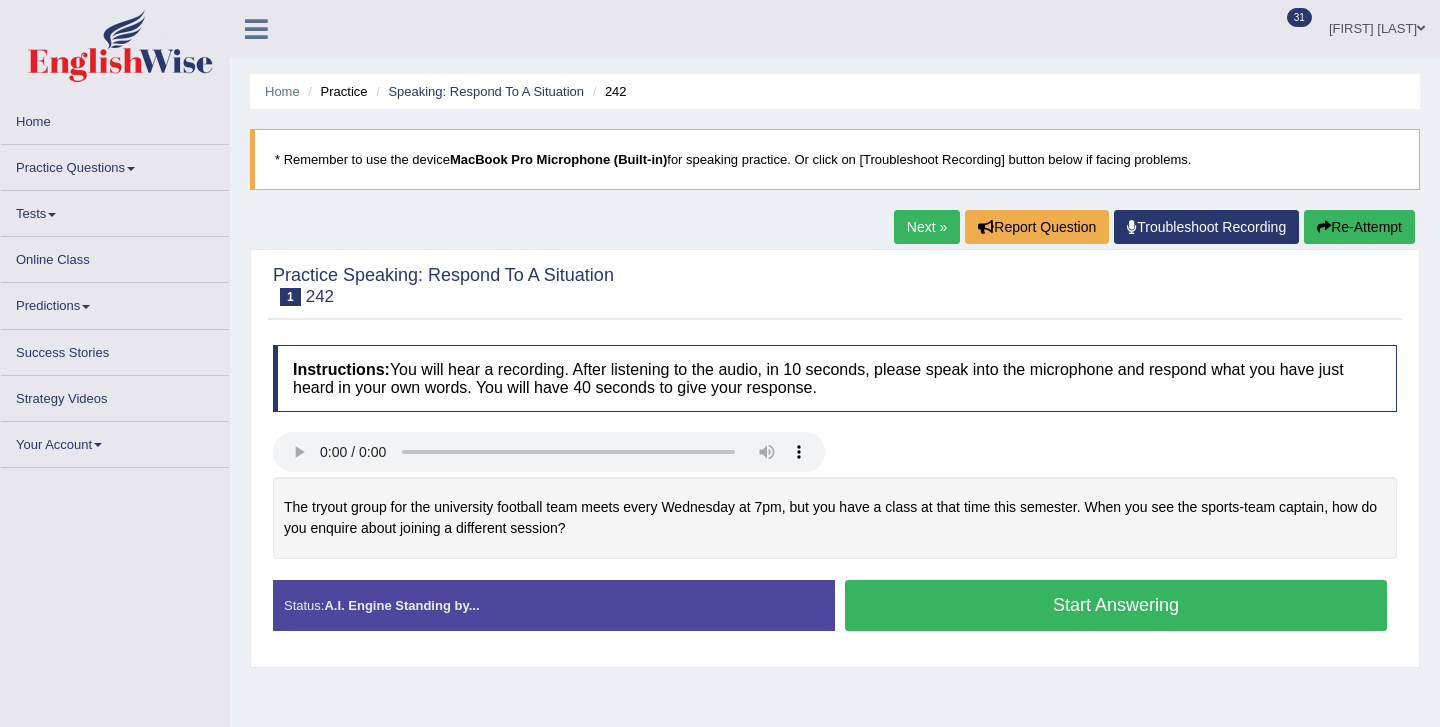 scroll, scrollTop: 0, scrollLeft: 0, axis: both 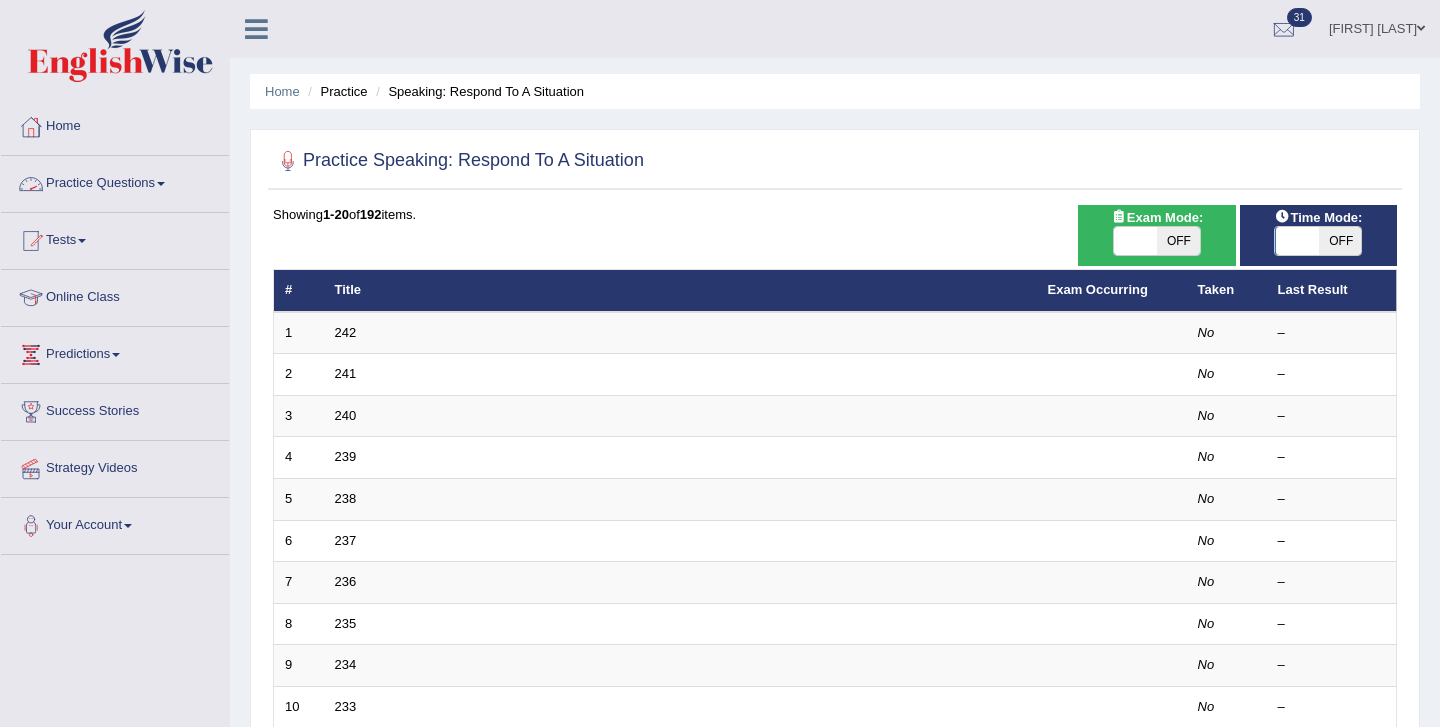 click on "Practice Questions" at bounding box center (115, 181) 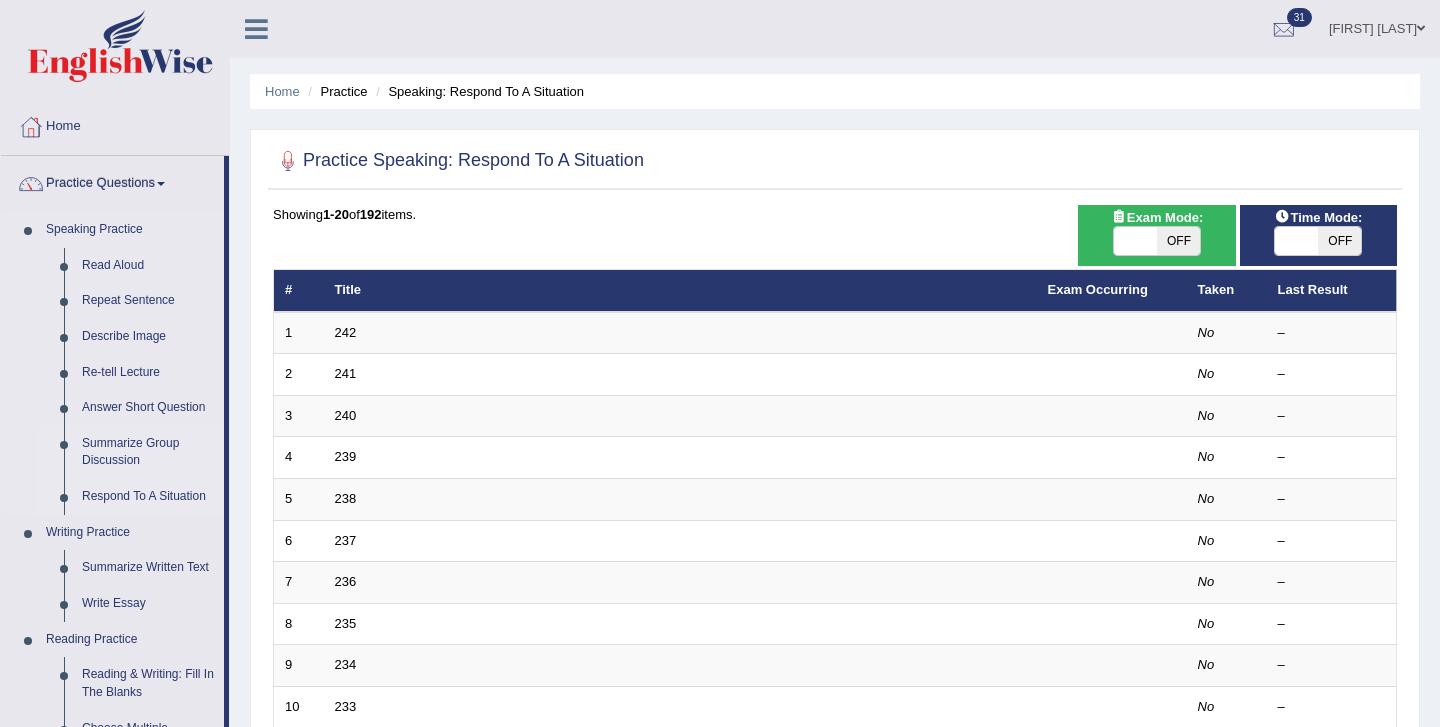 click on "Summarize Group Discussion" at bounding box center (148, 452) 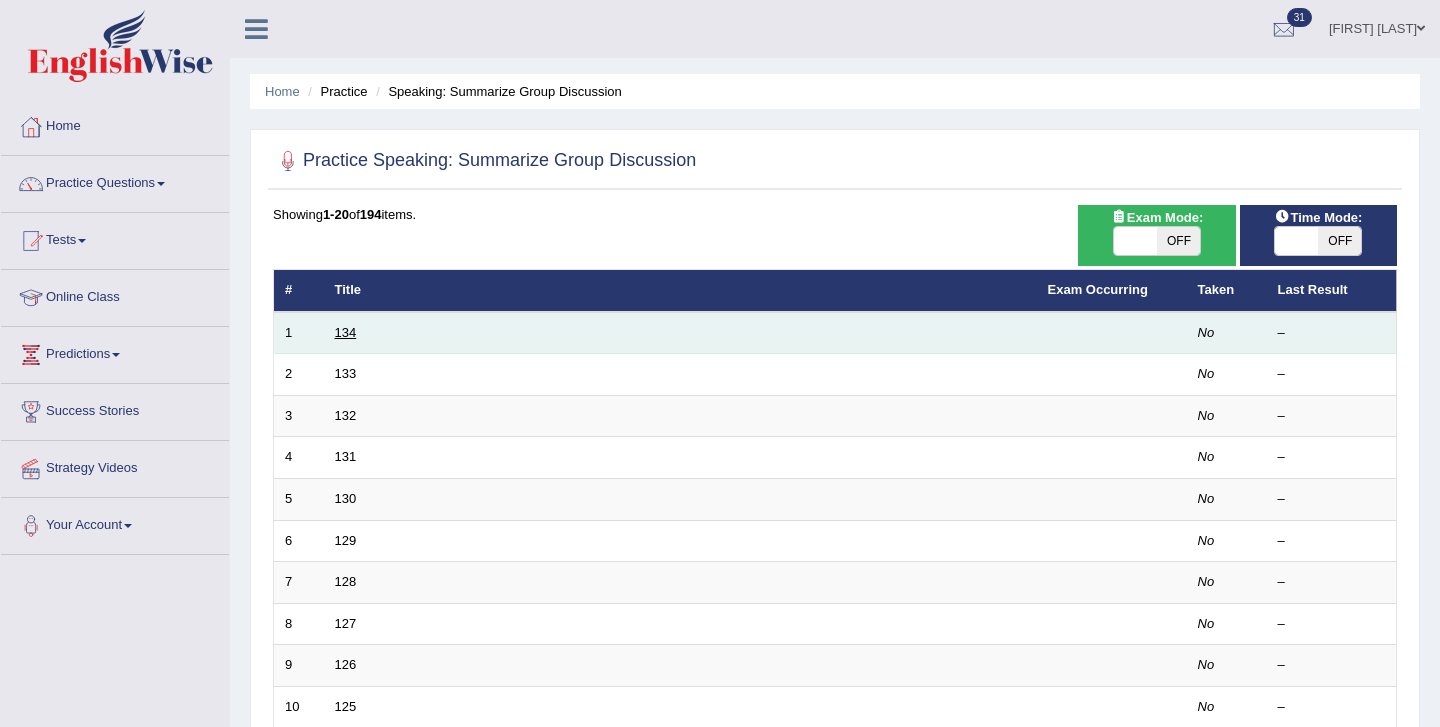 scroll, scrollTop: 0, scrollLeft: 0, axis: both 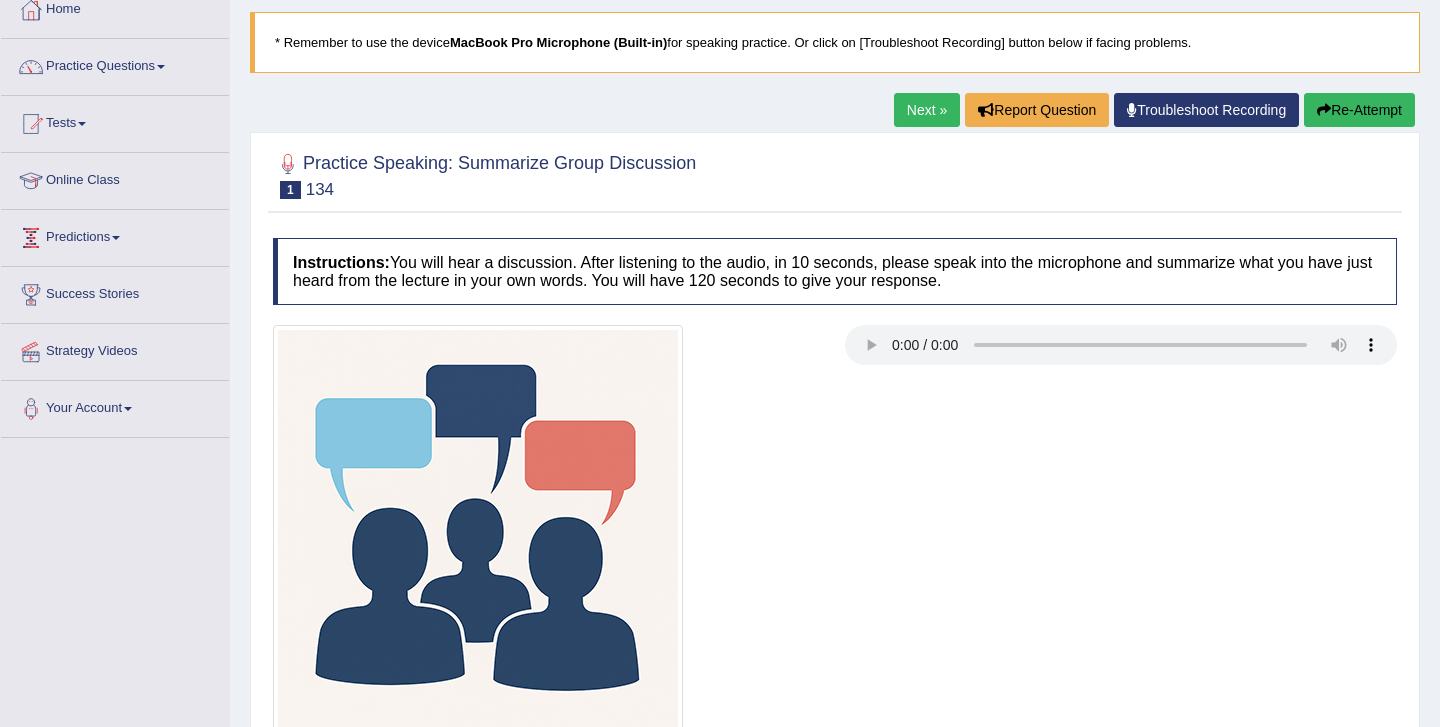 click on "Predictions" at bounding box center (115, 235) 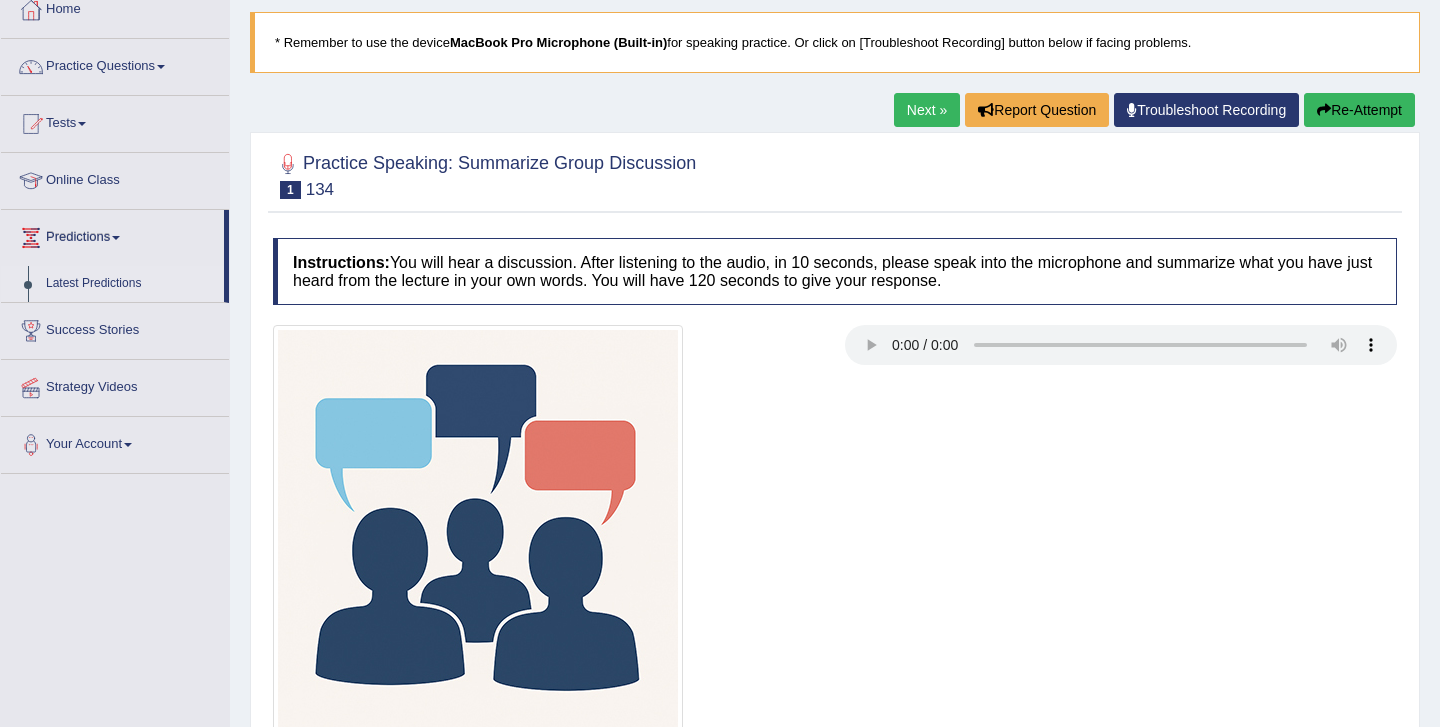 click on "Latest Predictions" at bounding box center [130, 284] 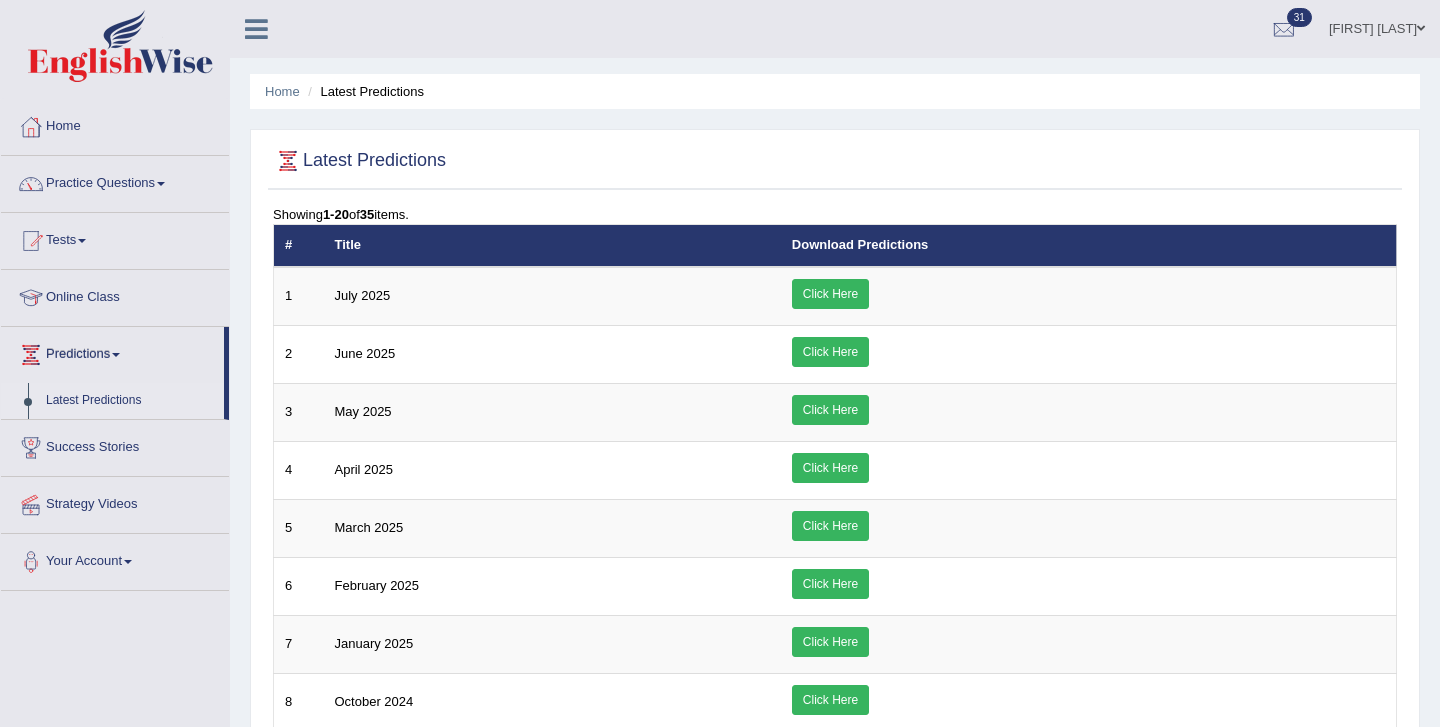 scroll, scrollTop: 0, scrollLeft: 0, axis: both 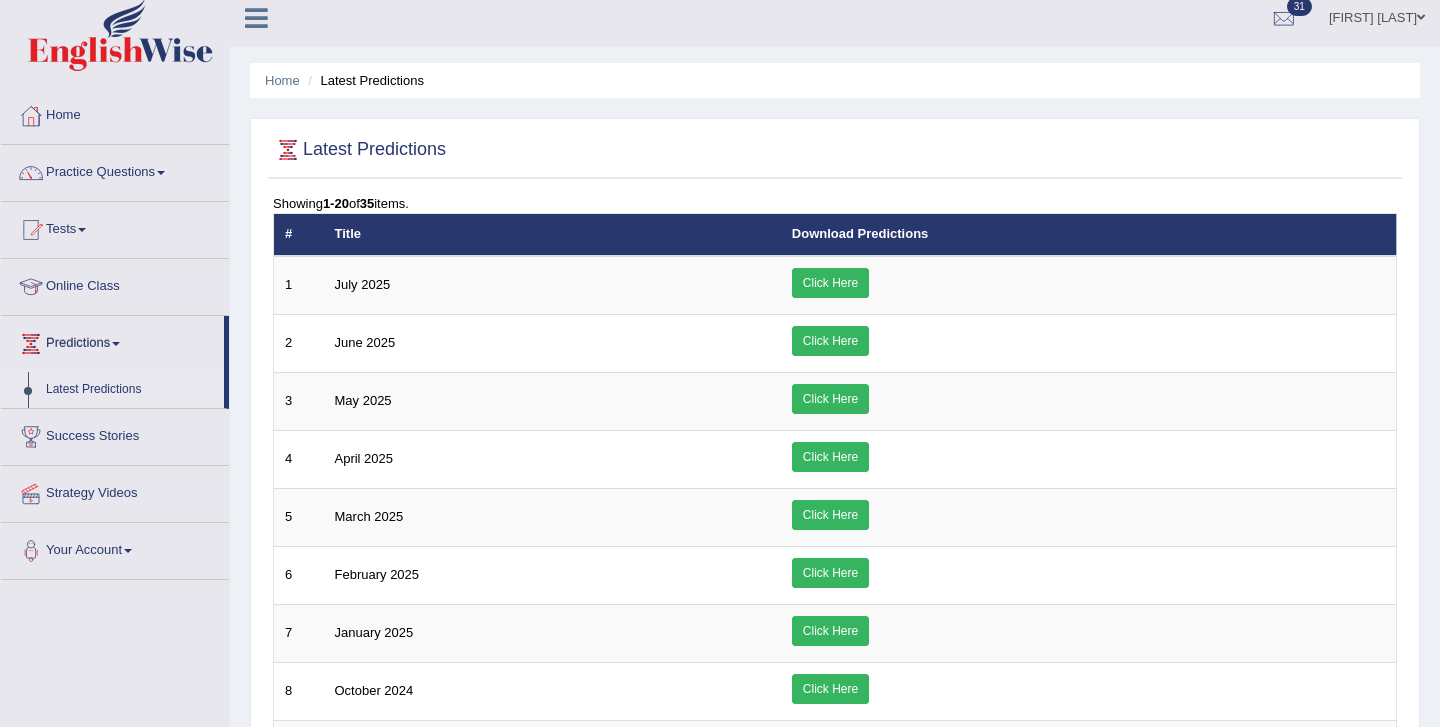 click on "Predictions" at bounding box center (112, 341) 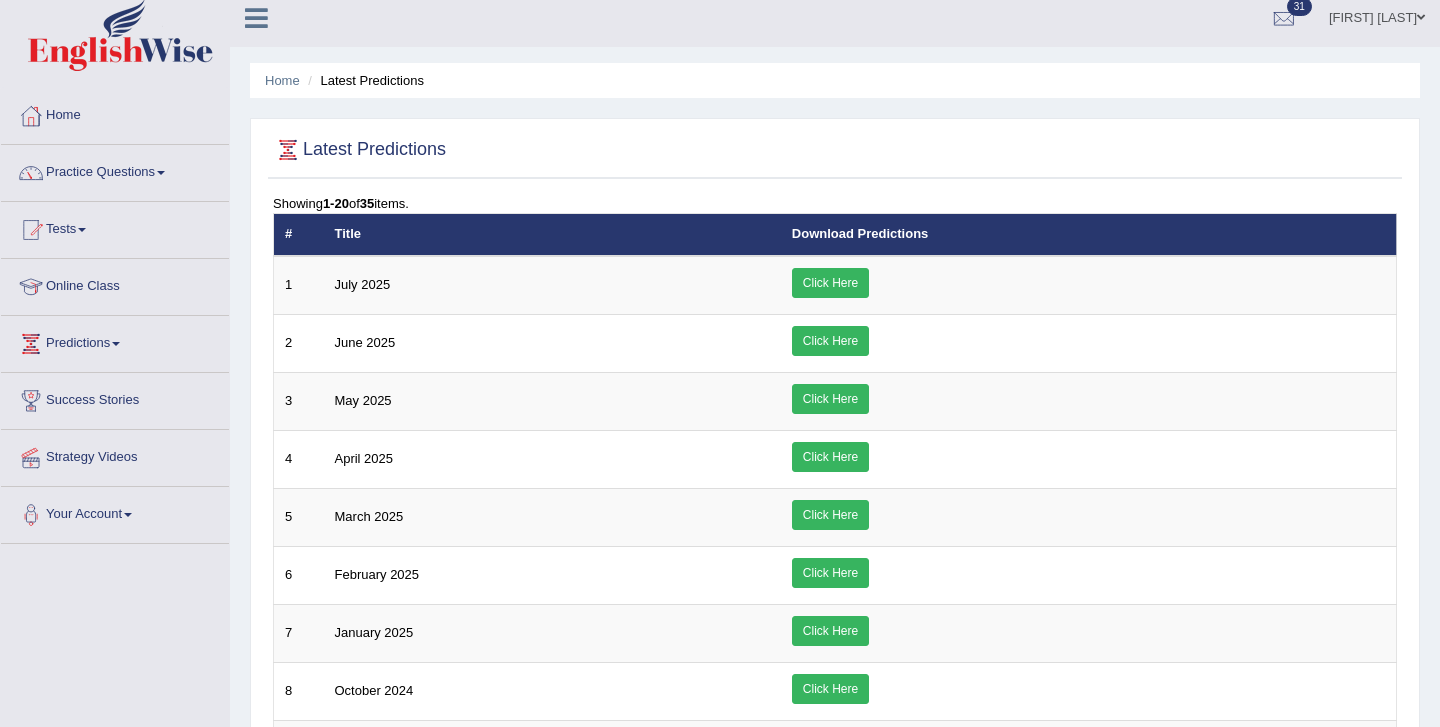click on "Predictions" at bounding box center (115, 341) 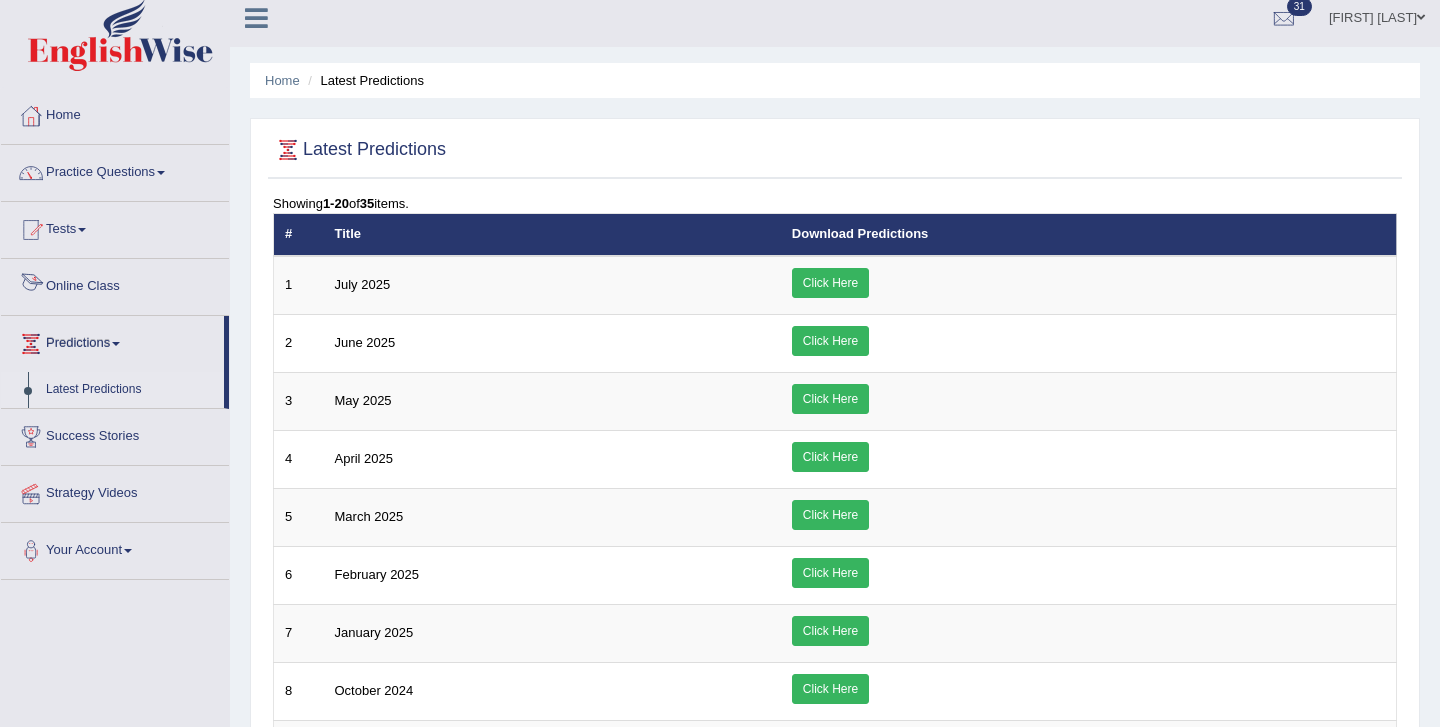 click on "Online Class" at bounding box center (115, 284) 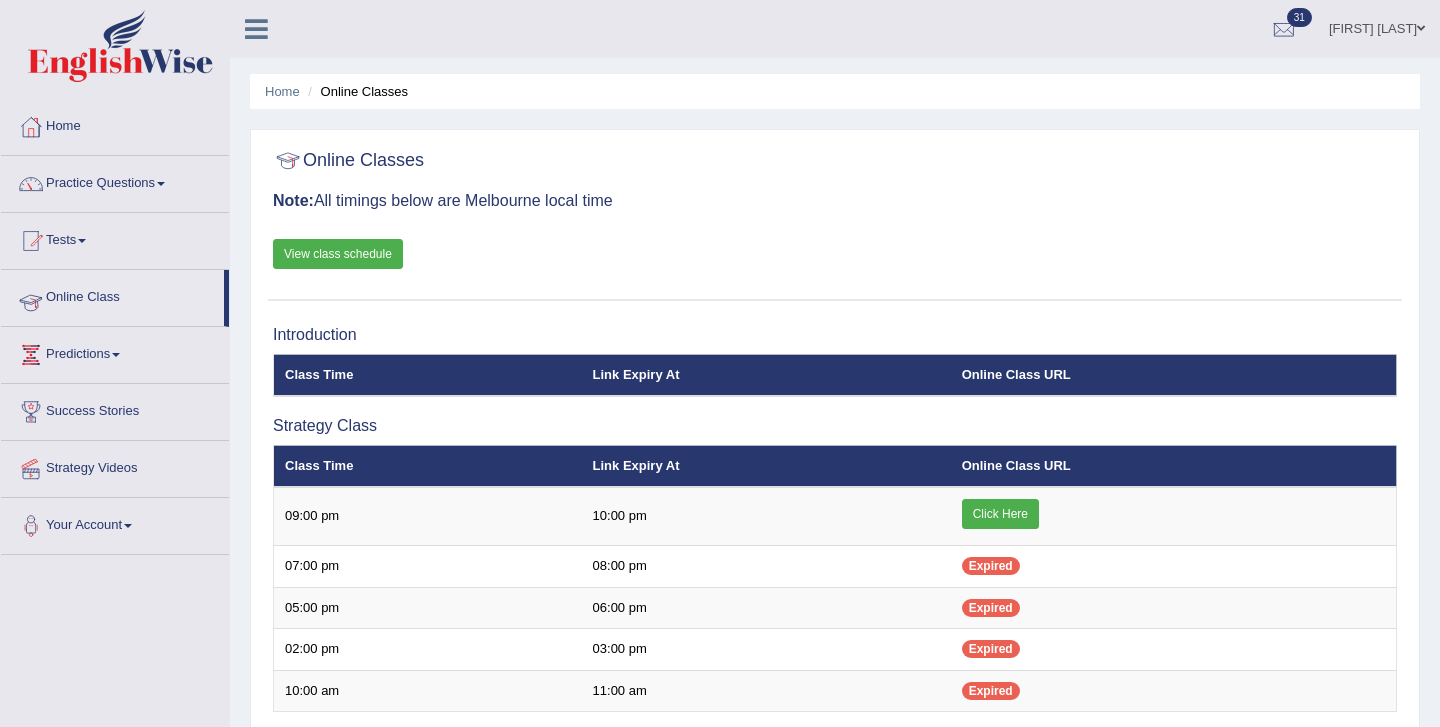 scroll, scrollTop: 0, scrollLeft: 0, axis: both 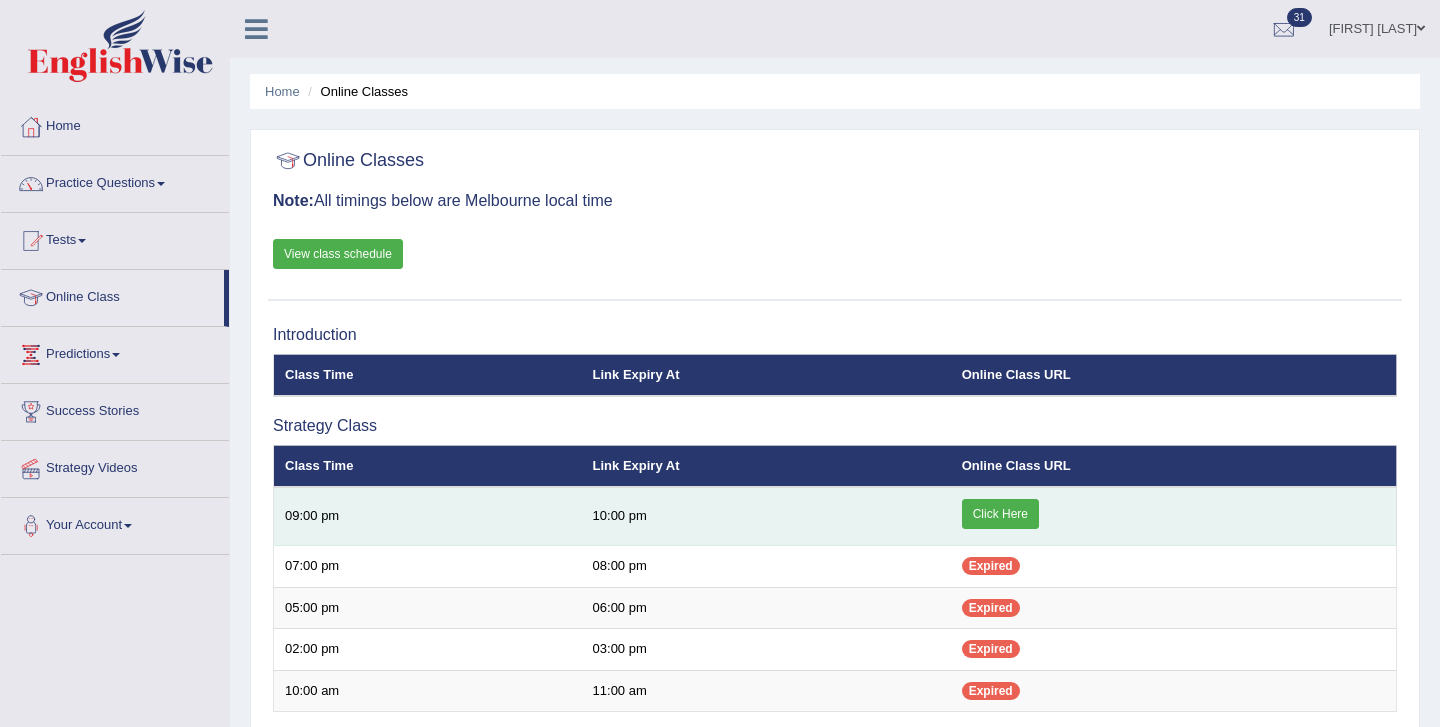 click on "Click Here" at bounding box center [1000, 514] 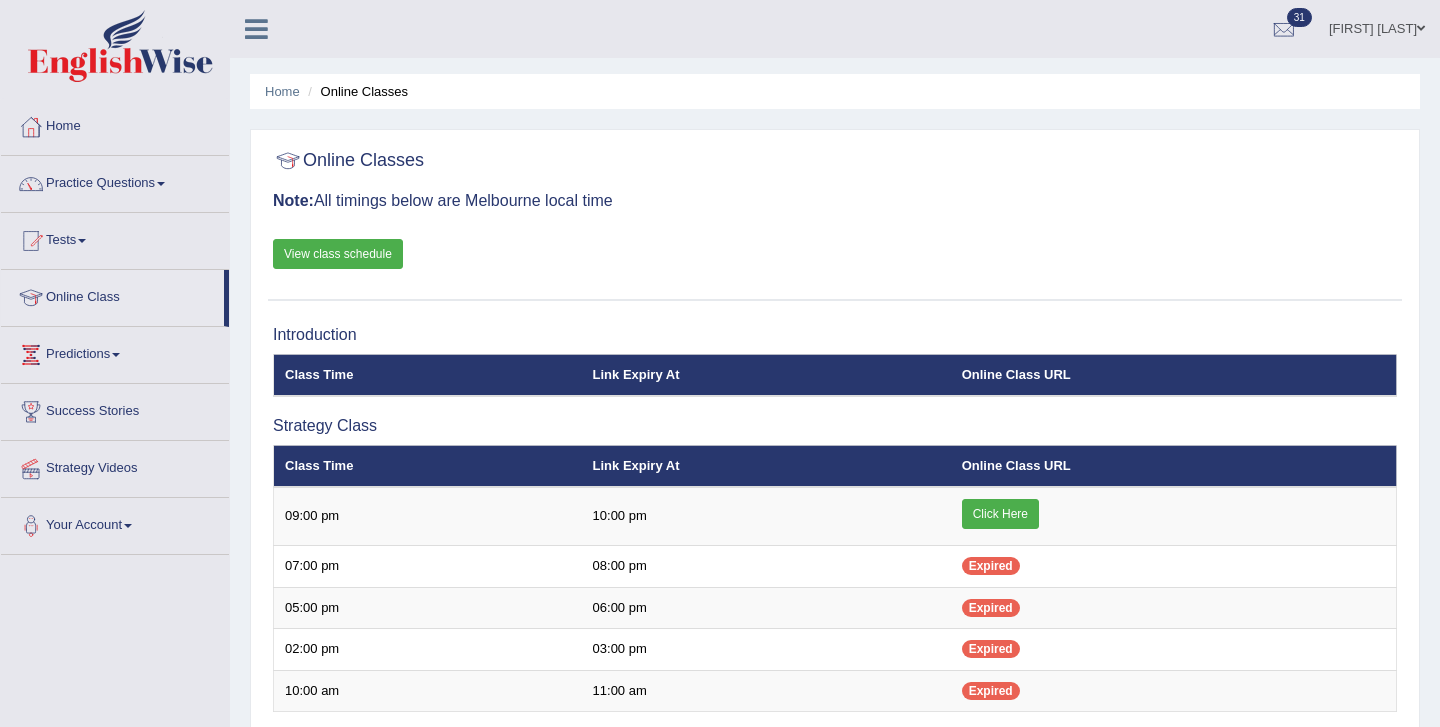 scroll, scrollTop: 0, scrollLeft: 0, axis: both 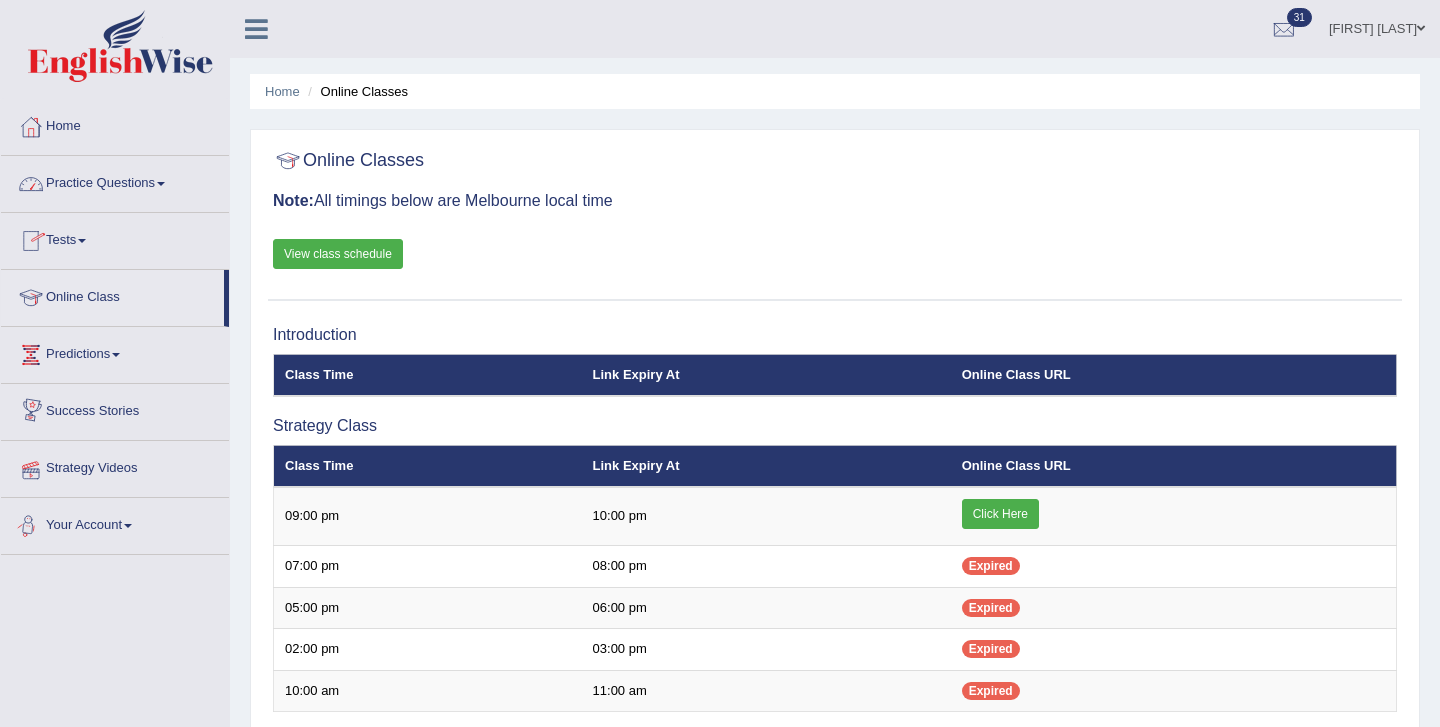 click on "Strategy Videos" at bounding box center (115, 466) 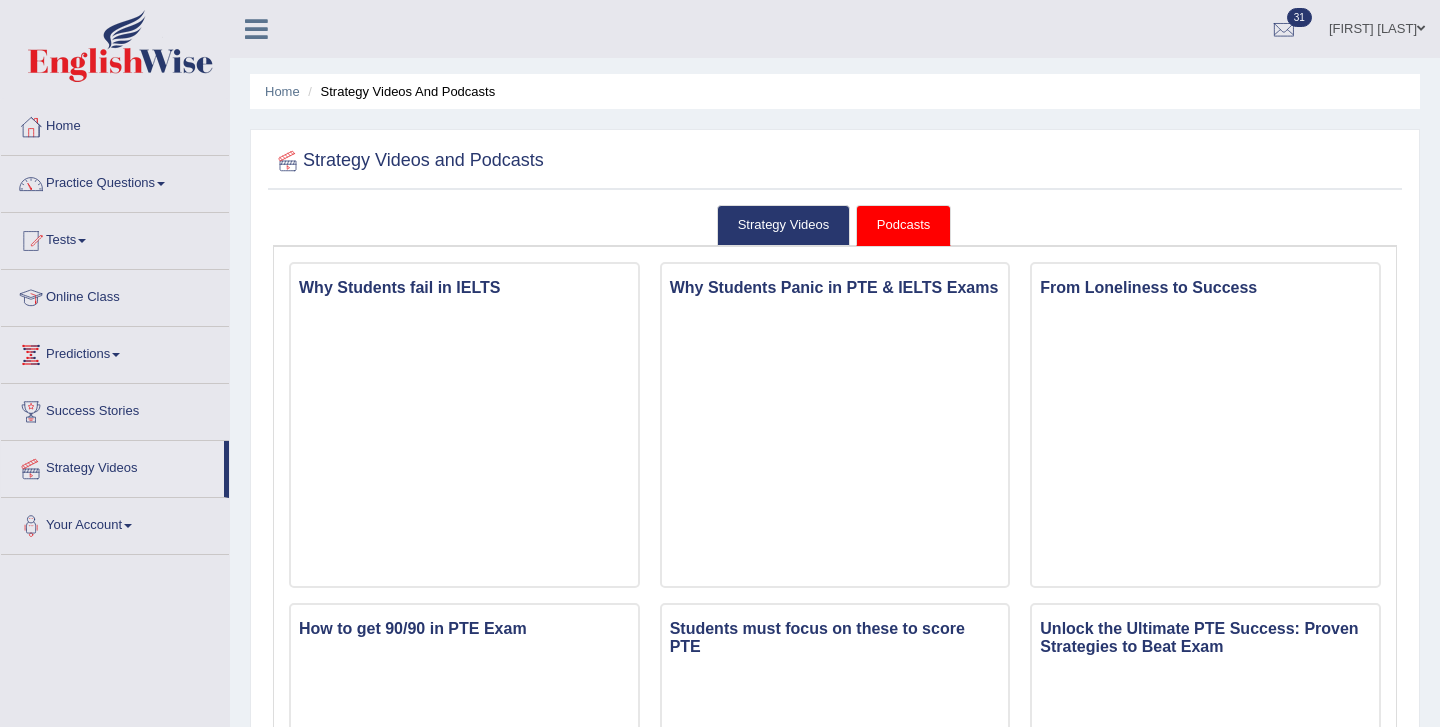 scroll, scrollTop: 0, scrollLeft: 0, axis: both 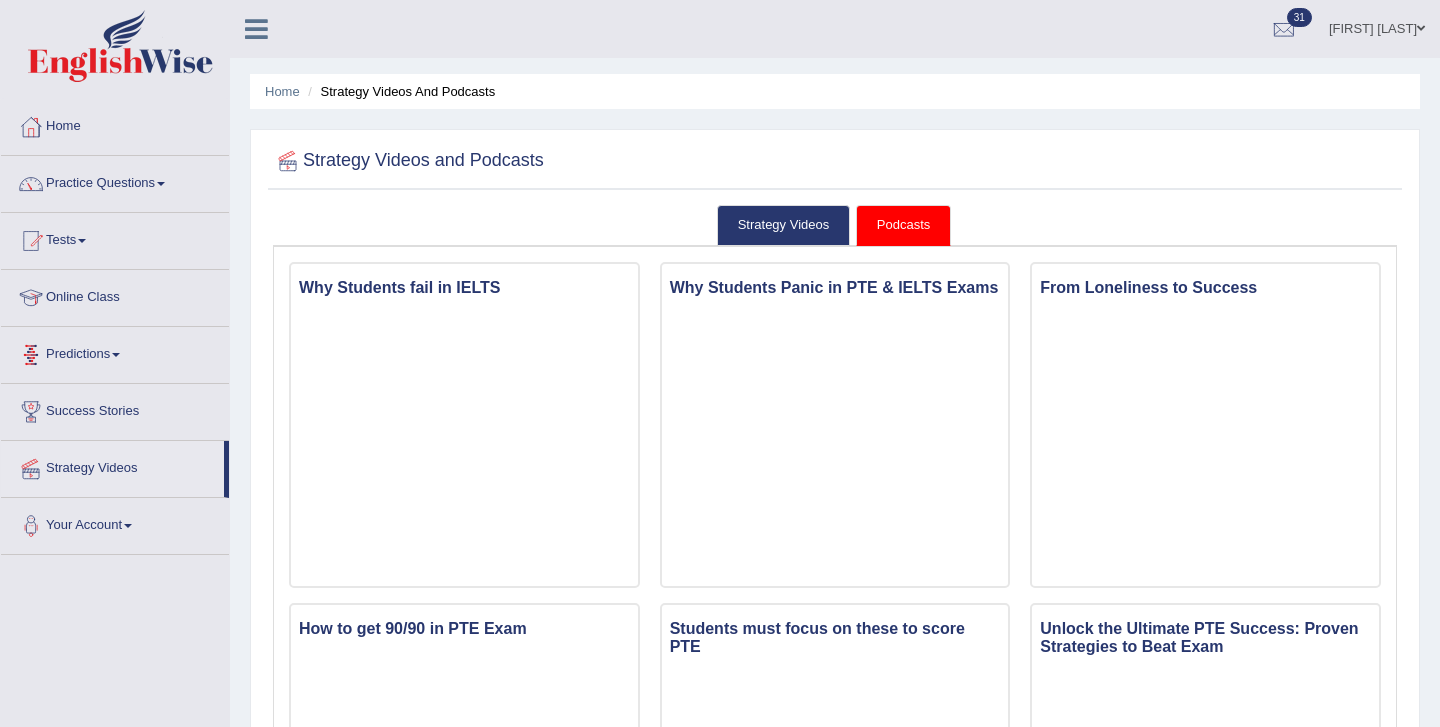 click on "Predictions" at bounding box center [115, 352] 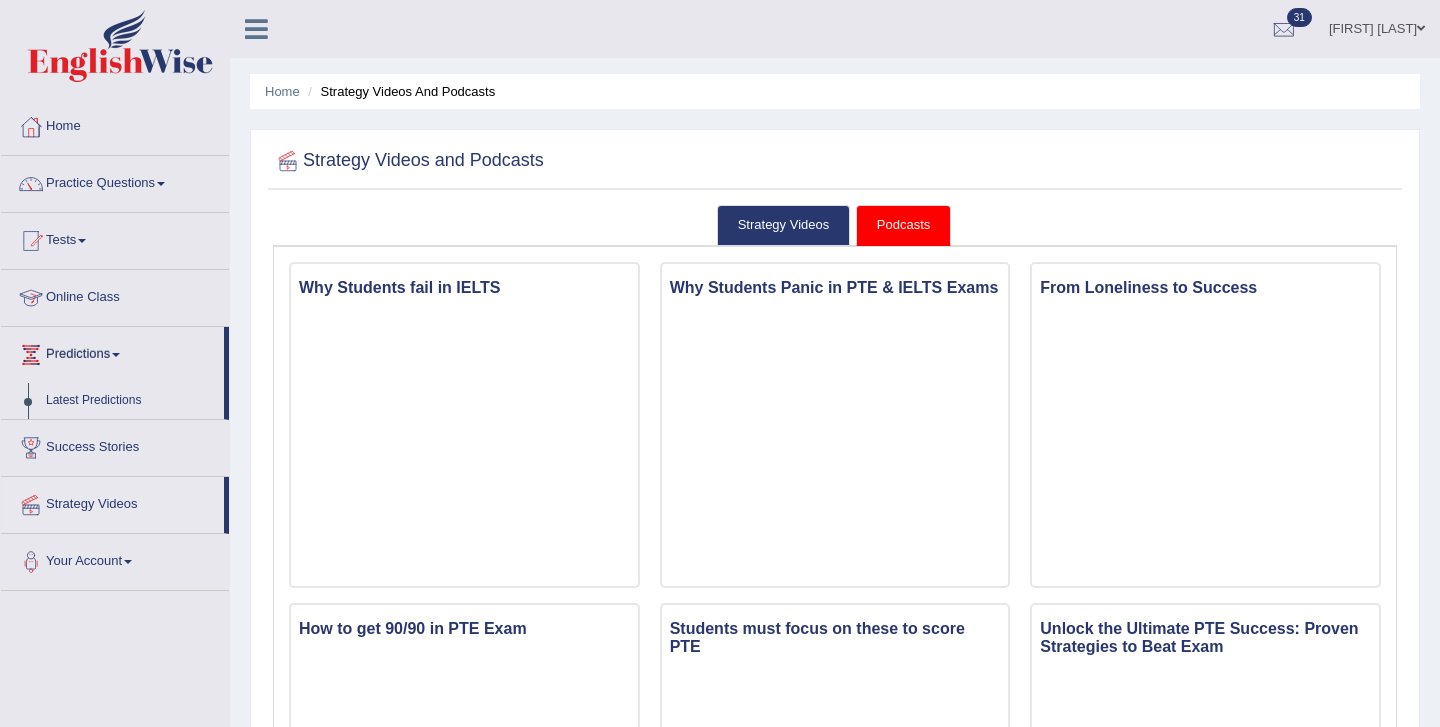 click on "Online Class" at bounding box center [115, 295] 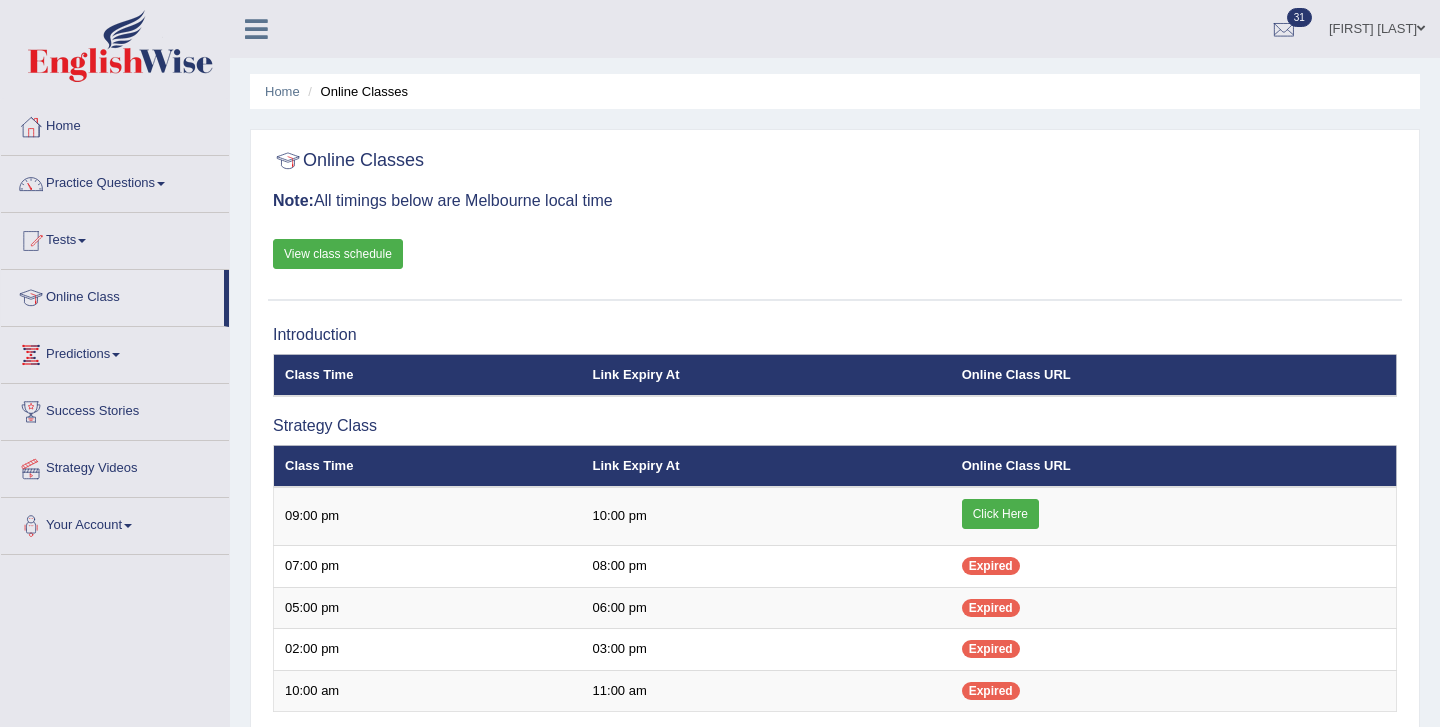 scroll, scrollTop: 0, scrollLeft: 0, axis: both 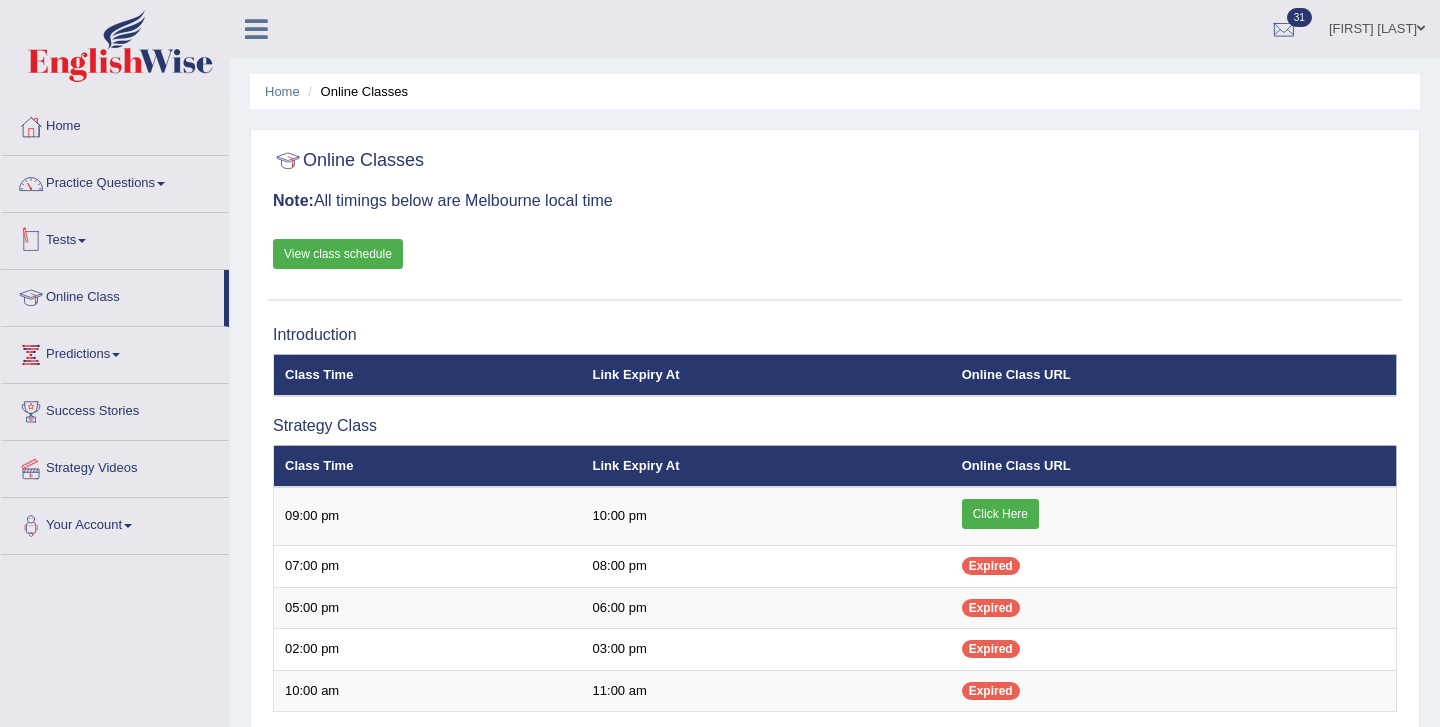 click on "Tests" at bounding box center [115, 238] 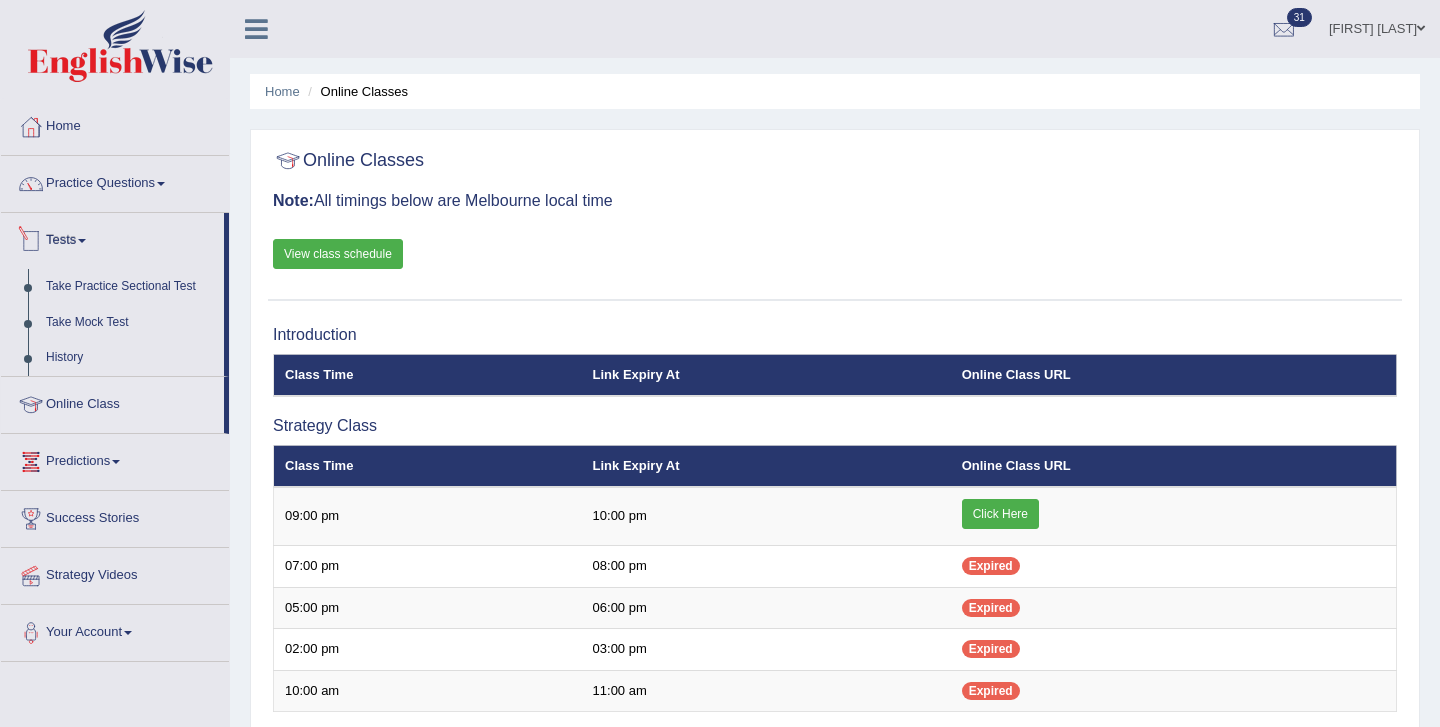 click on "Tests" at bounding box center [112, 238] 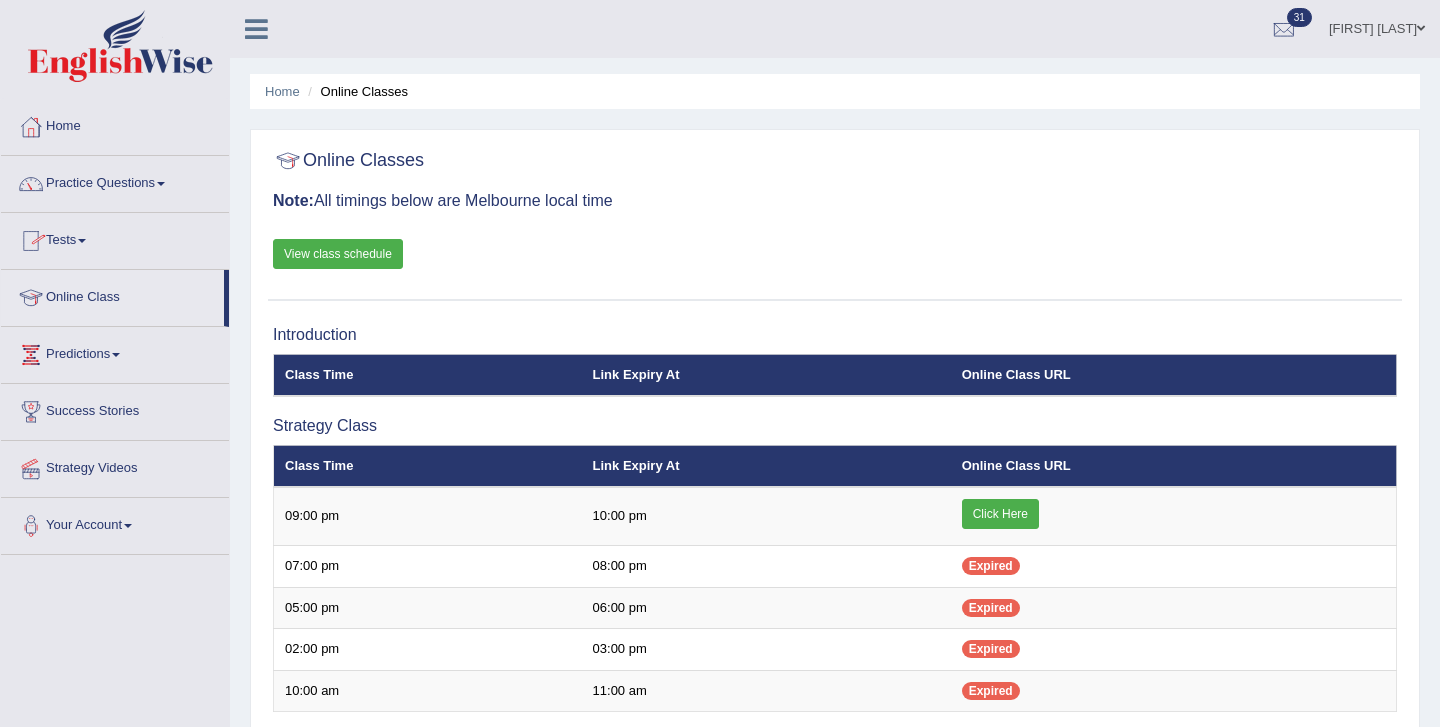 click on "Tests" at bounding box center (115, 238) 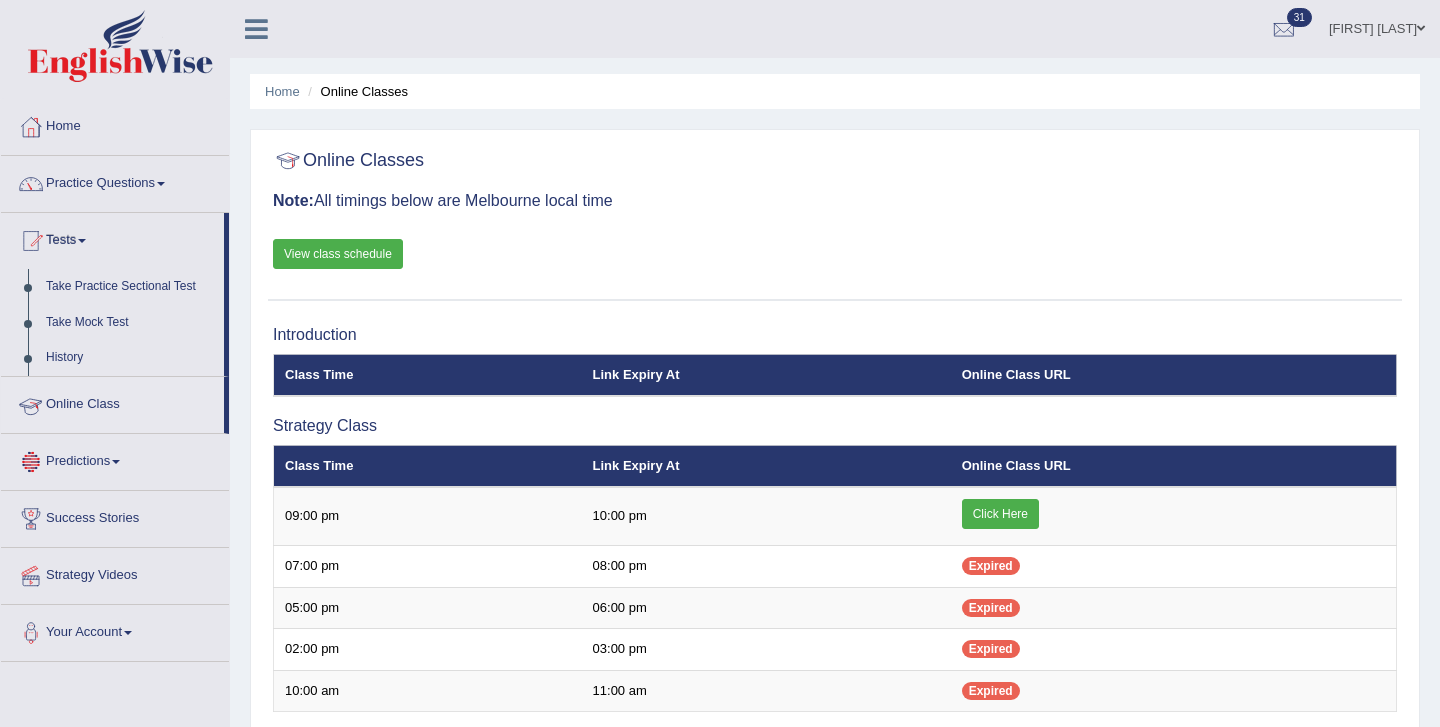 click on "Predictions" at bounding box center (115, 459) 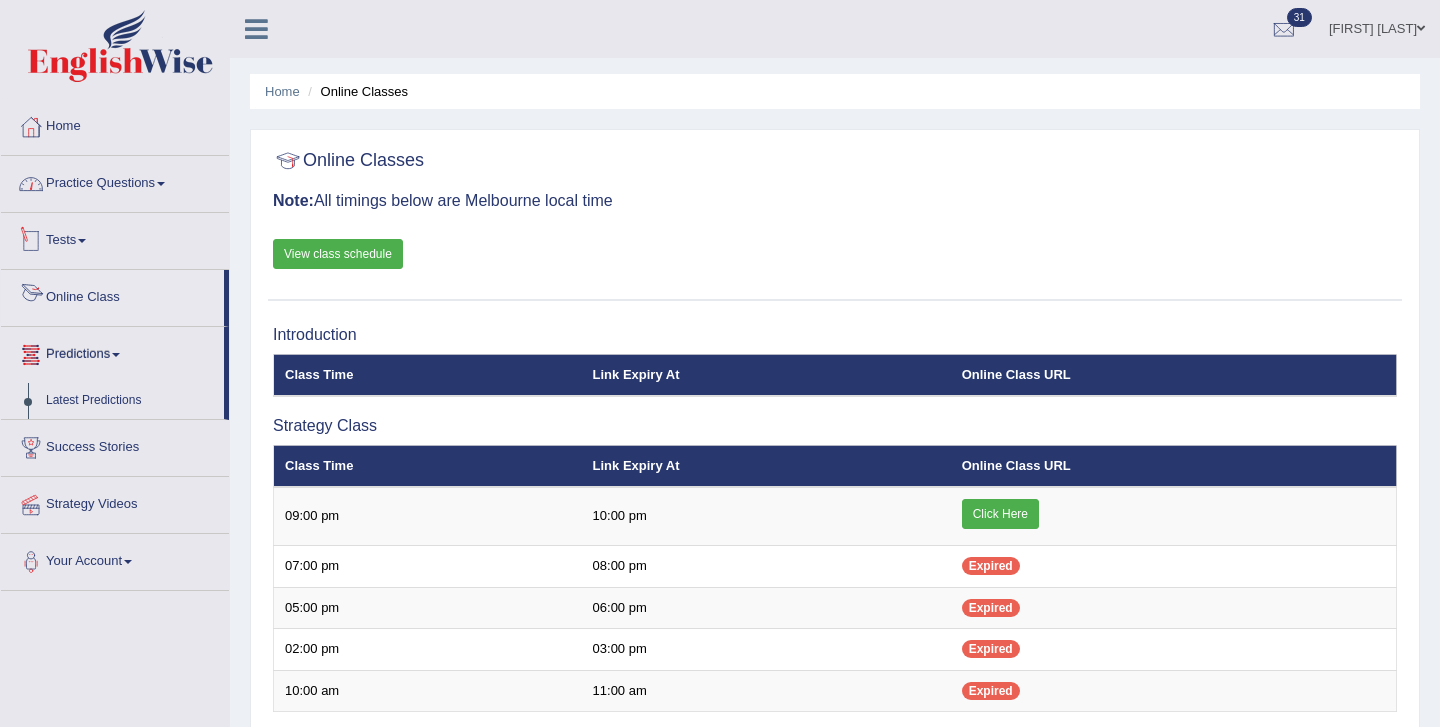 click on "Practice Questions" at bounding box center [115, 181] 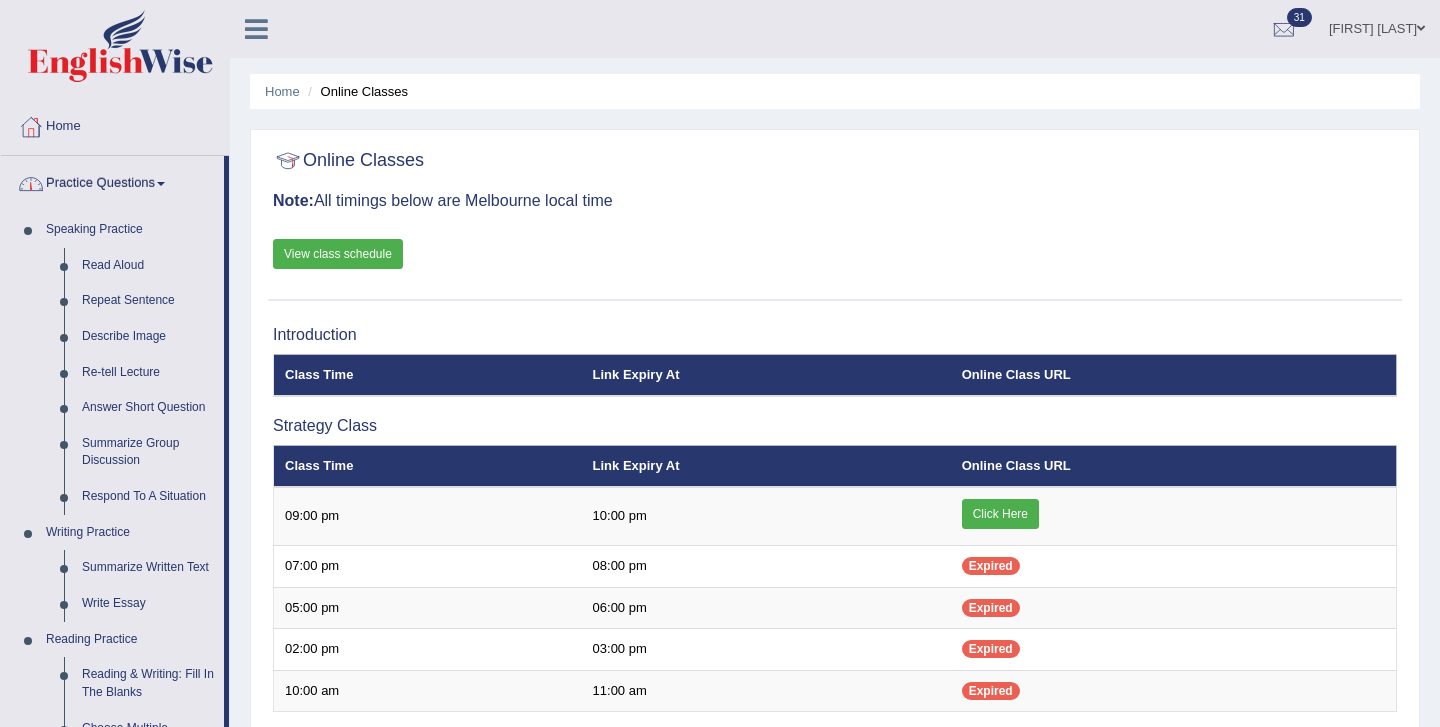 click on "Practice Questions" at bounding box center [112, 181] 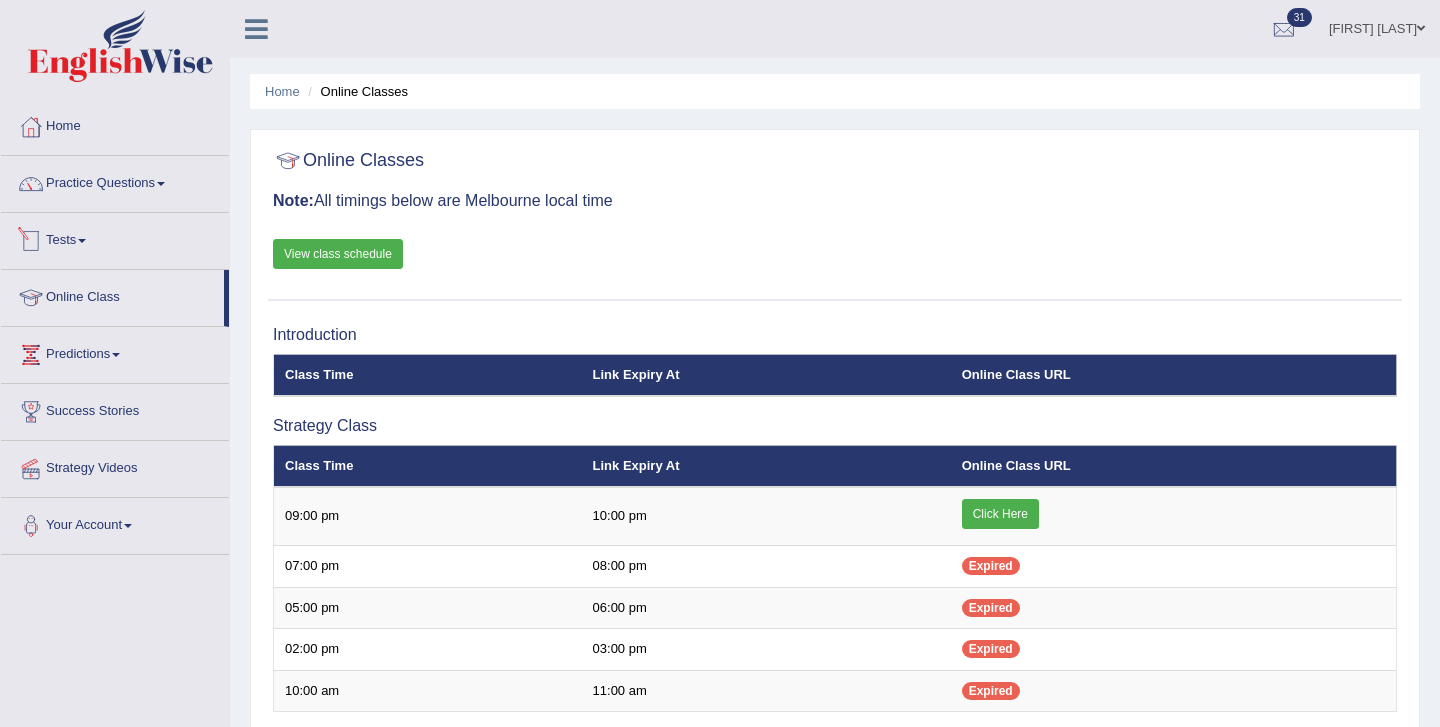 click on "Tests" at bounding box center [115, 238] 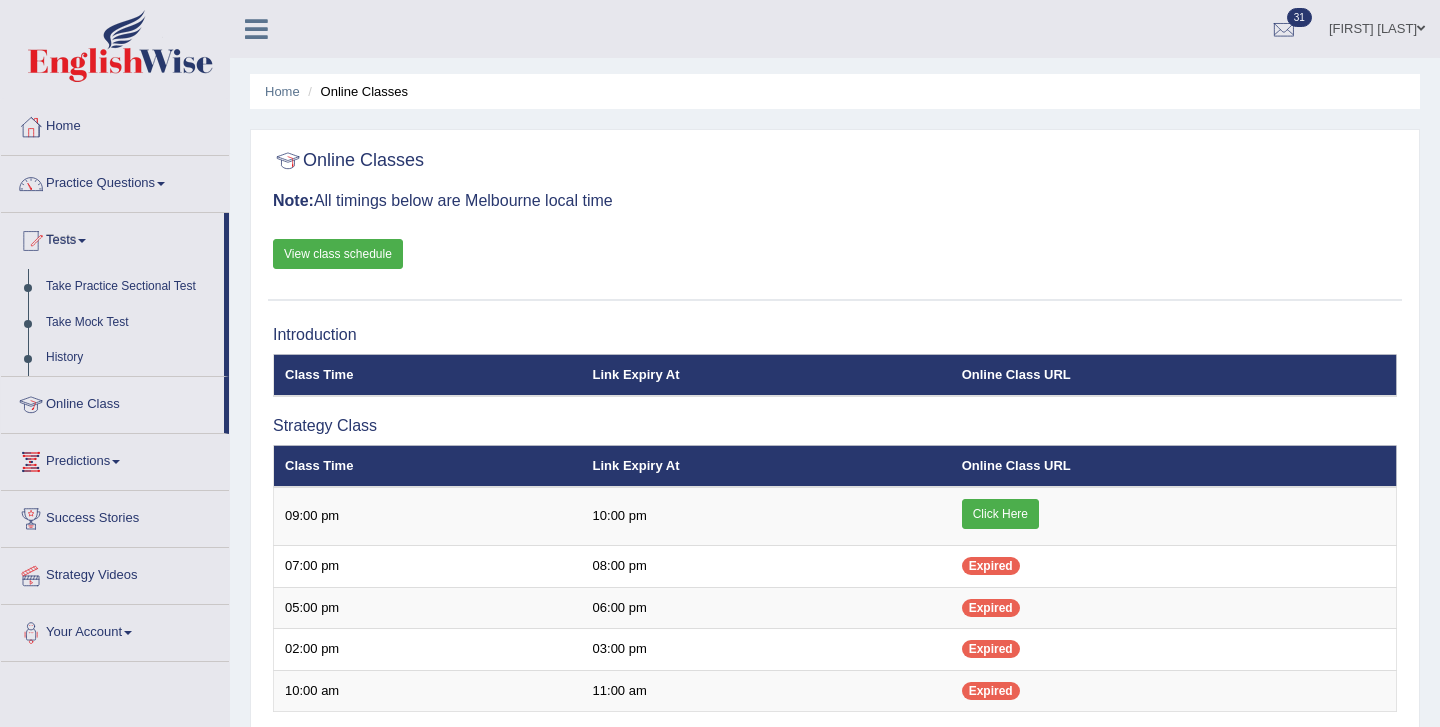 click on "Predictions" at bounding box center (115, 459) 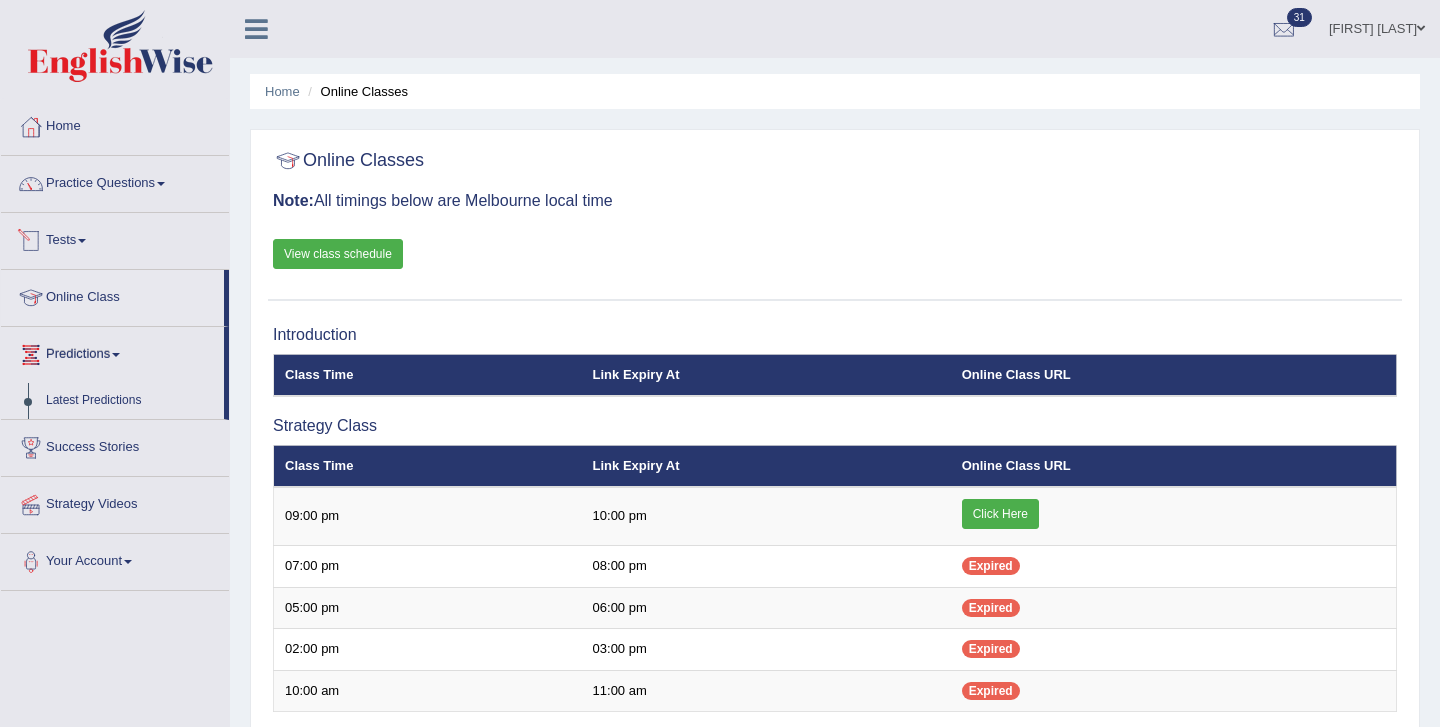 click on "Tests" at bounding box center (115, 238) 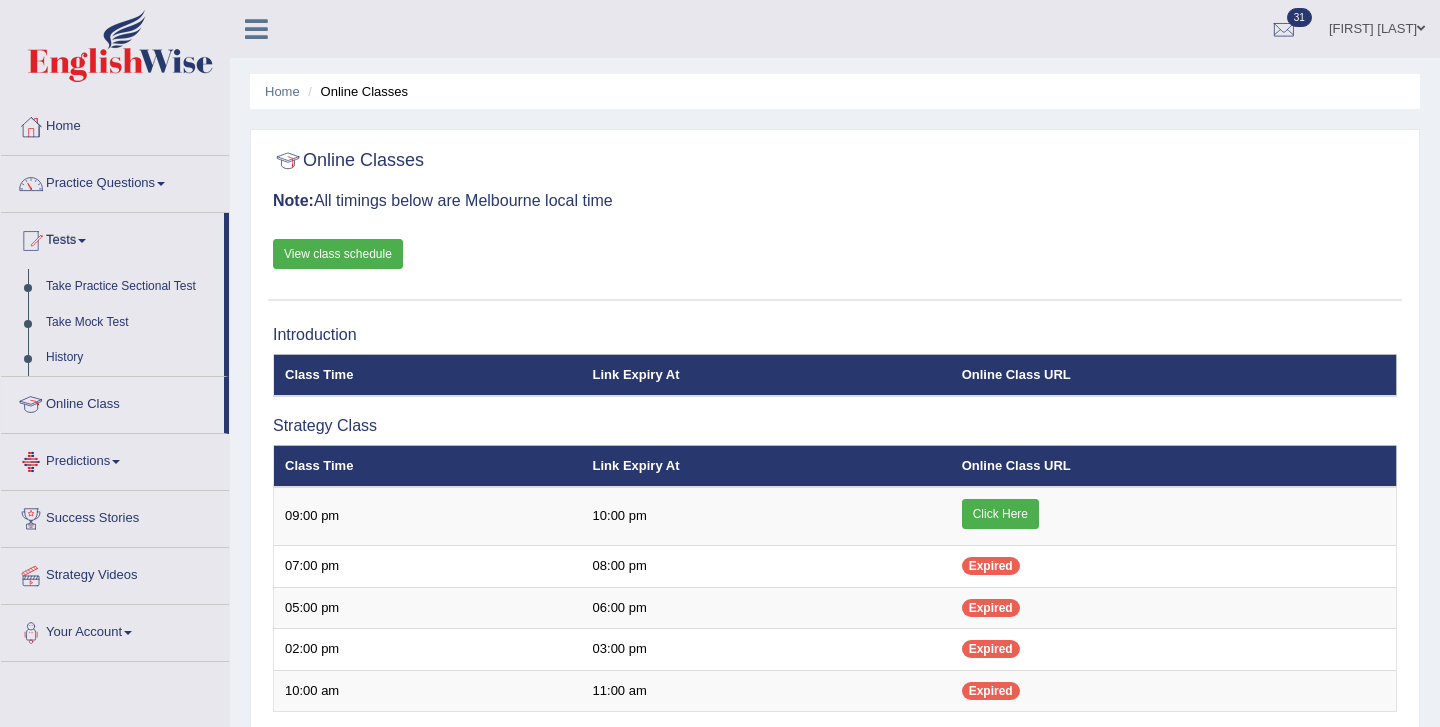 click on "Predictions" at bounding box center [115, 459] 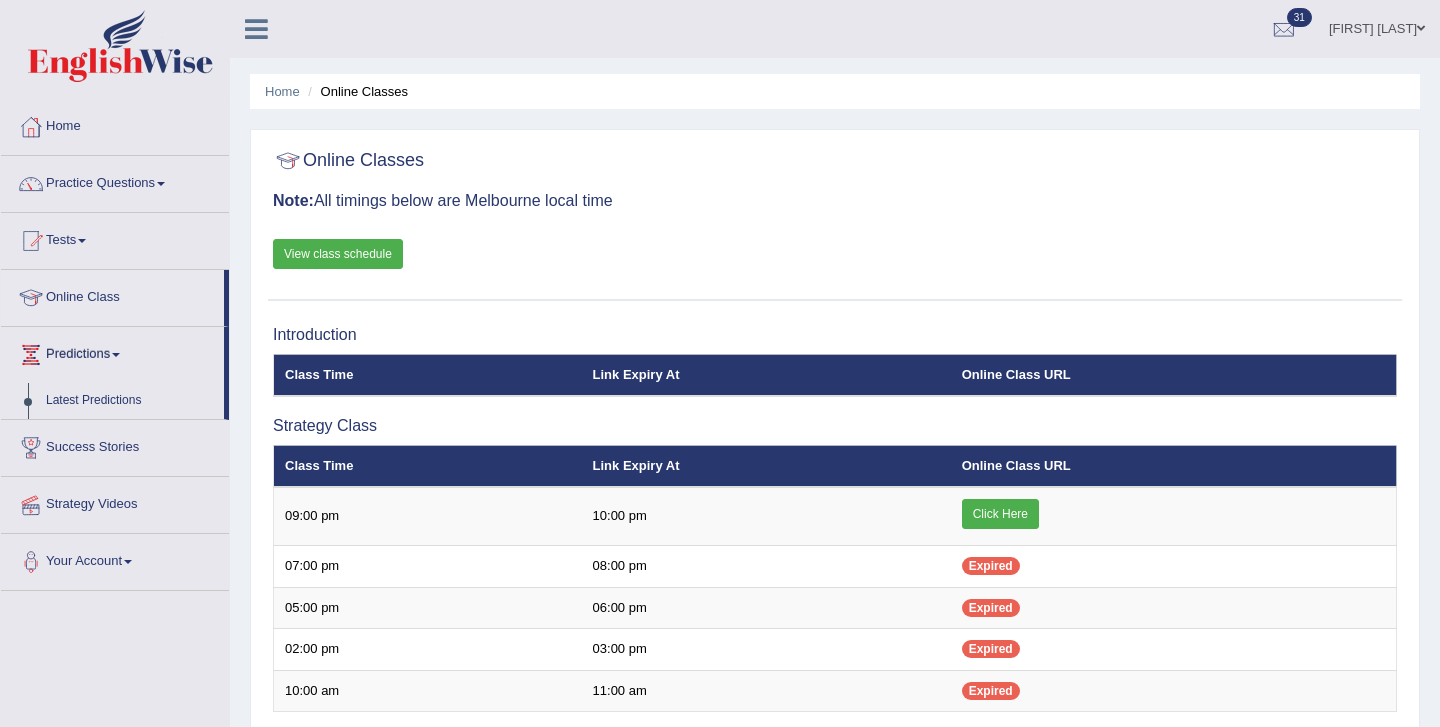 click on "Strategy Videos" at bounding box center [115, 502] 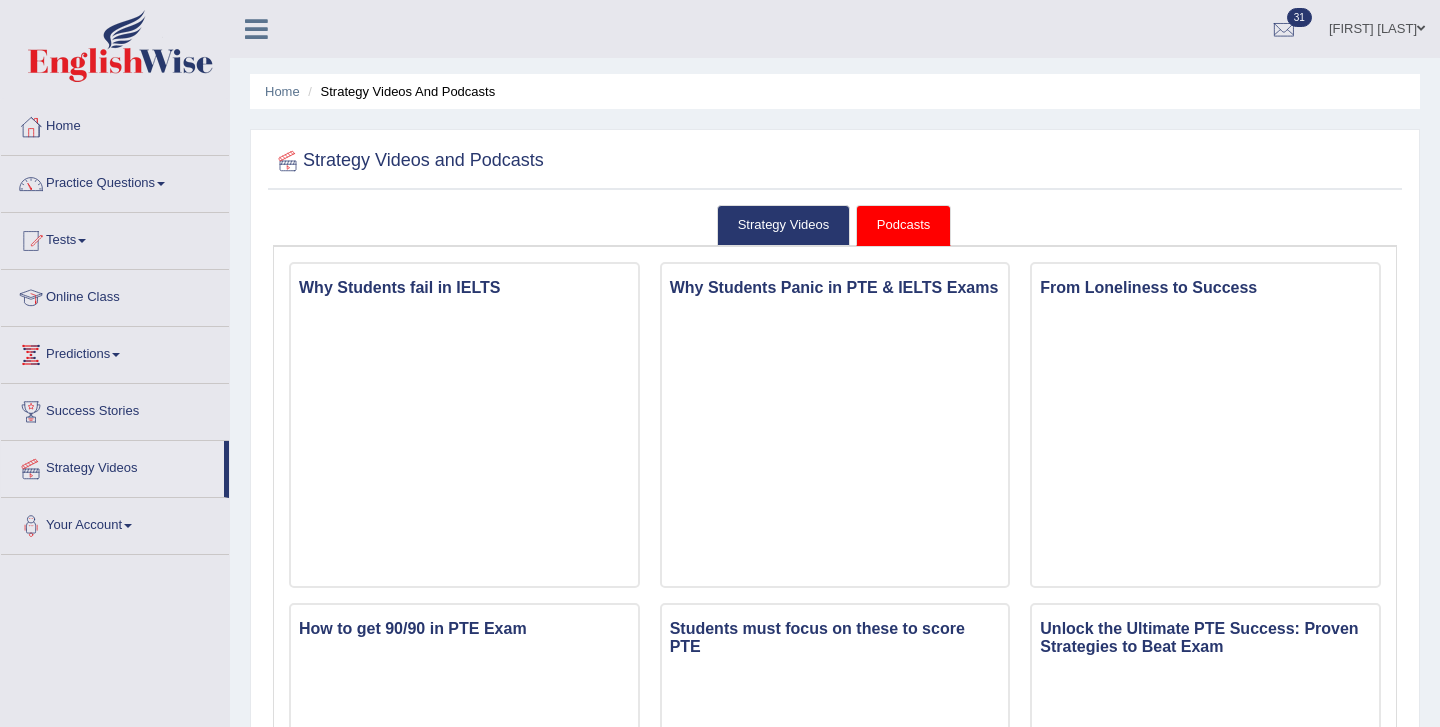 scroll, scrollTop: 0, scrollLeft: 0, axis: both 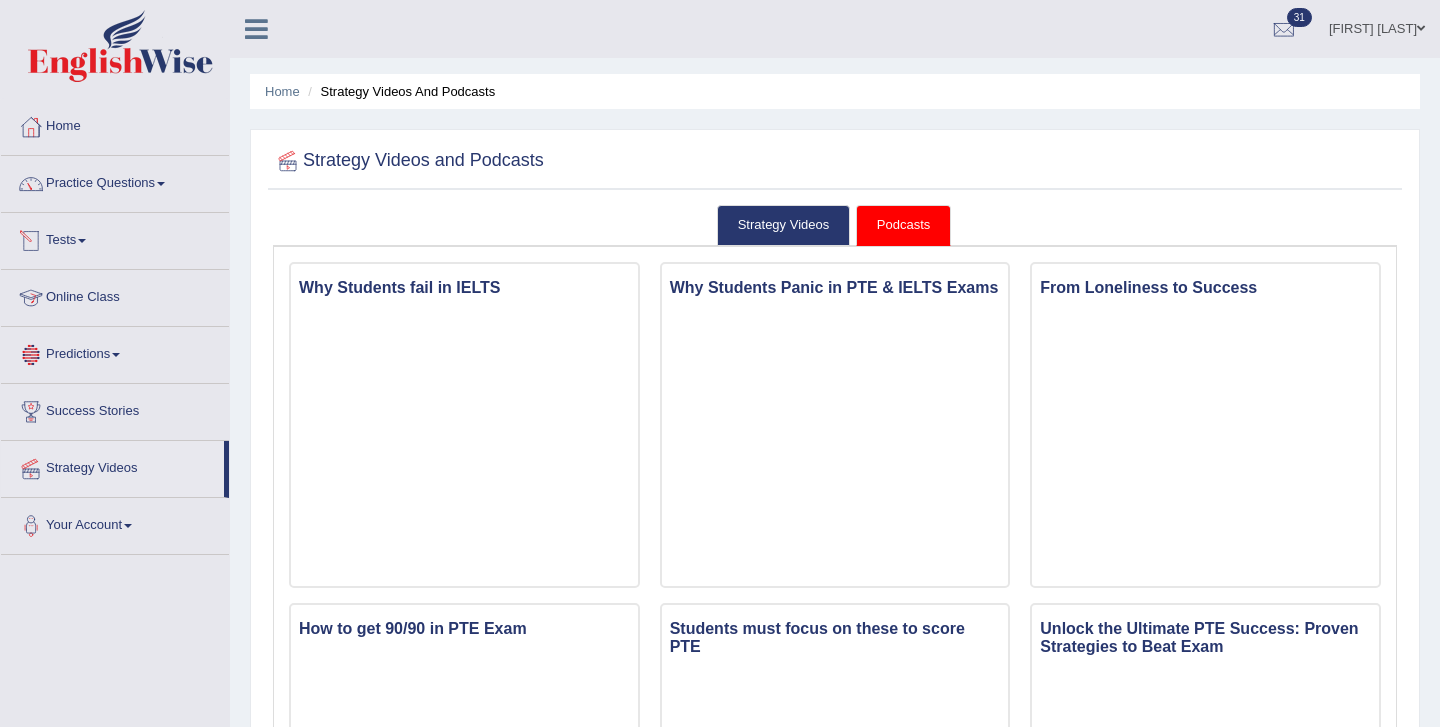 click on "Tests" at bounding box center (115, 238) 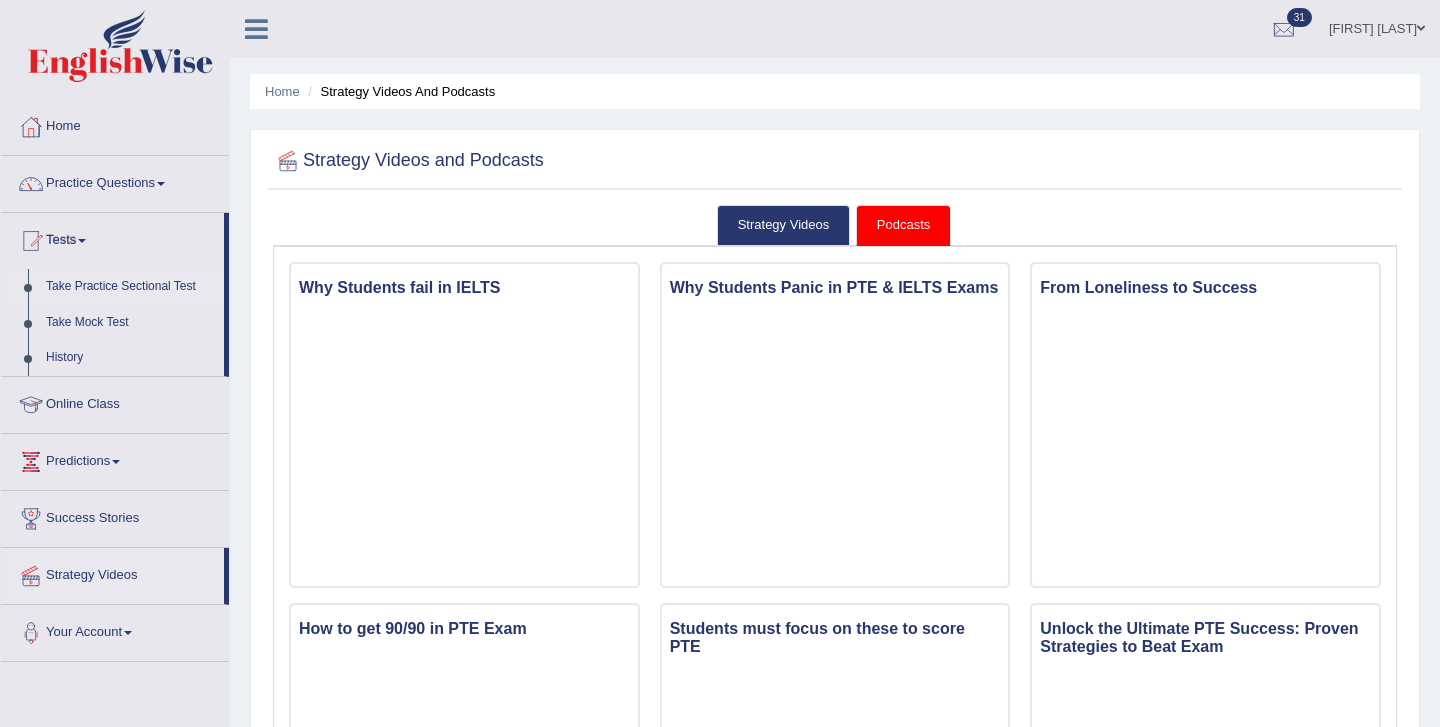 click on "Take Practice Sectional Test" at bounding box center (130, 287) 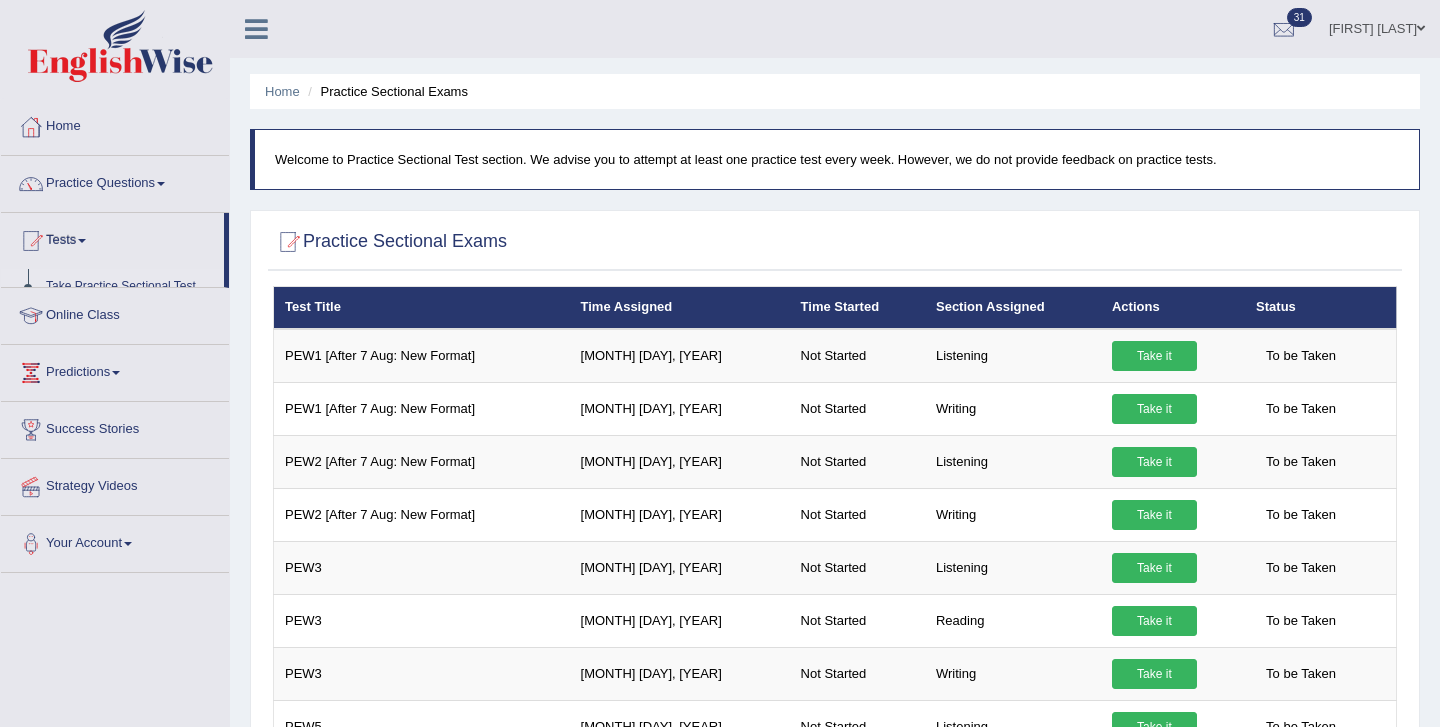 scroll, scrollTop: 0, scrollLeft: 0, axis: both 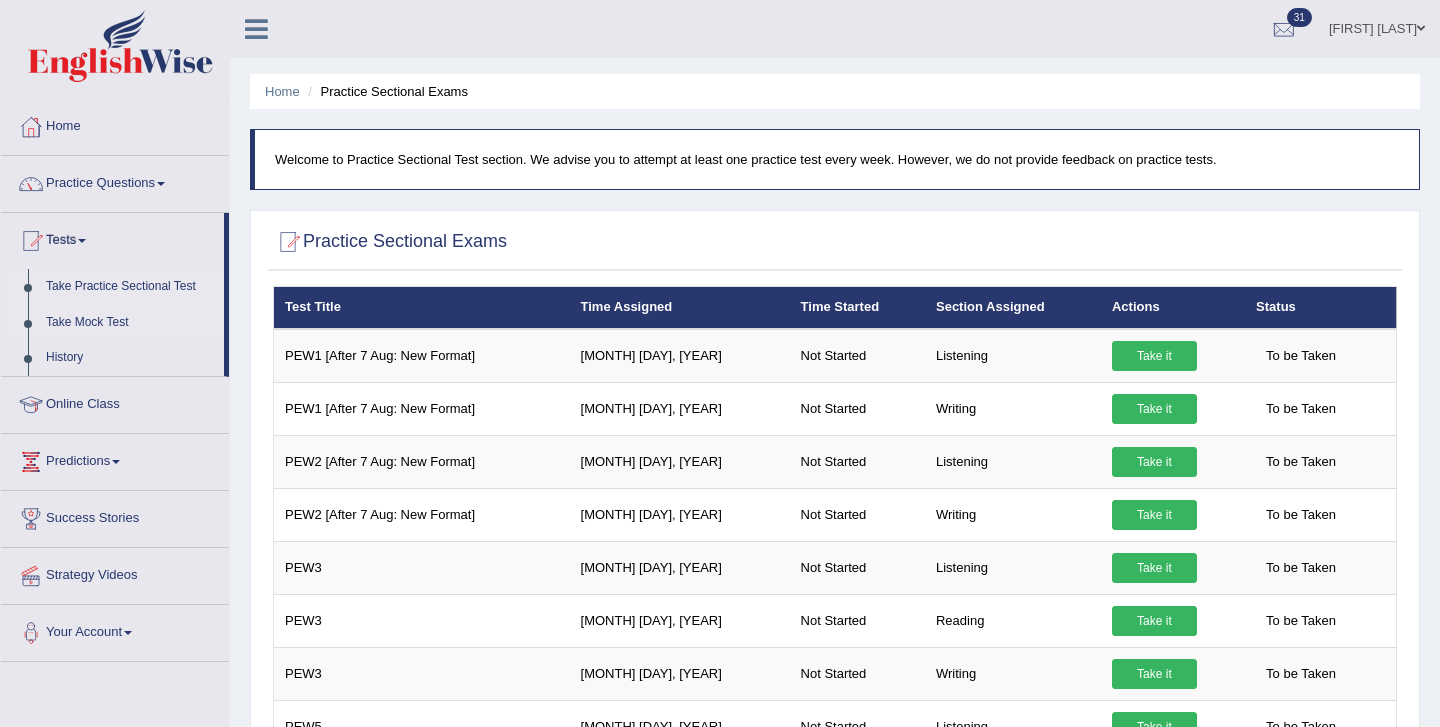 click on "Take Mock Test" at bounding box center (130, 323) 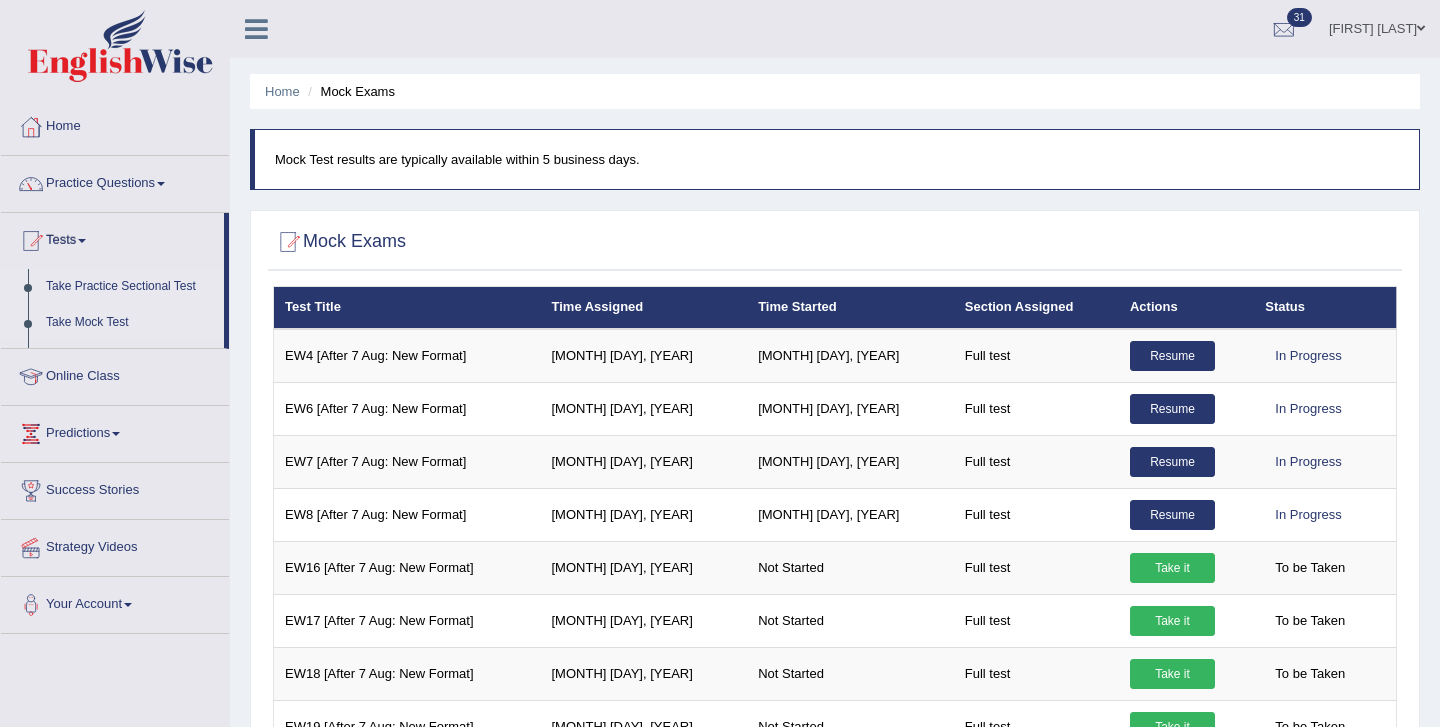 scroll, scrollTop: 0, scrollLeft: 0, axis: both 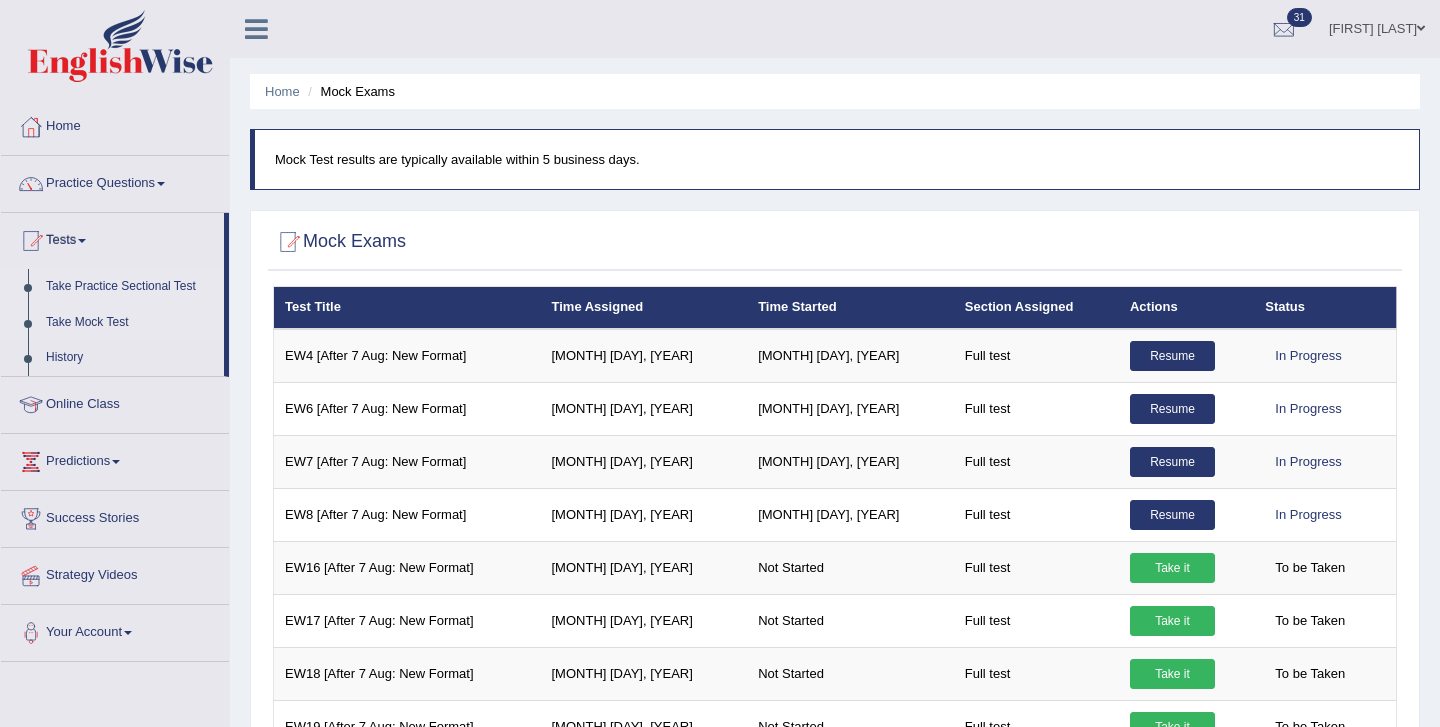 click on "Take Practice Sectional Test" at bounding box center [130, 287] 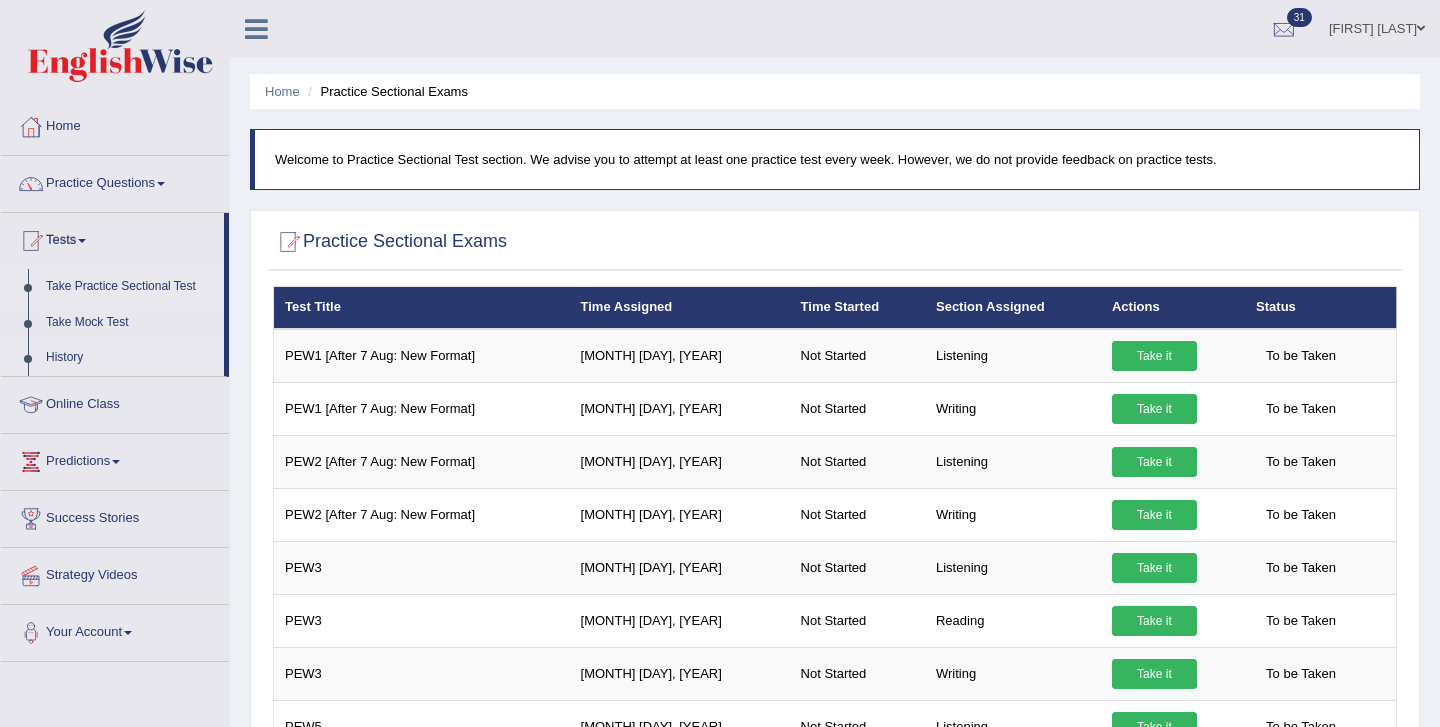 scroll, scrollTop: 0, scrollLeft: 0, axis: both 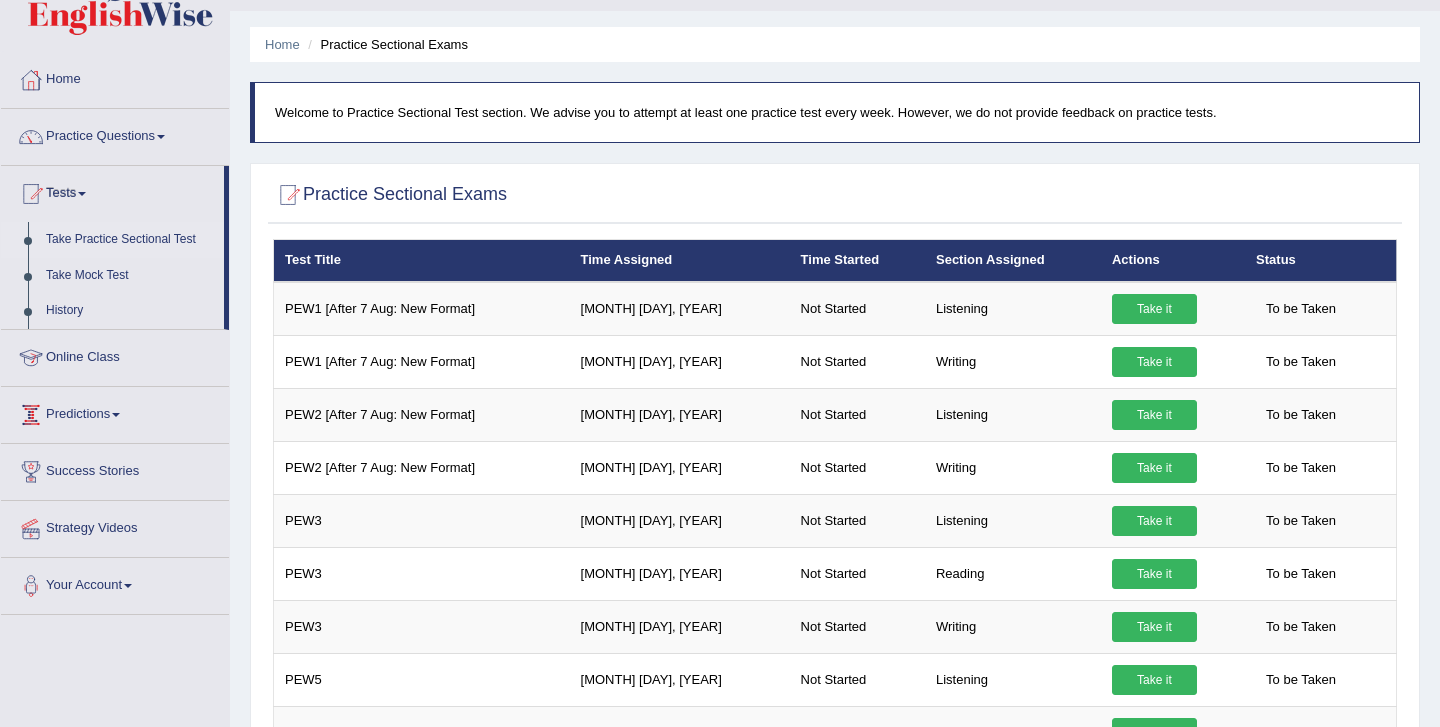 click on "Predictions" at bounding box center [115, 412] 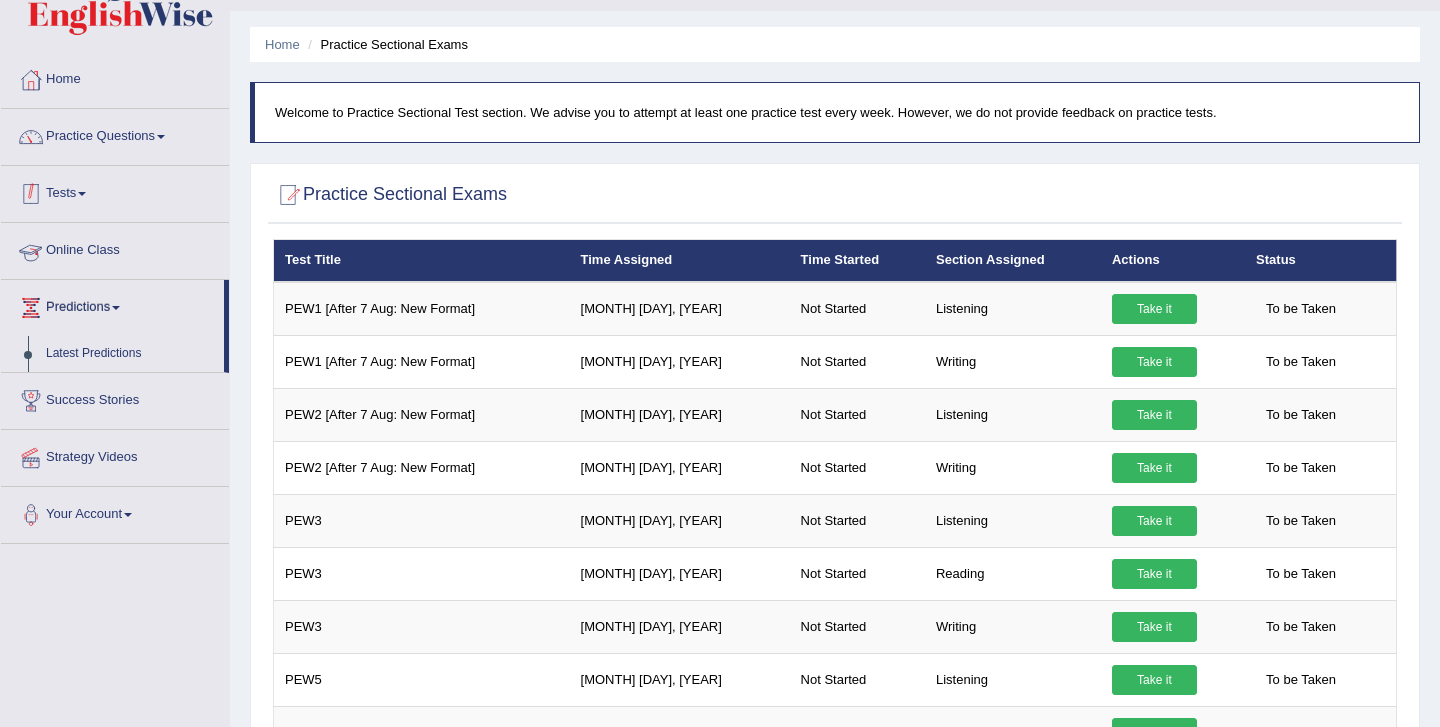 click on "Tests" at bounding box center [115, 191] 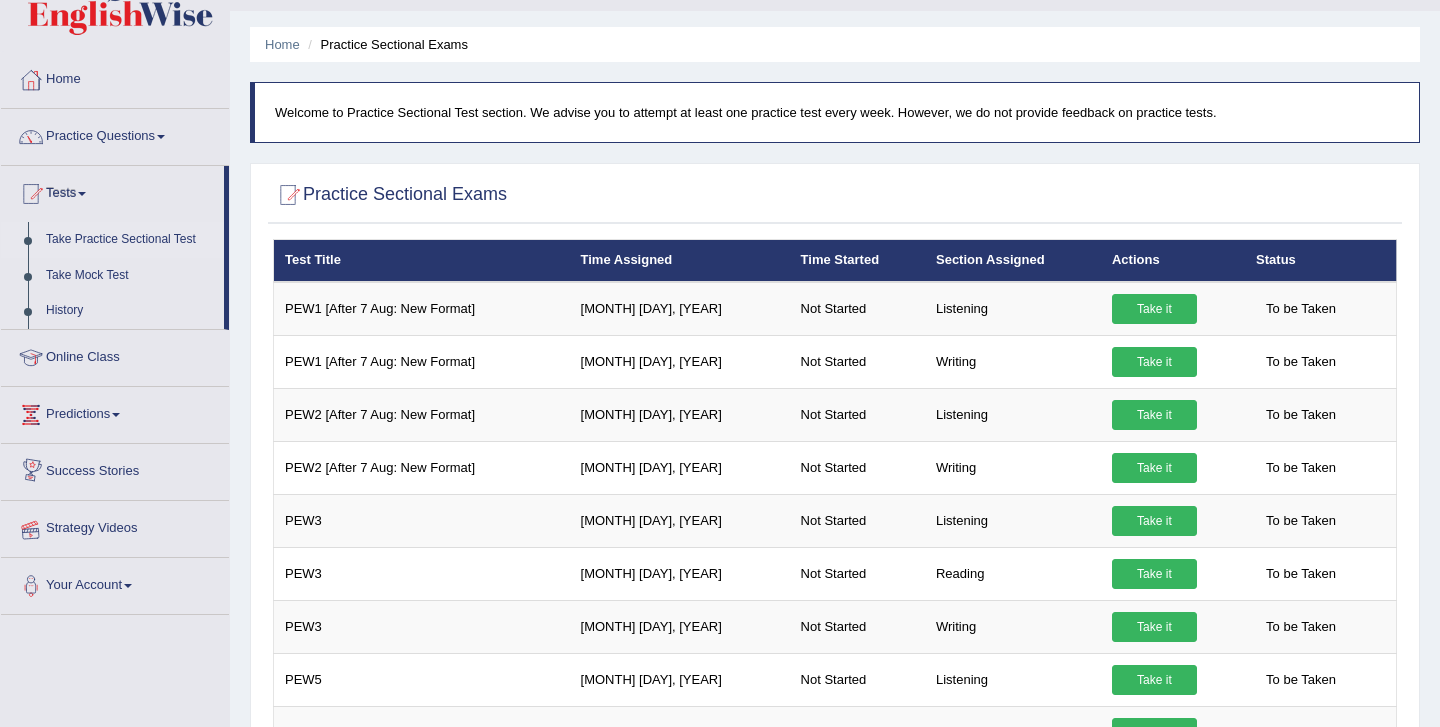 click on "Strategy Videos" at bounding box center [115, 526] 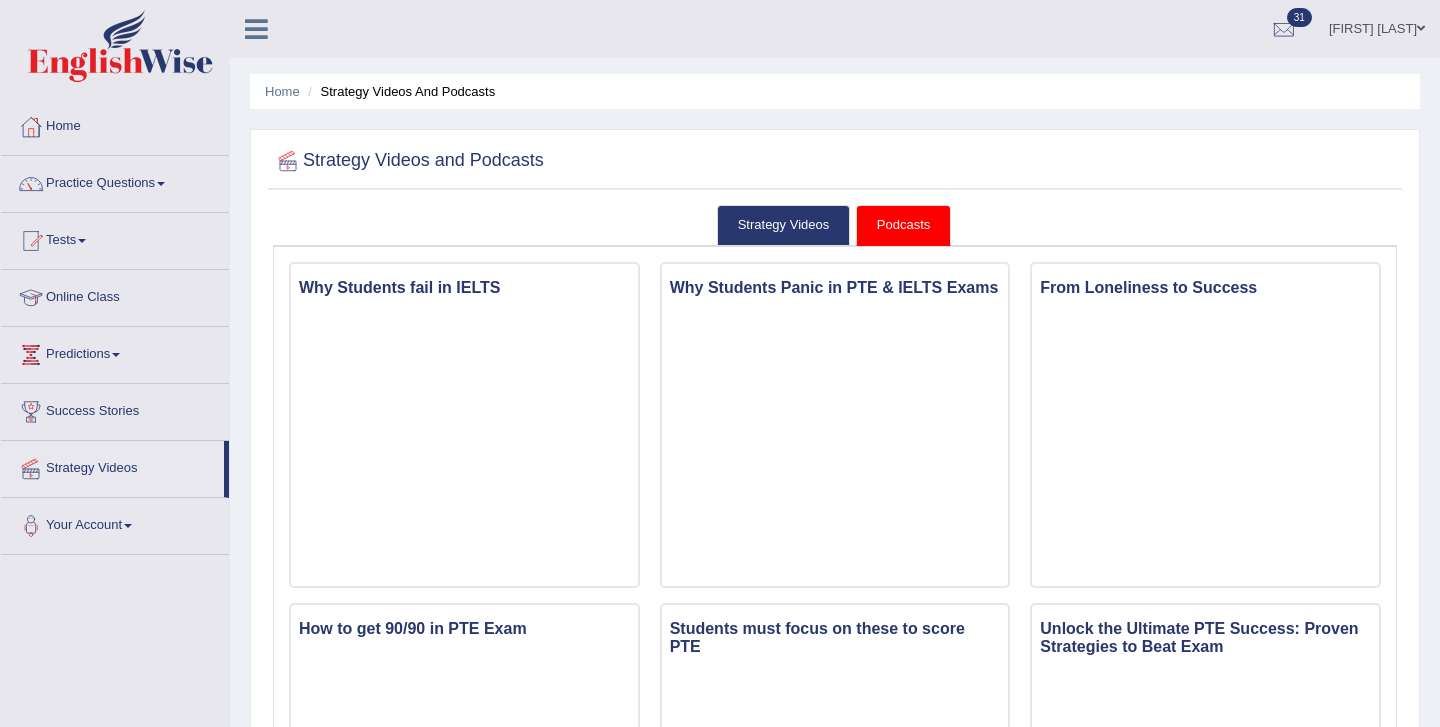scroll, scrollTop: 0, scrollLeft: 0, axis: both 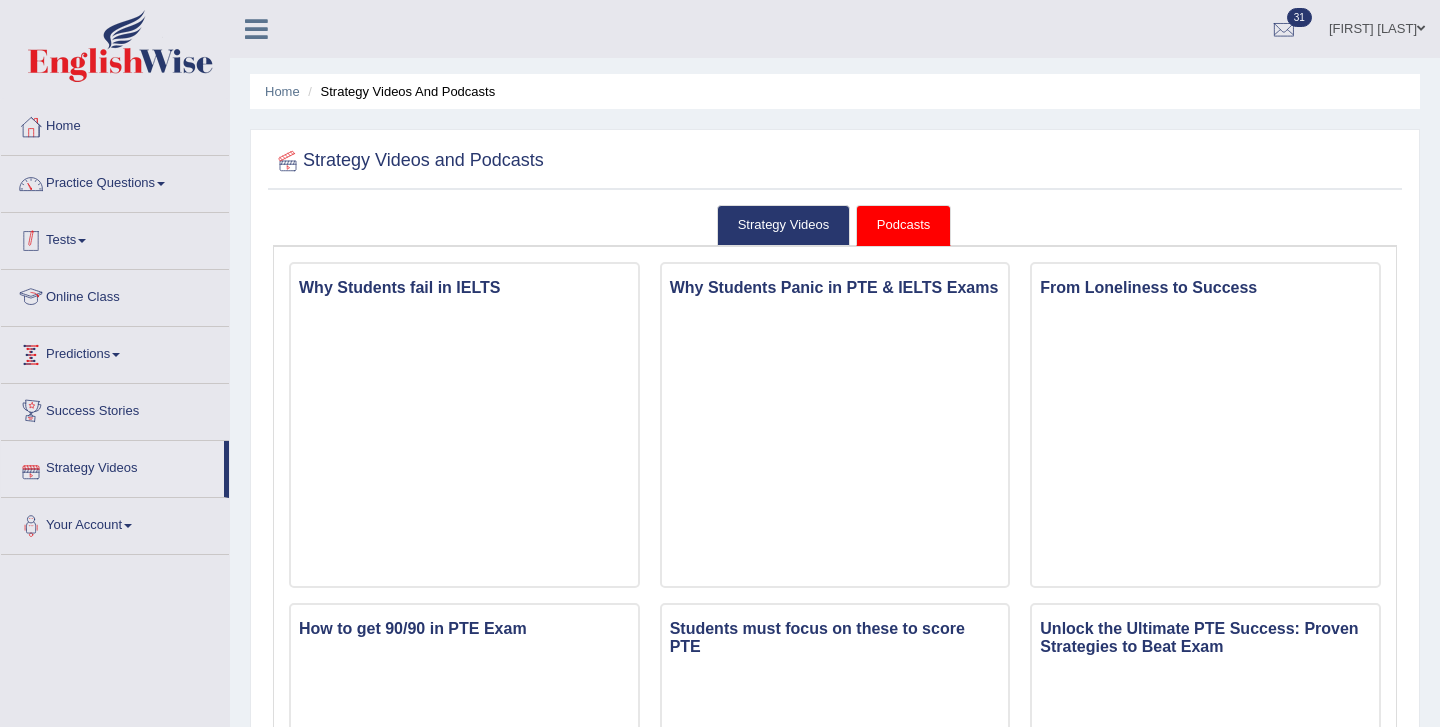 click on "Tests" at bounding box center [115, 238] 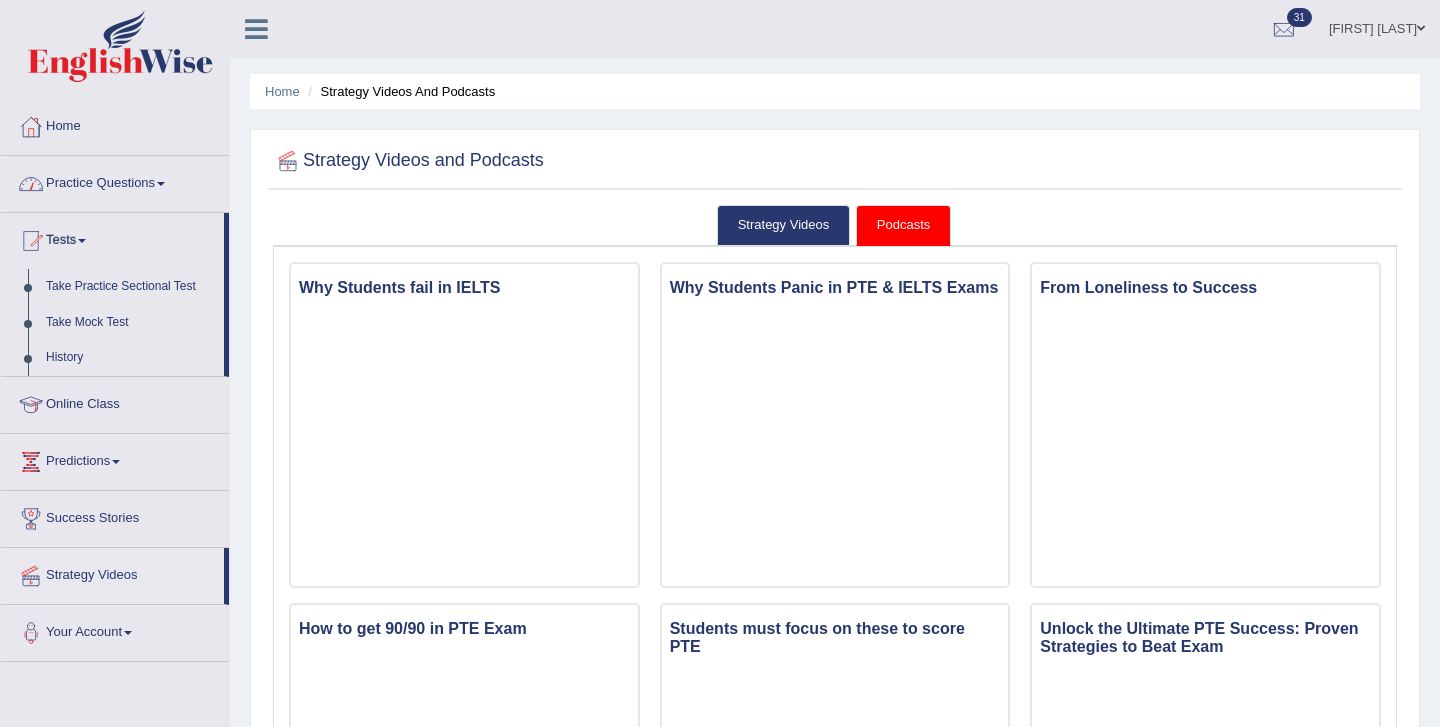 click on "Practice Questions" at bounding box center (115, 181) 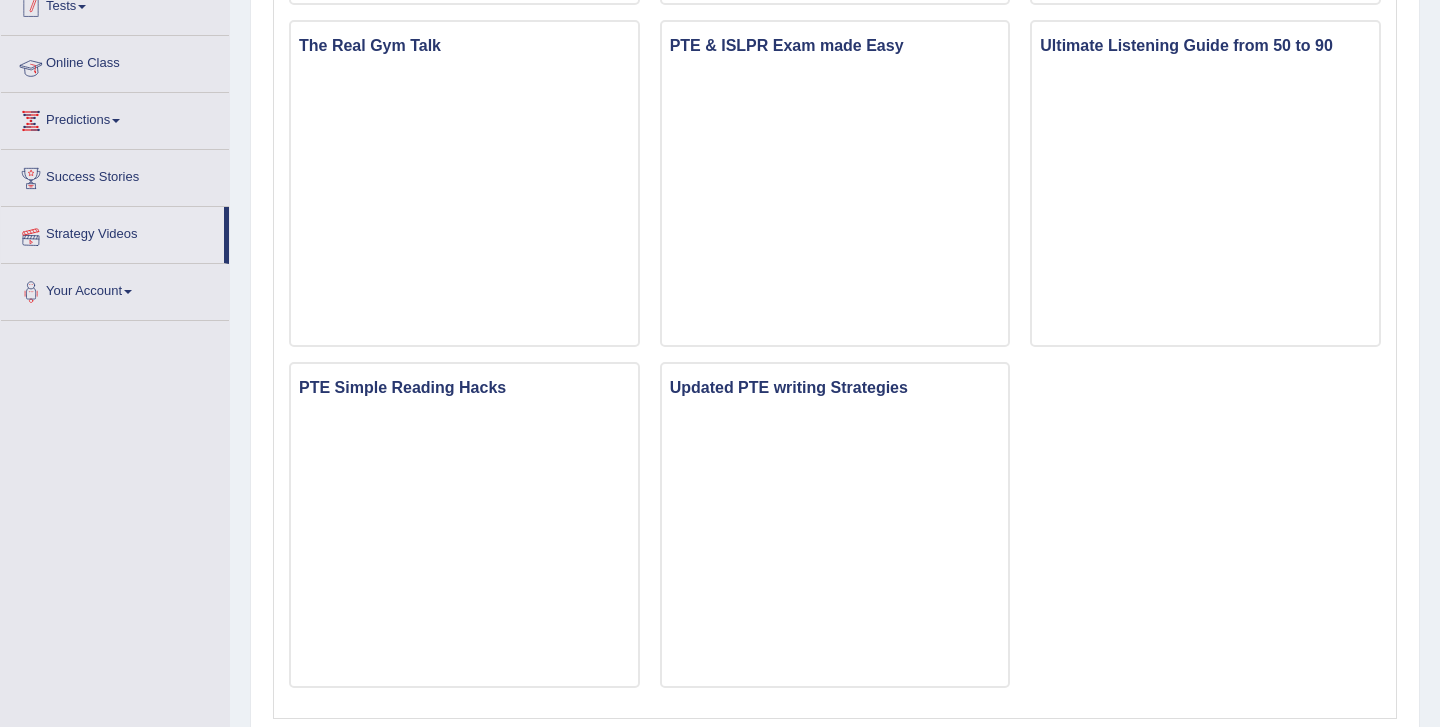 scroll, scrollTop: 1376, scrollLeft: 0, axis: vertical 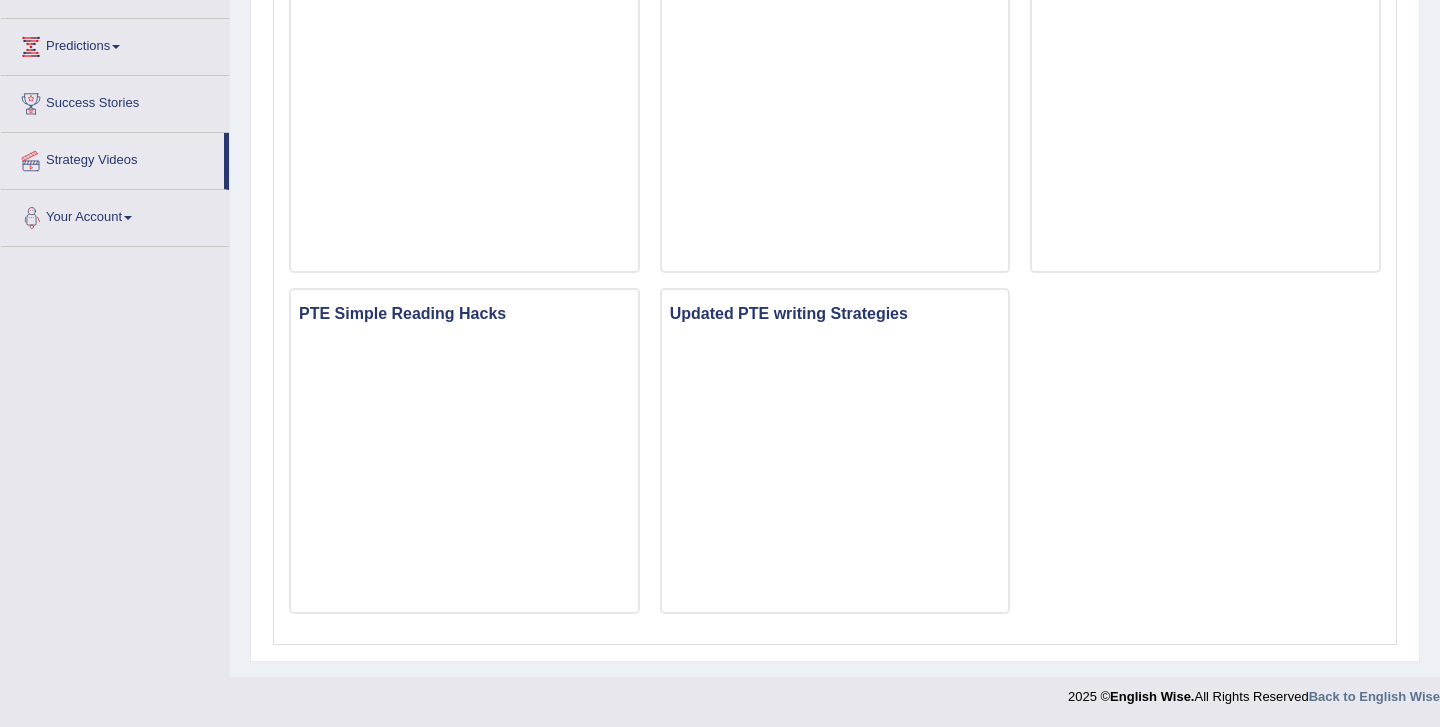 click on "Your Account" at bounding box center (115, 215) 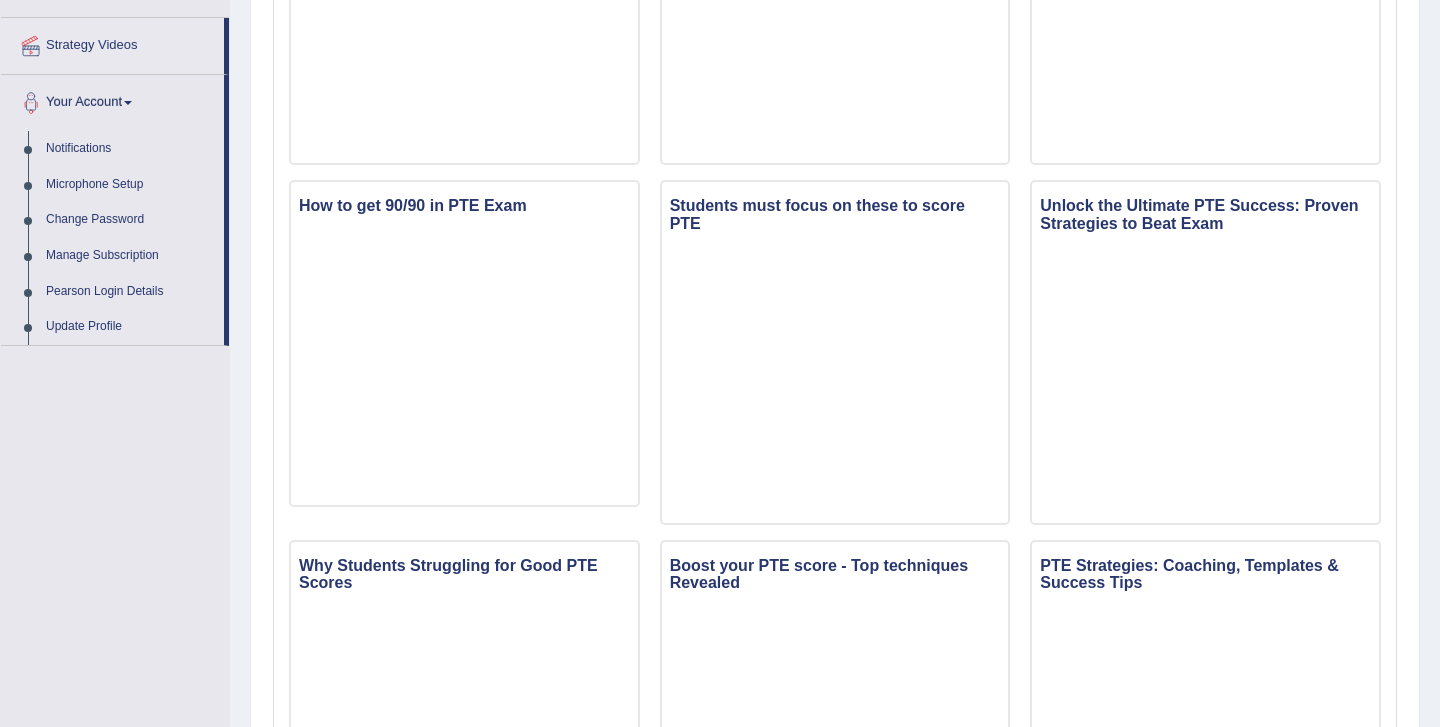 scroll, scrollTop: 290, scrollLeft: 0, axis: vertical 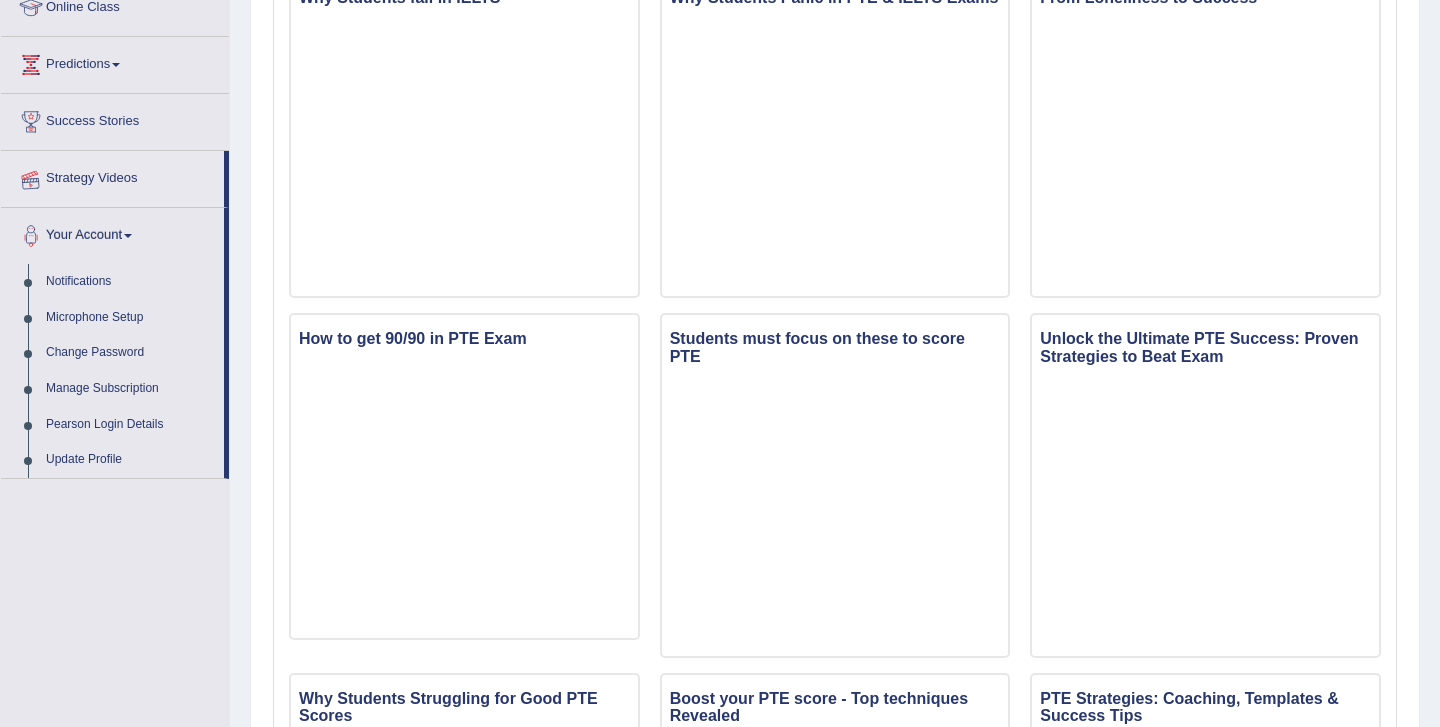 click on "Strategy Videos" at bounding box center (112, 176) 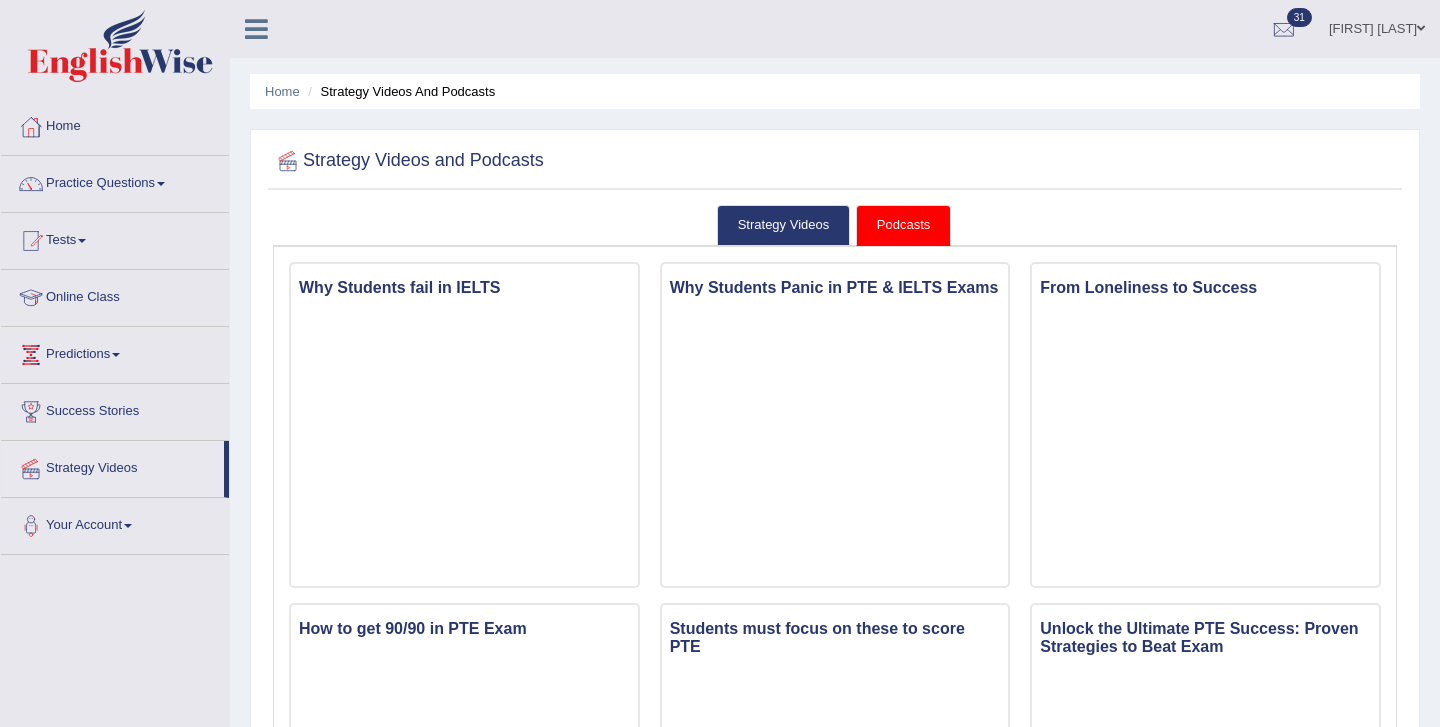 scroll, scrollTop: 0, scrollLeft: 0, axis: both 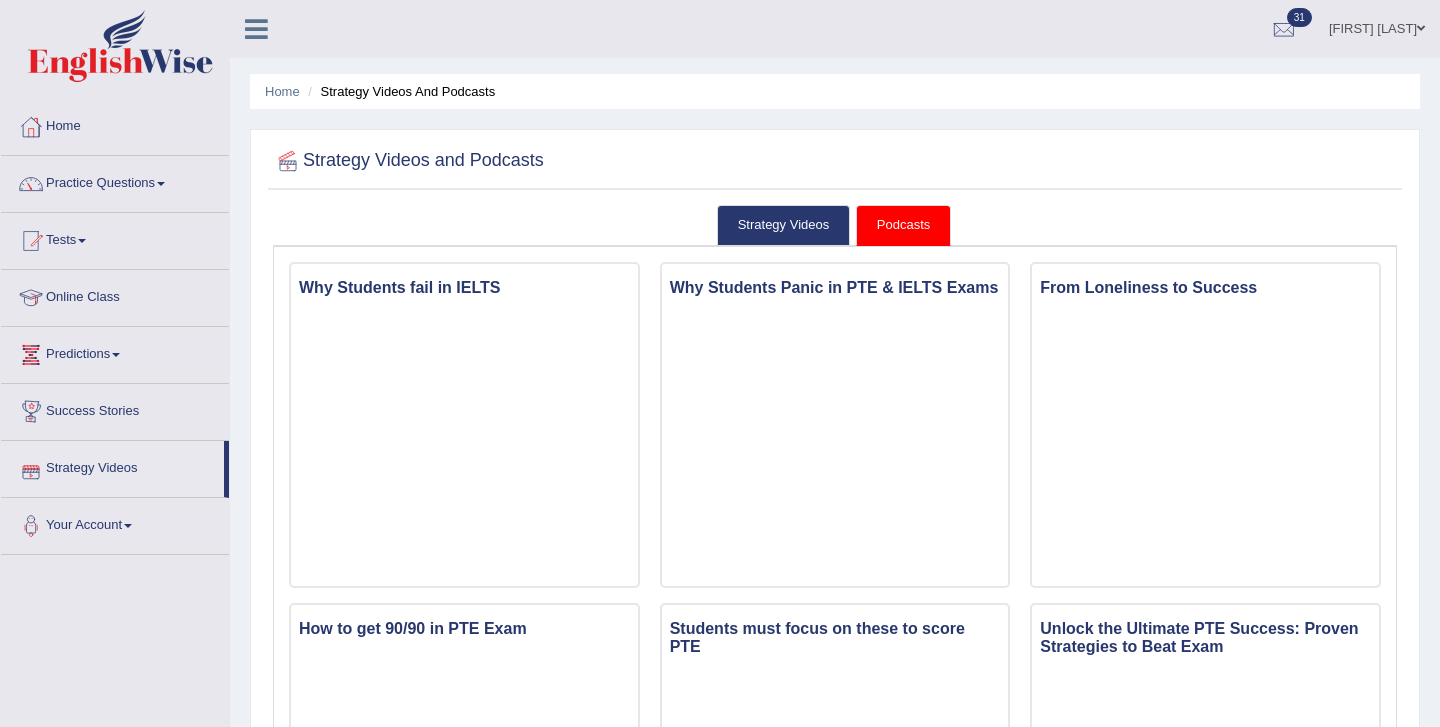 click on "Strategy Videos" at bounding box center [112, 466] 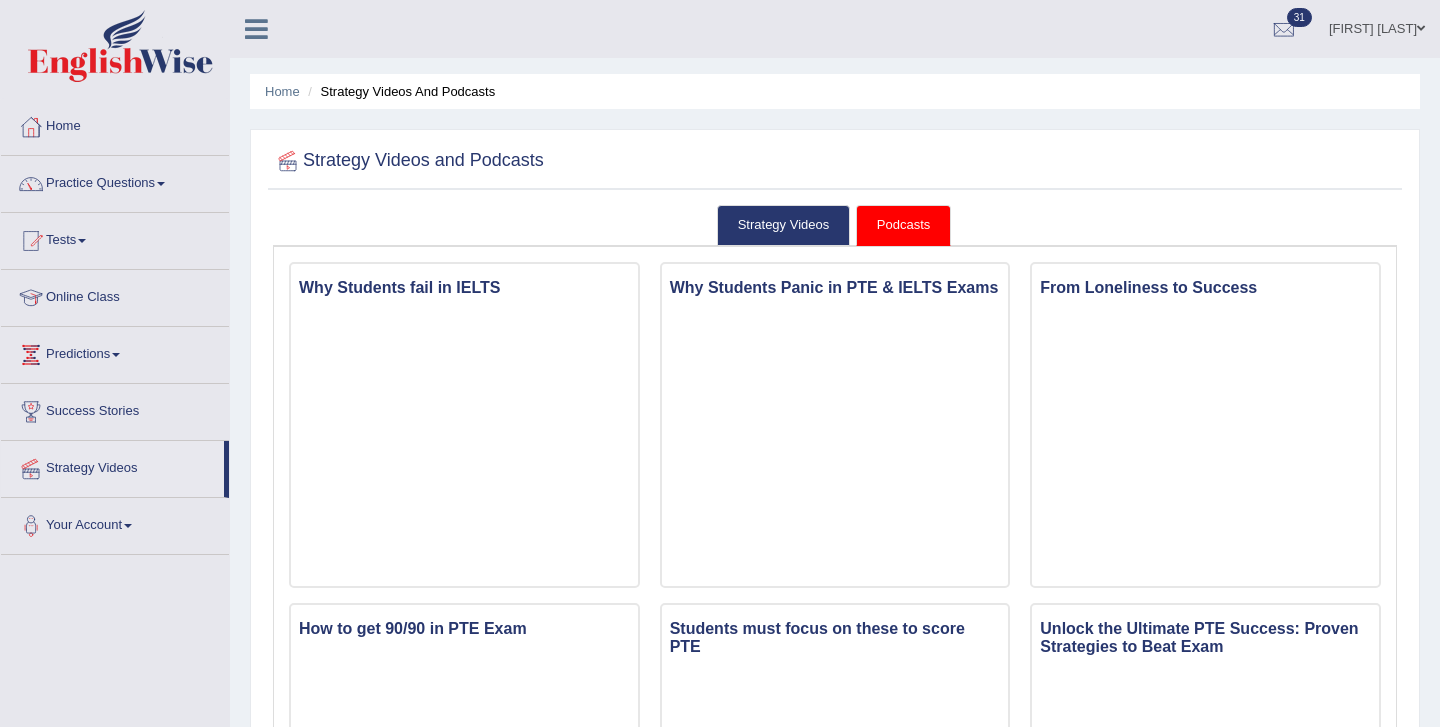 scroll, scrollTop: 0, scrollLeft: 0, axis: both 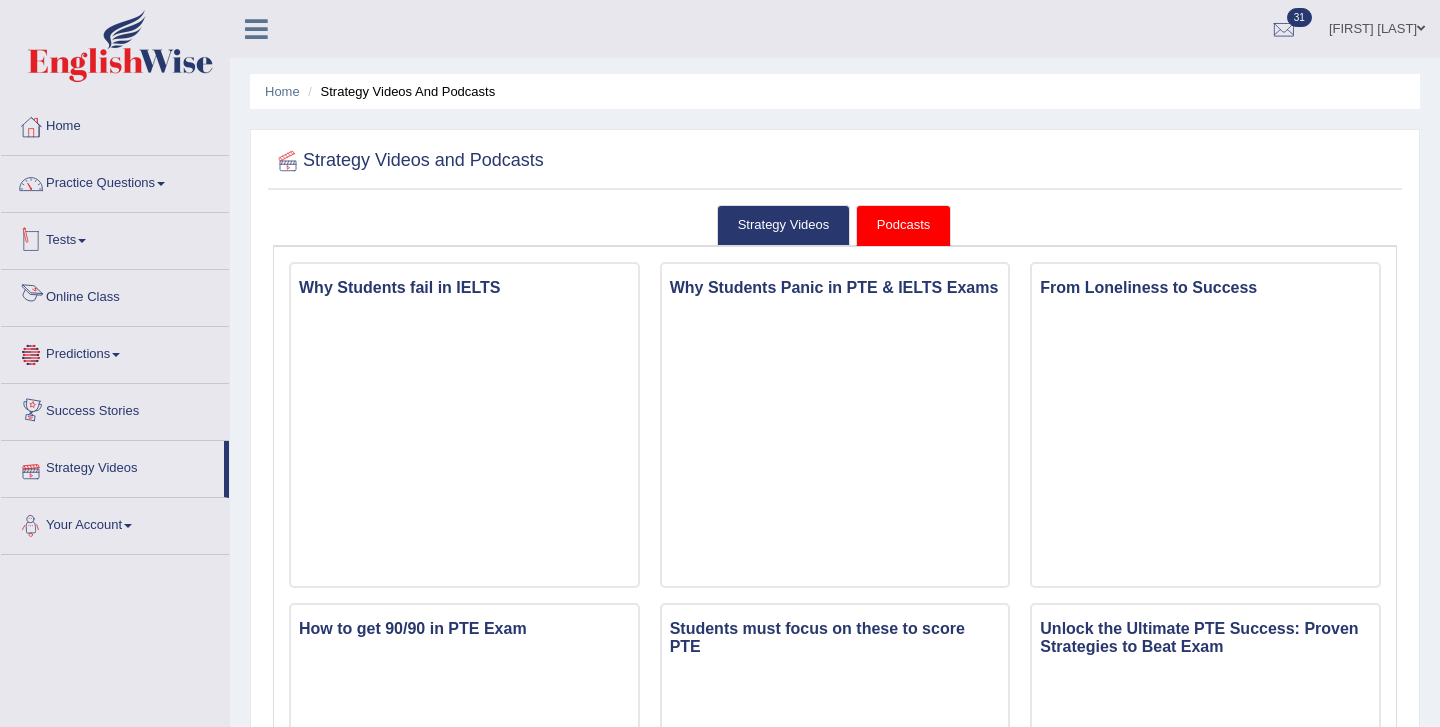 click on "Tests" at bounding box center [115, 238] 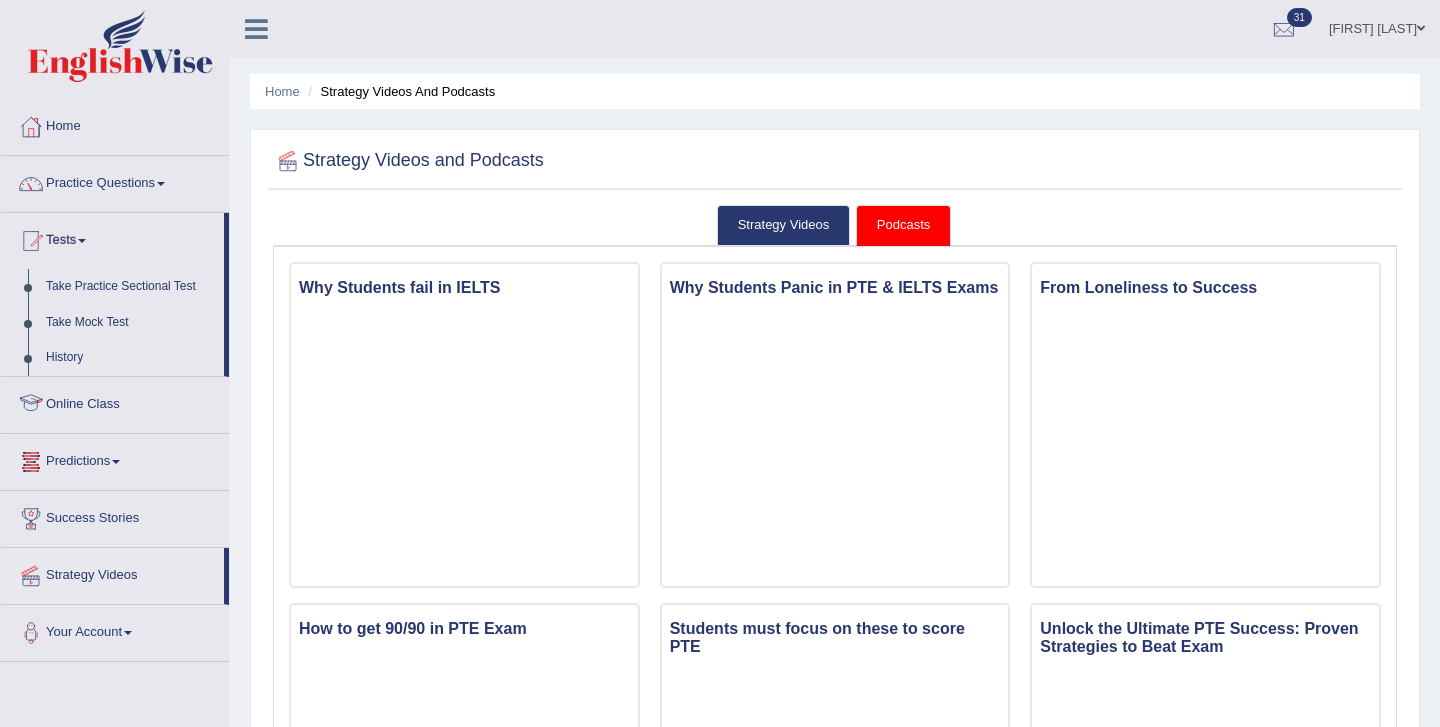 click on "Predictions" at bounding box center [115, 459] 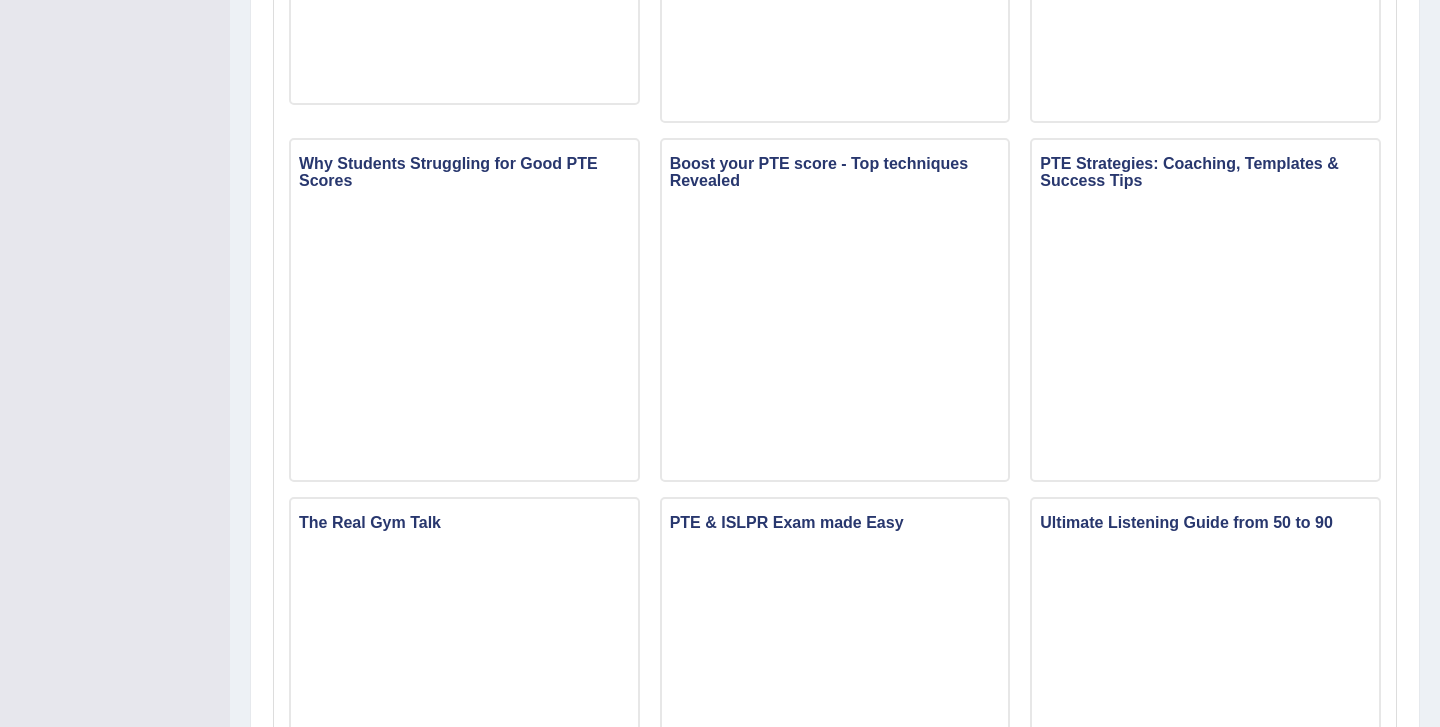 scroll, scrollTop: 845, scrollLeft: 0, axis: vertical 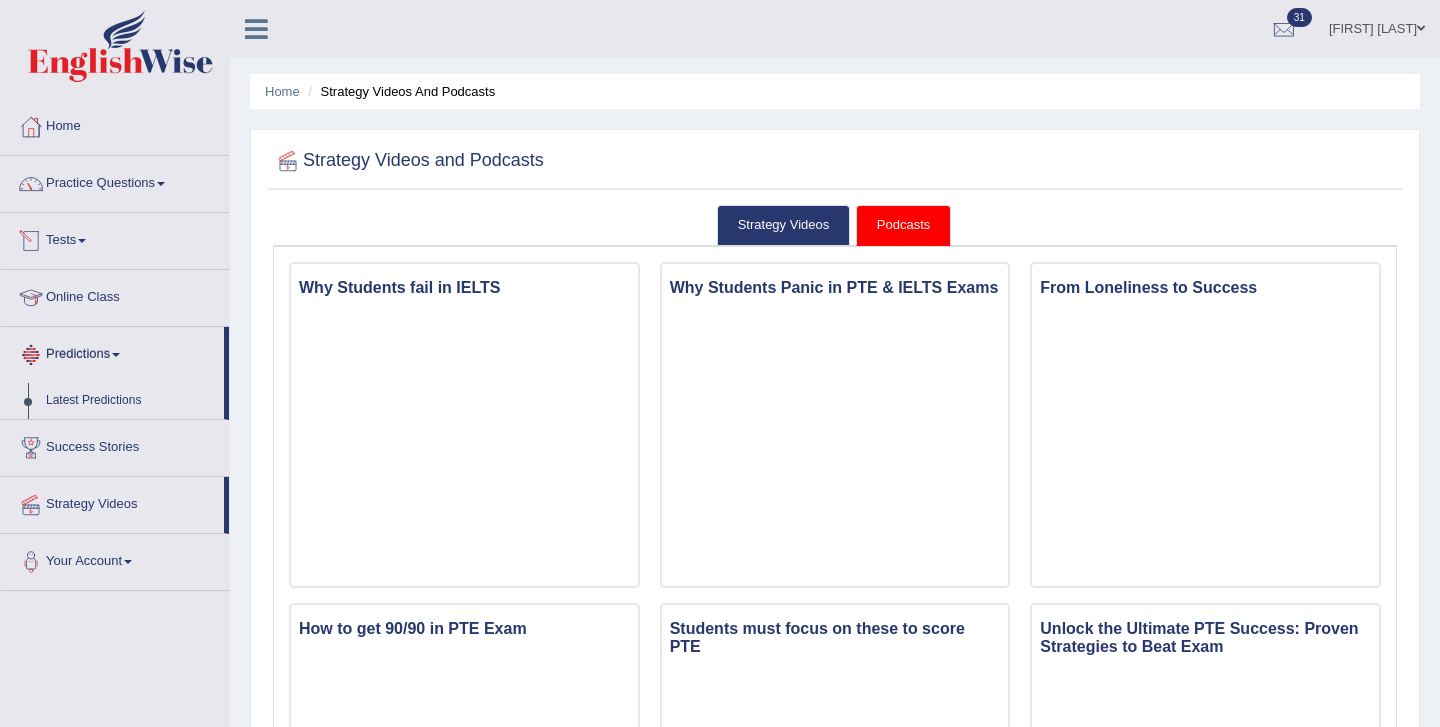 click on "Tests" at bounding box center [115, 238] 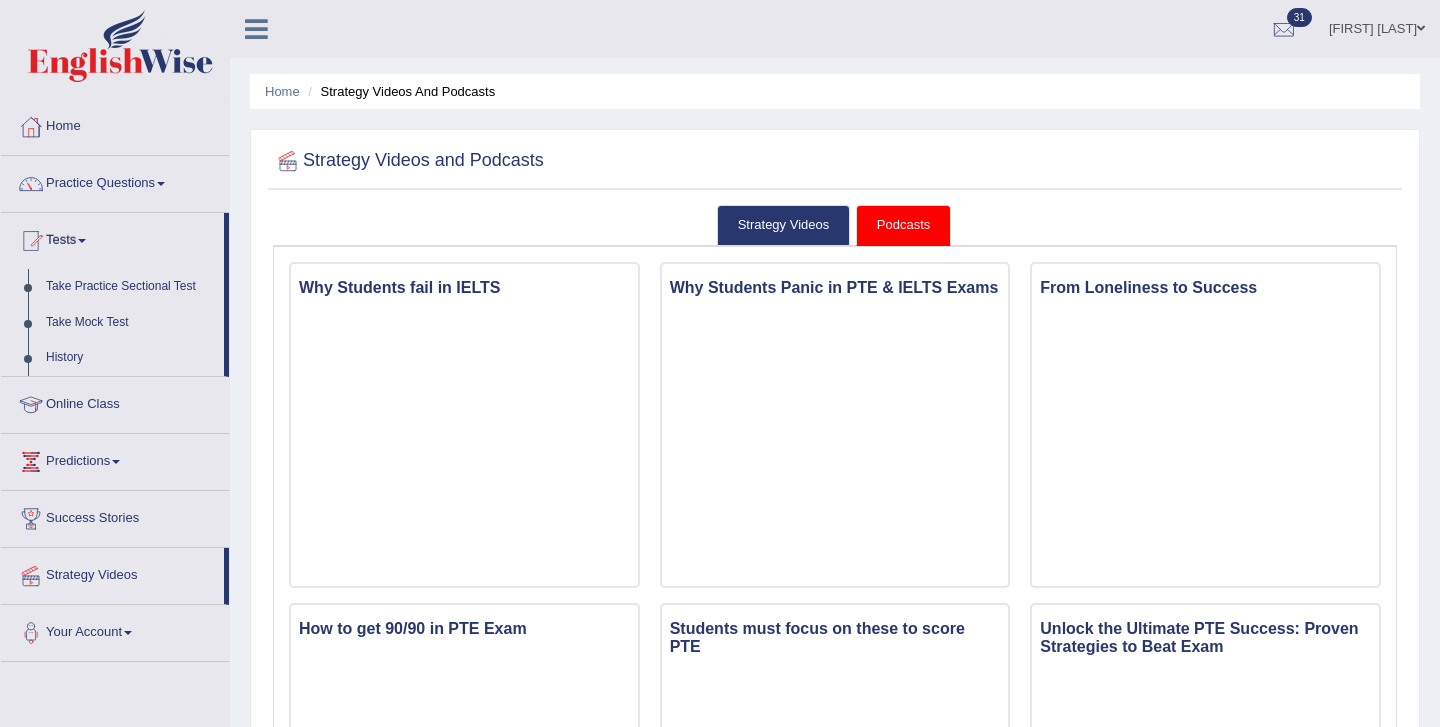 click on "[FIRST] [LAST]" at bounding box center (1377, 26) 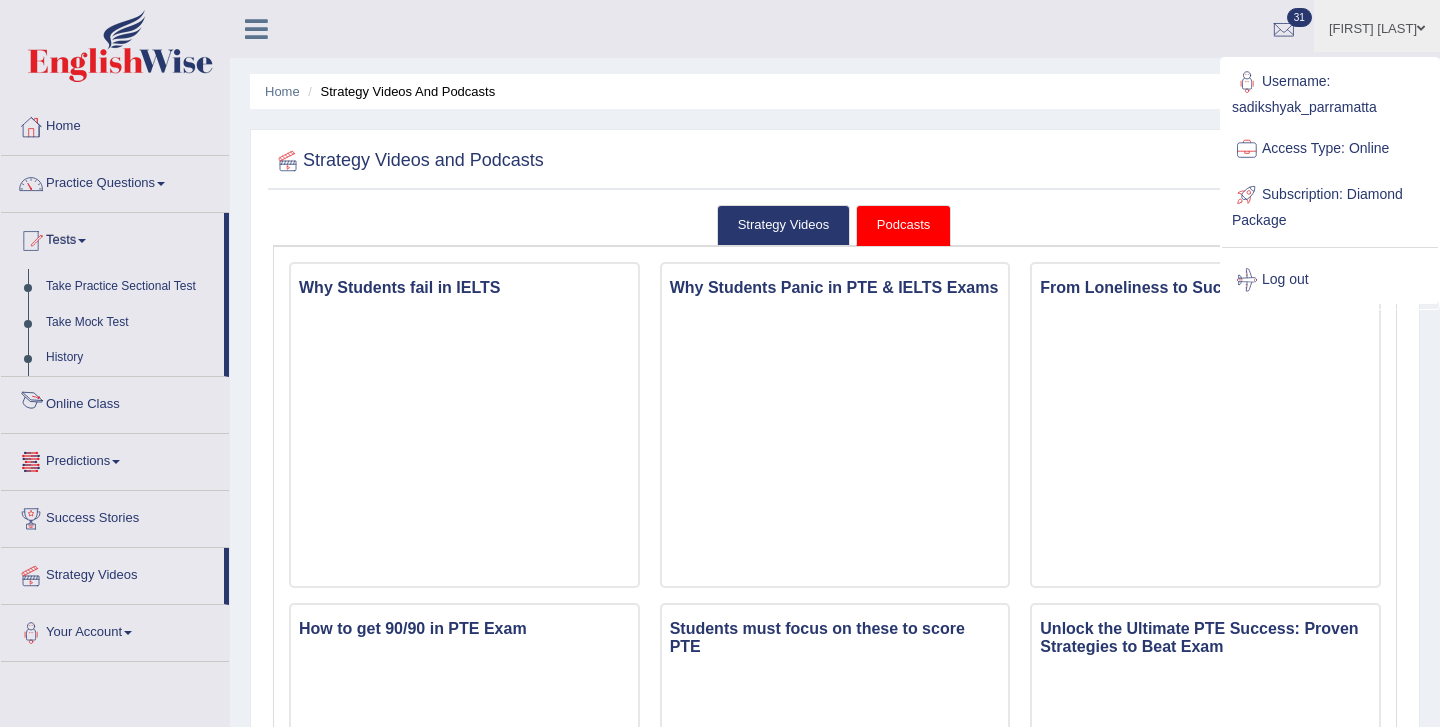 click on "Predictions" at bounding box center [115, 459] 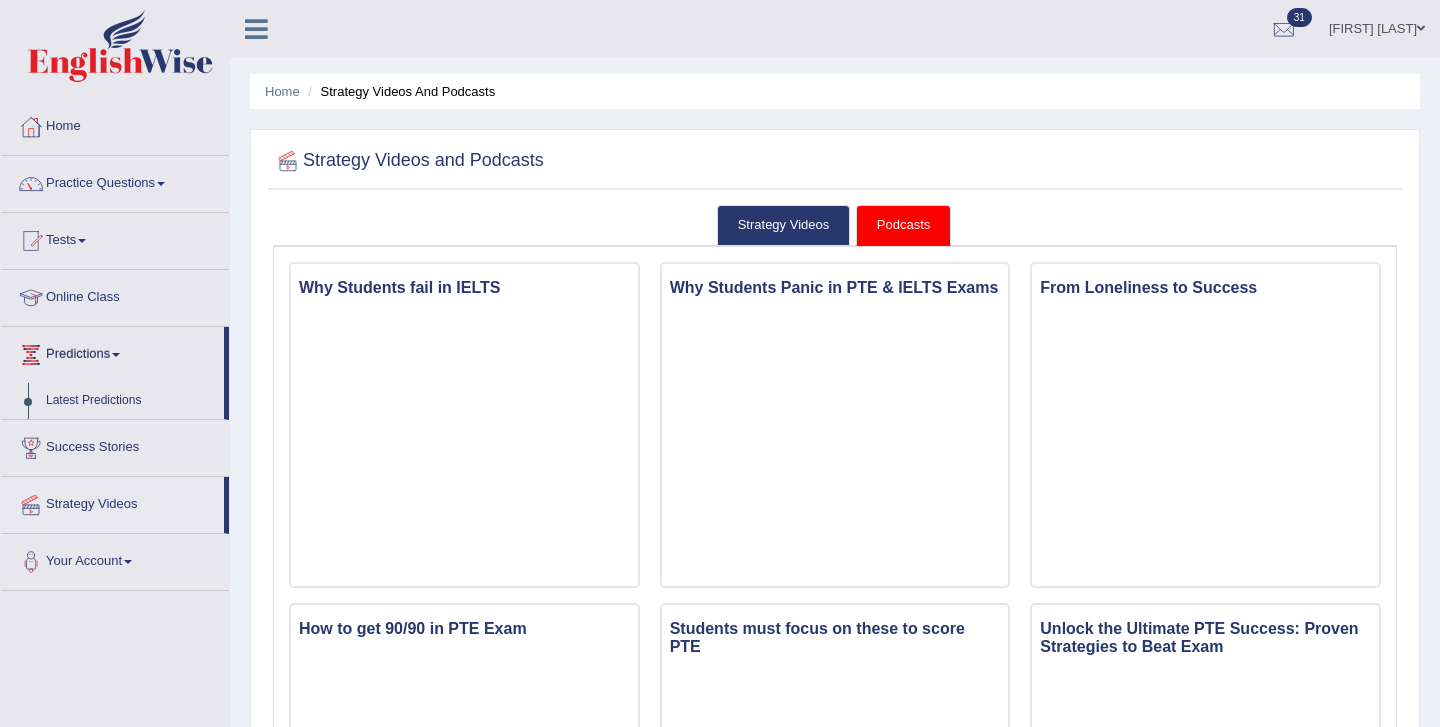 click on "Success Stories" at bounding box center (115, 445) 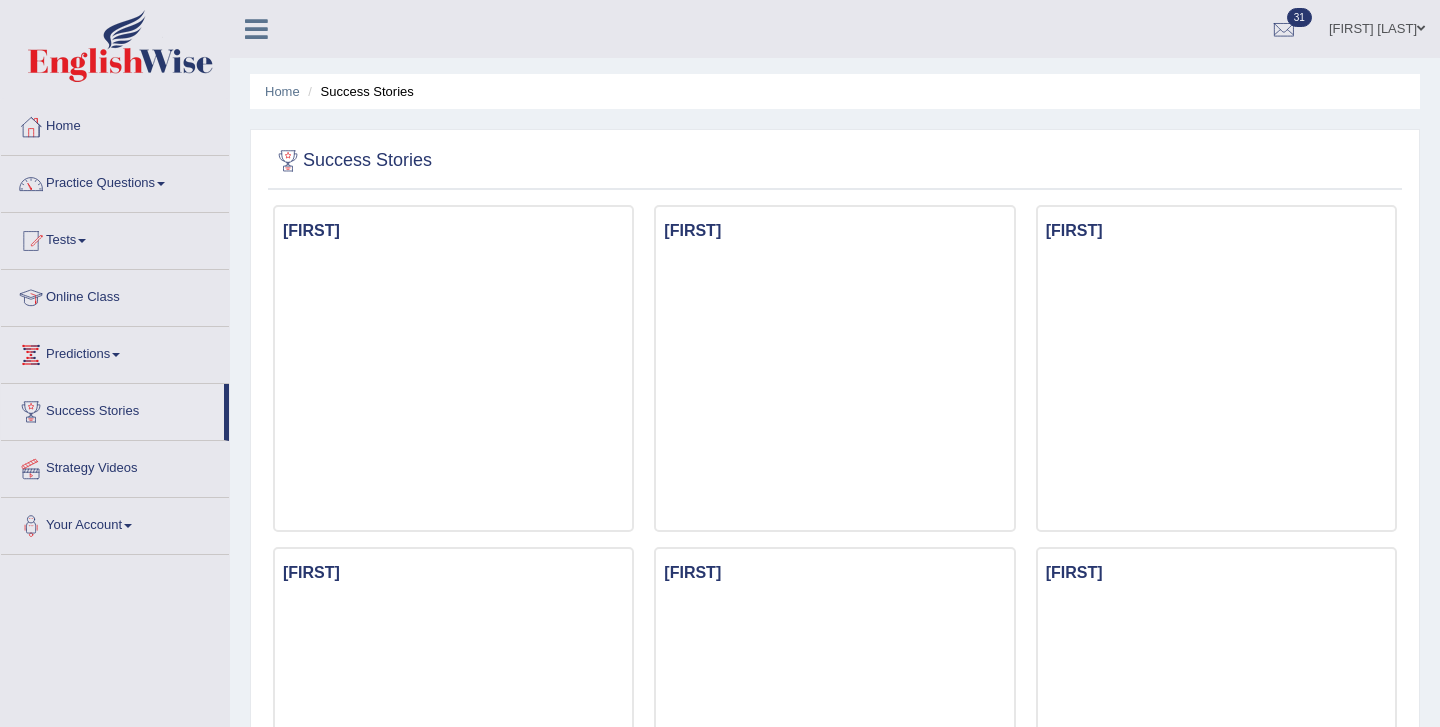 scroll, scrollTop: 0, scrollLeft: 0, axis: both 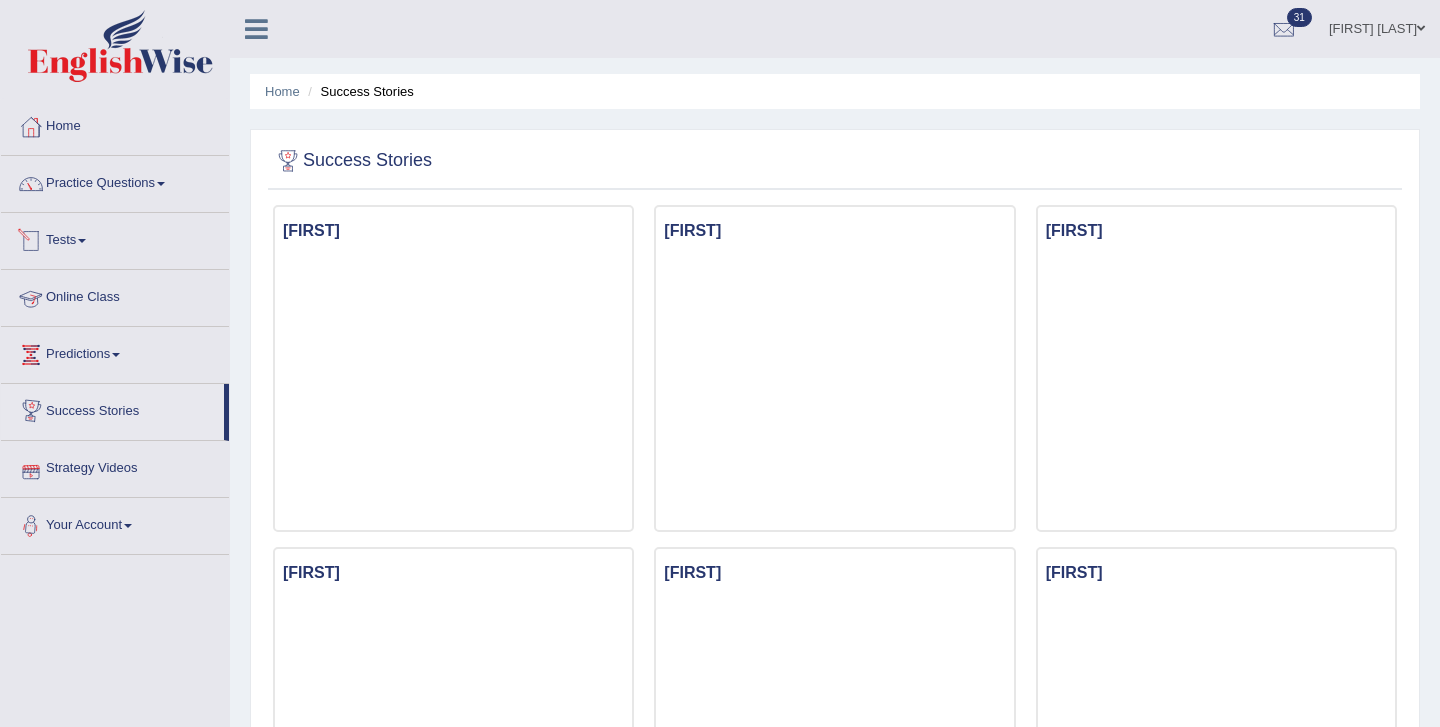 click at bounding box center (82, 241) 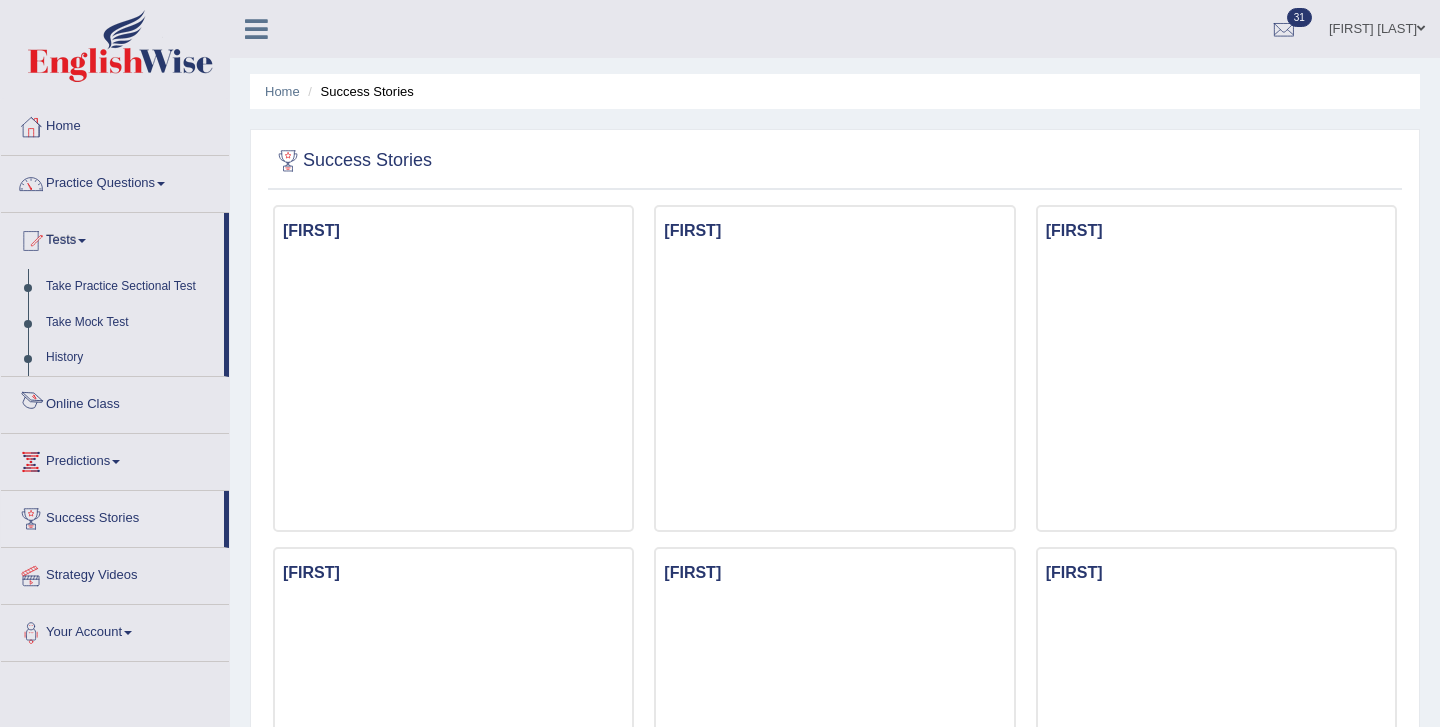 click on "Online Class" at bounding box center [115, 402] 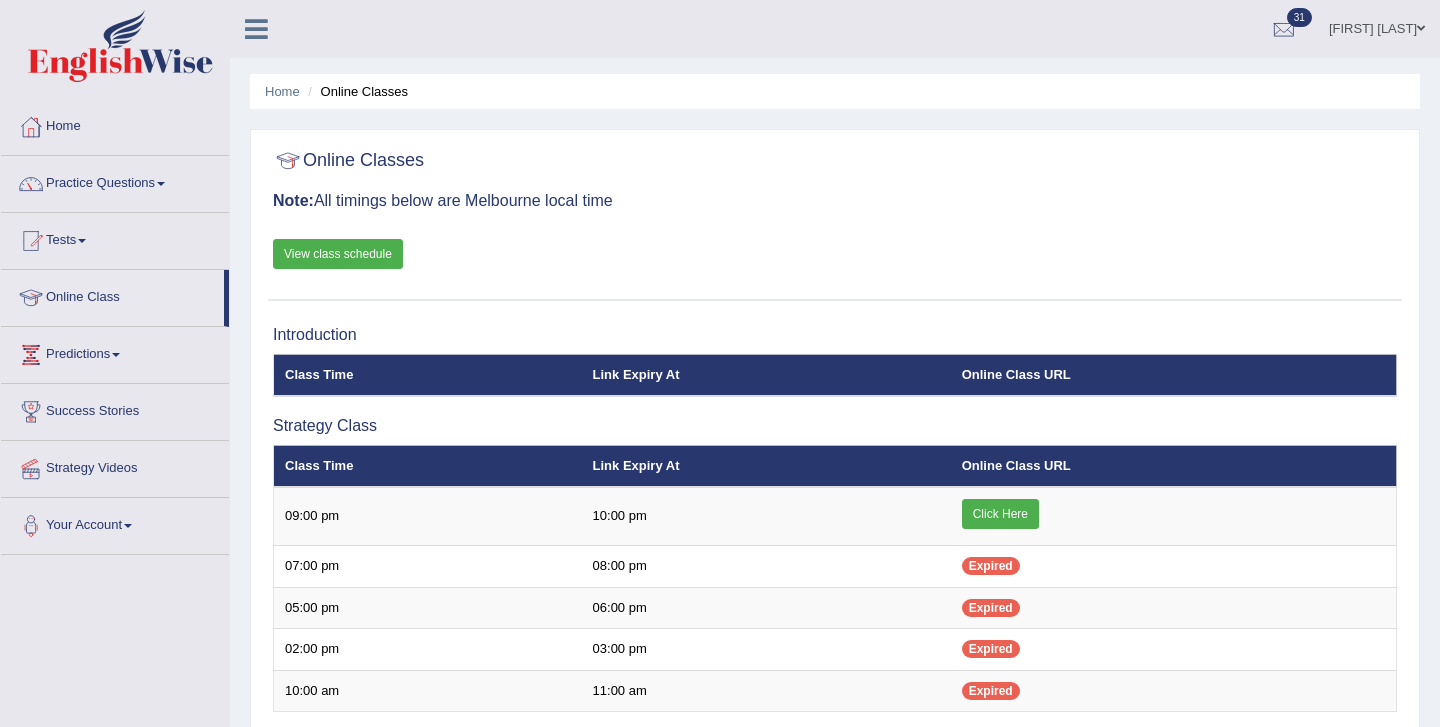 scroll, scrollTop: 0, scrollLeft: 0, axis: both 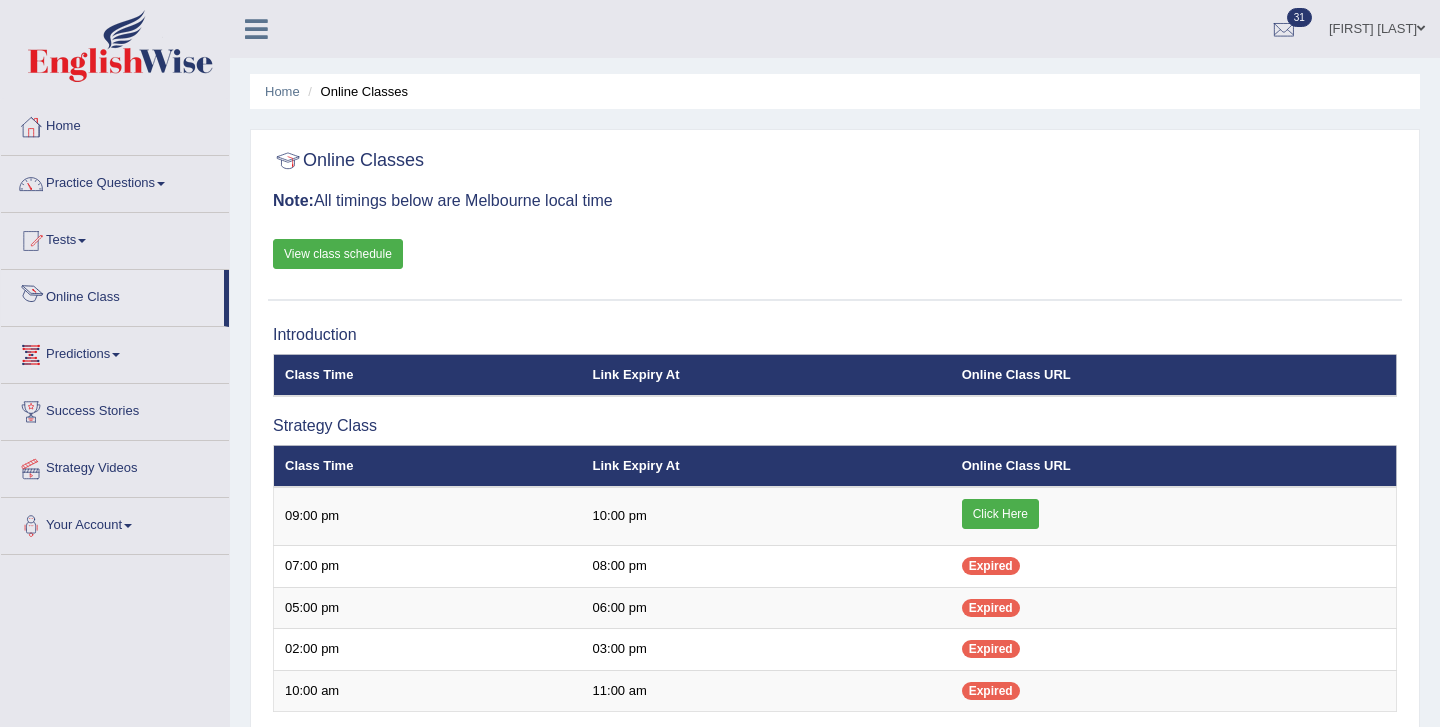 click on "Online Class" at bounding box center [112, 295] 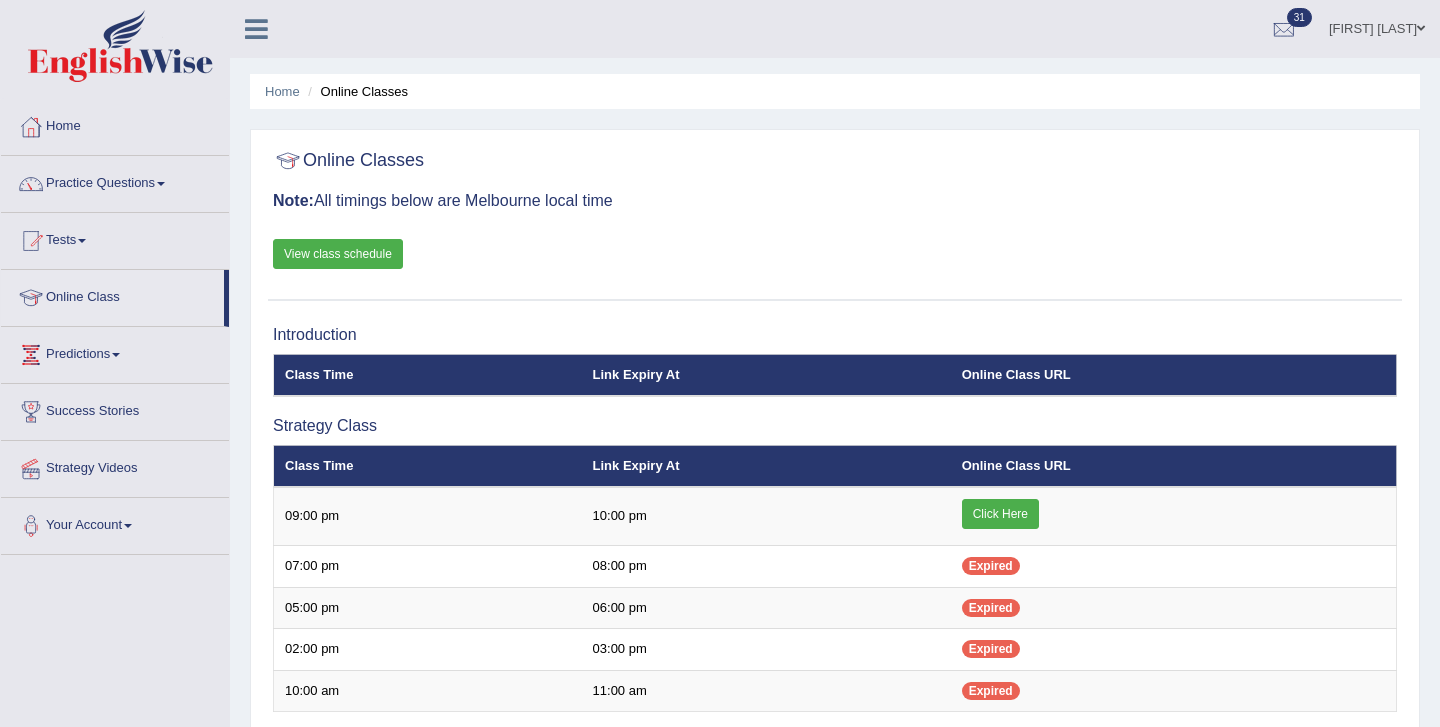 scroll, scrollTop: 0, scrollLeft: 0, axis: both 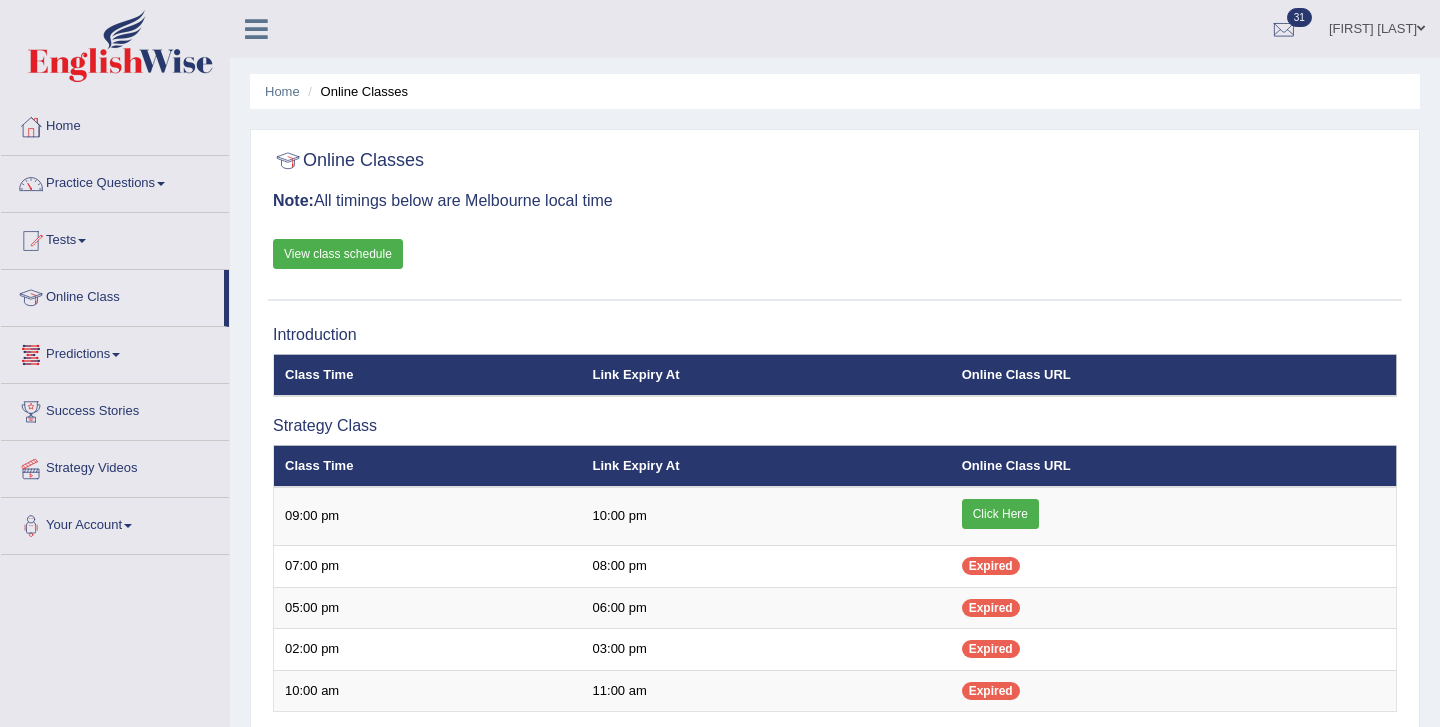 click on "Predictions" at bounding box center (115, 352) 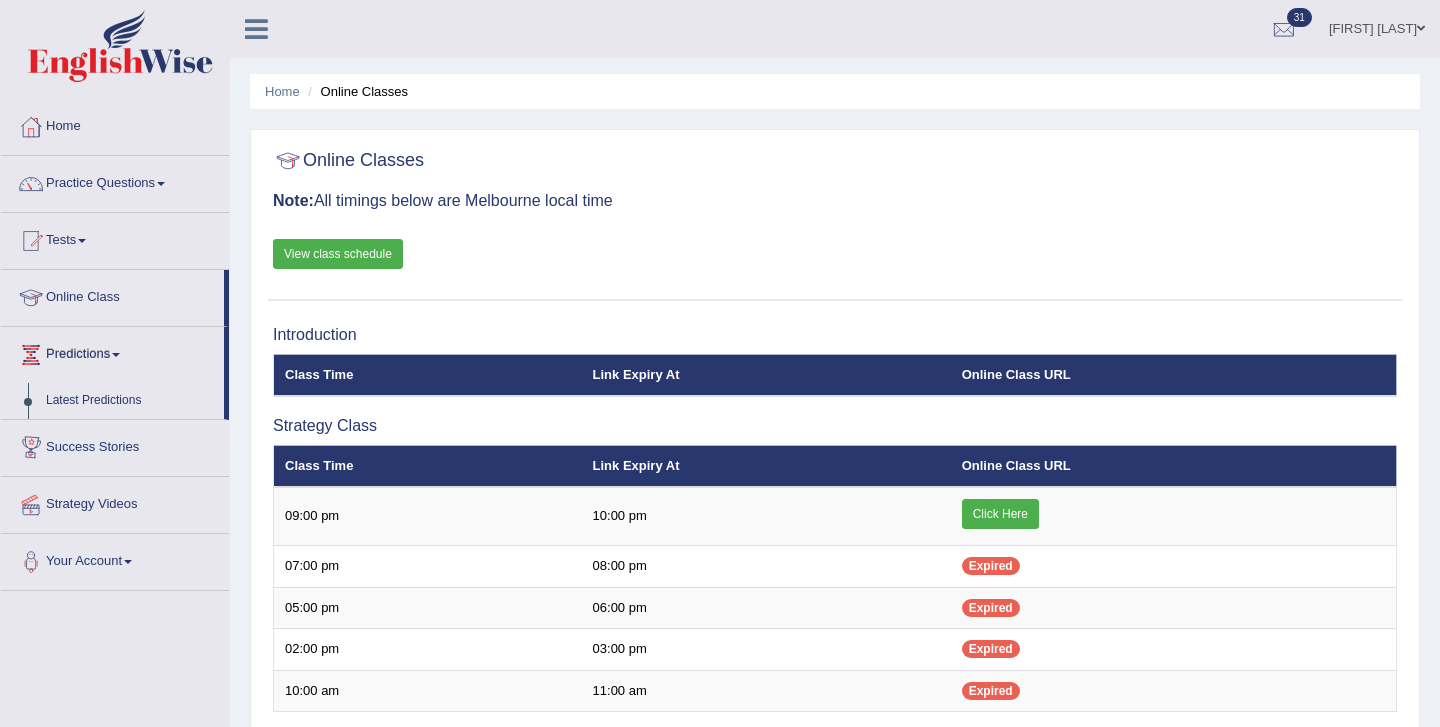 click on "Success Stories" at bounding box center [115, 445] 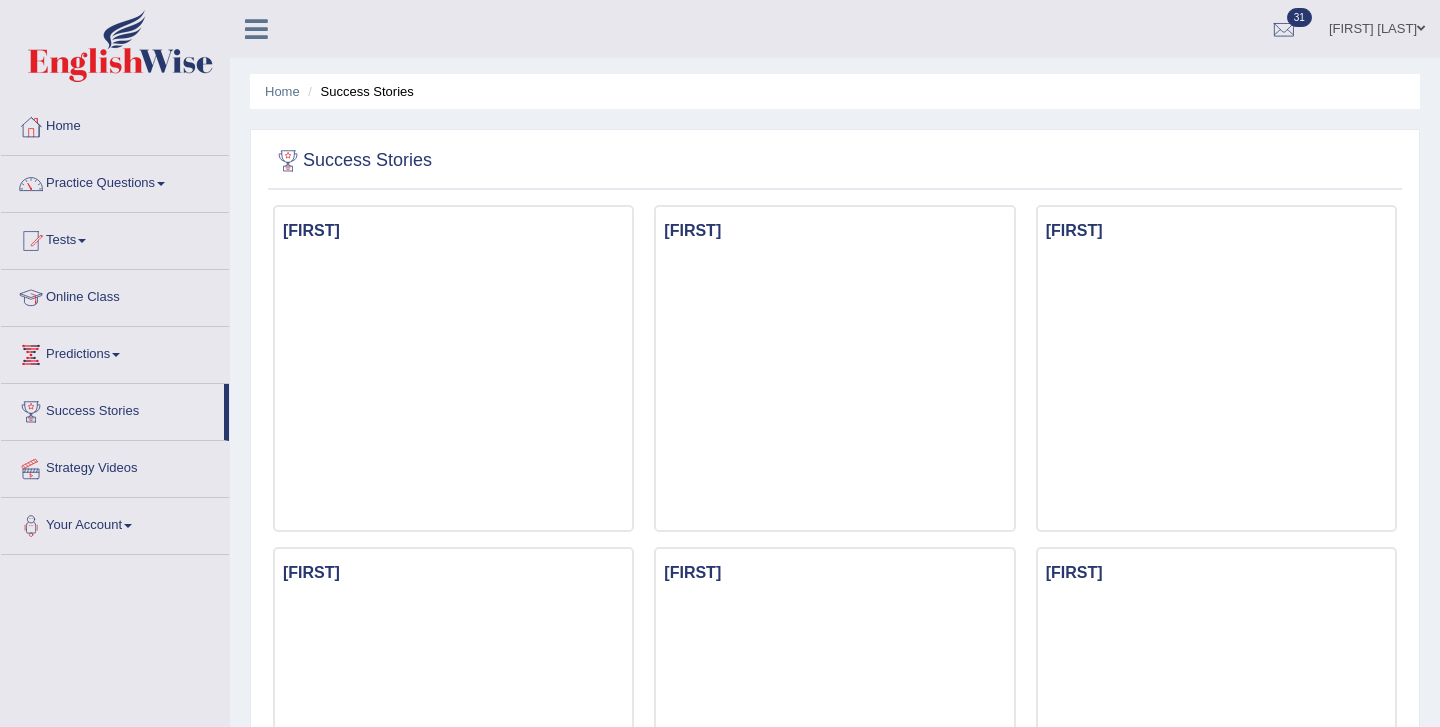 scroll, scrollTop: 0, scrollLeft: 0, axis: both 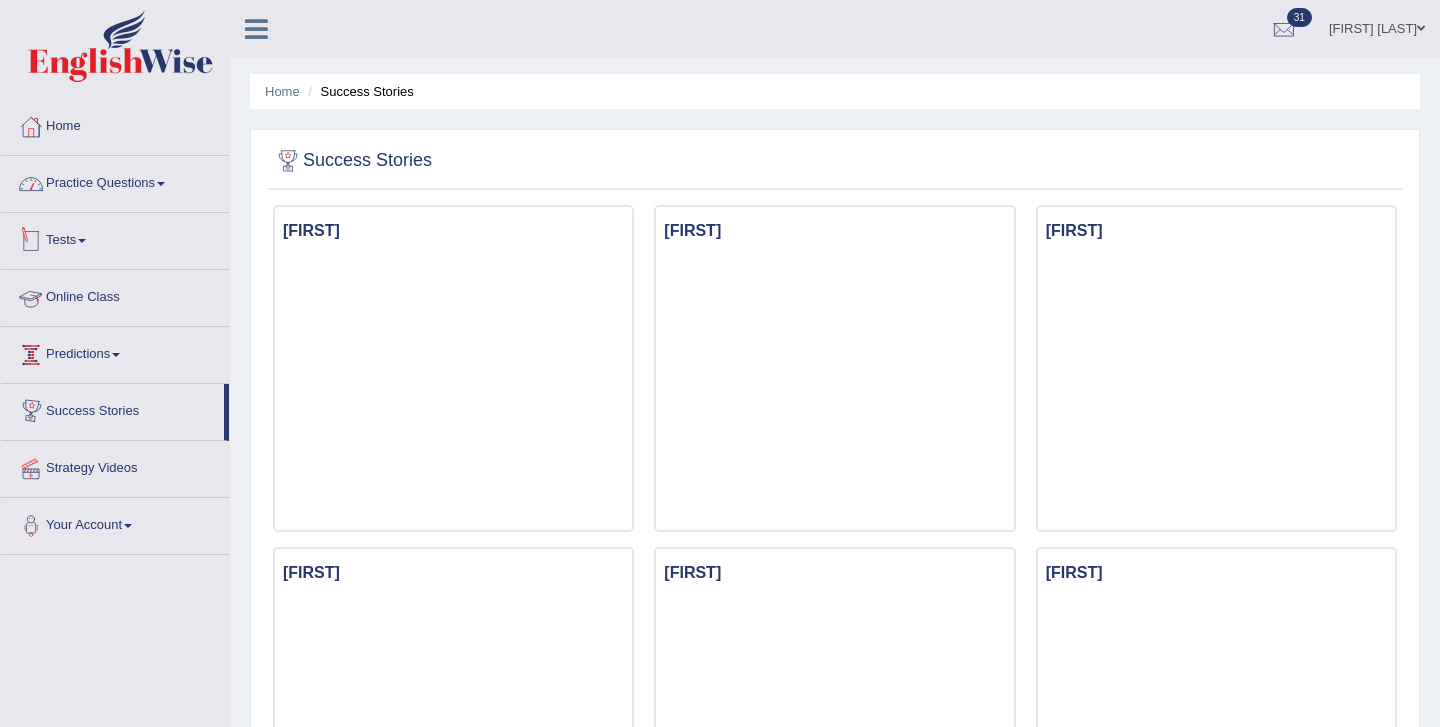 click on "Practice Questions" at bounding box center [115, 181] 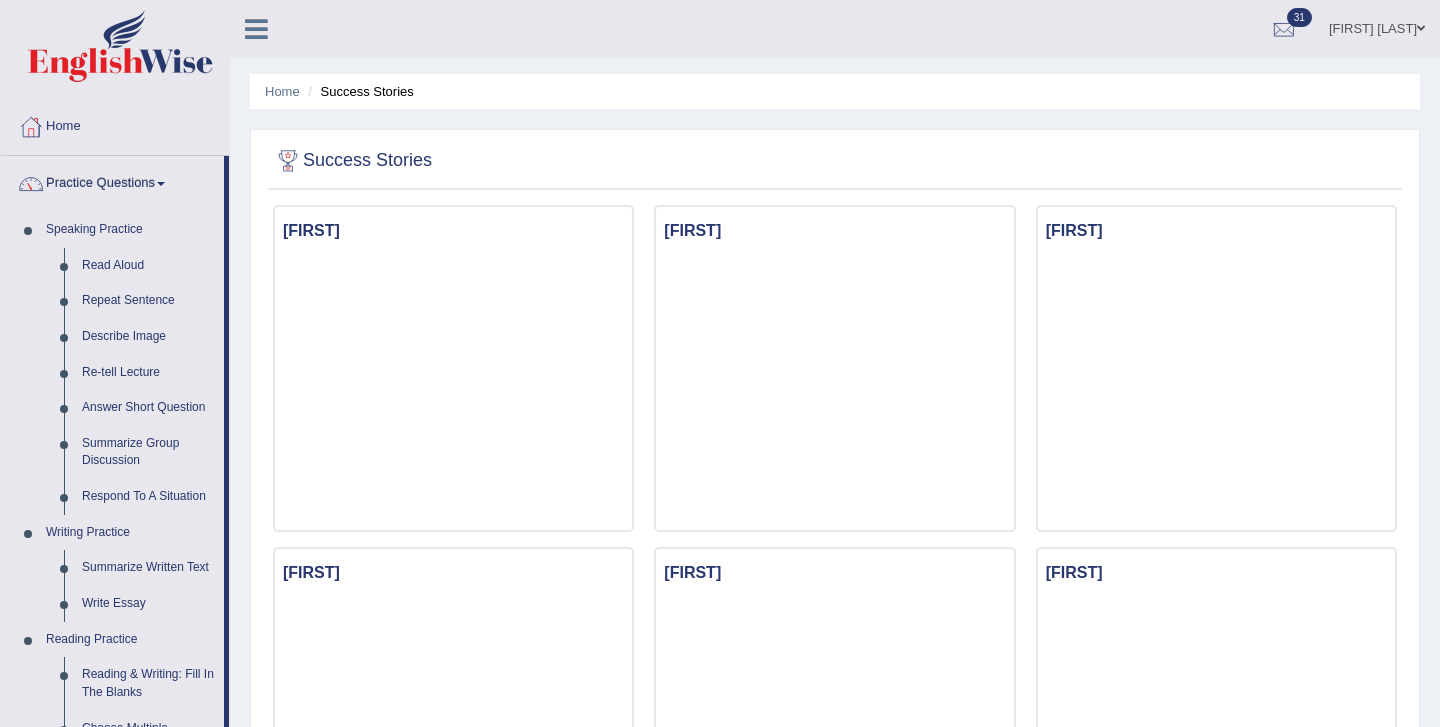 click on "Practice Questions" at bounding box center (112, 181) 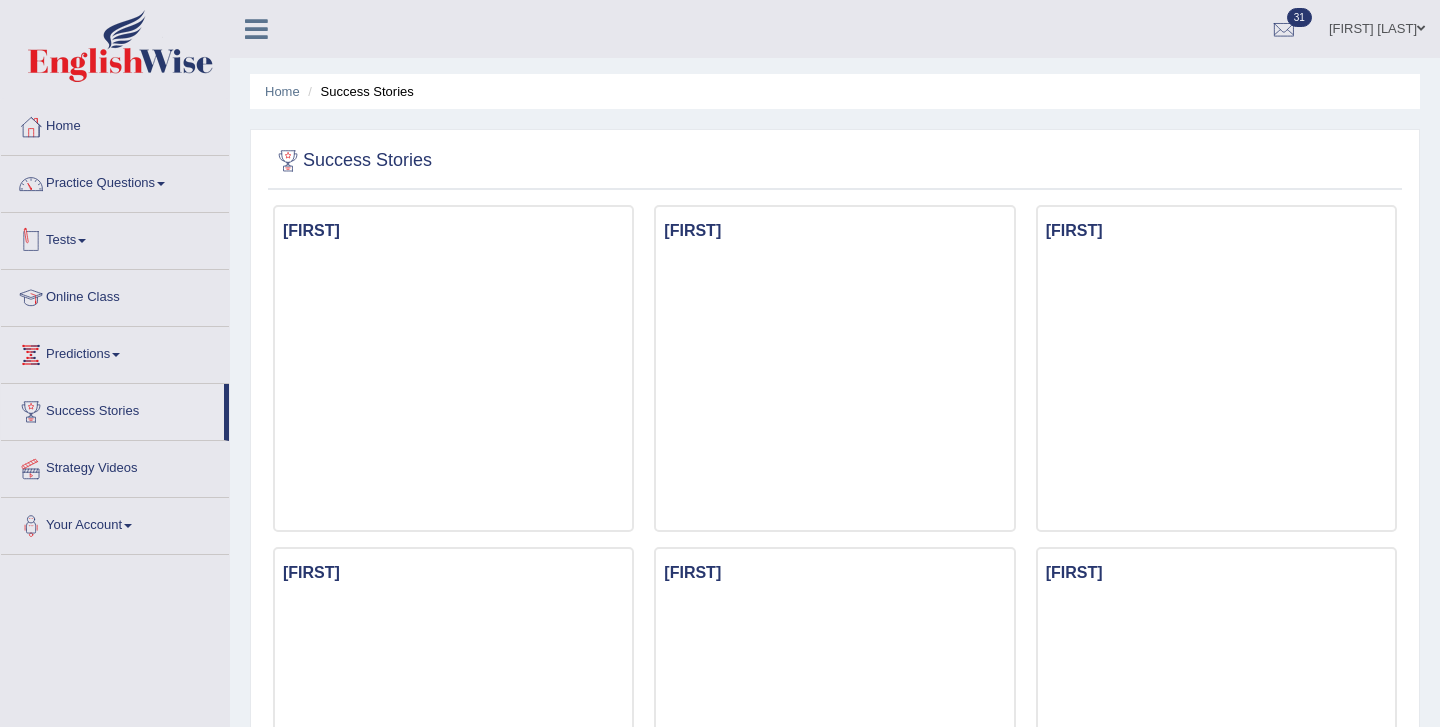 click on "Tests" at bounding box center (115, 238) 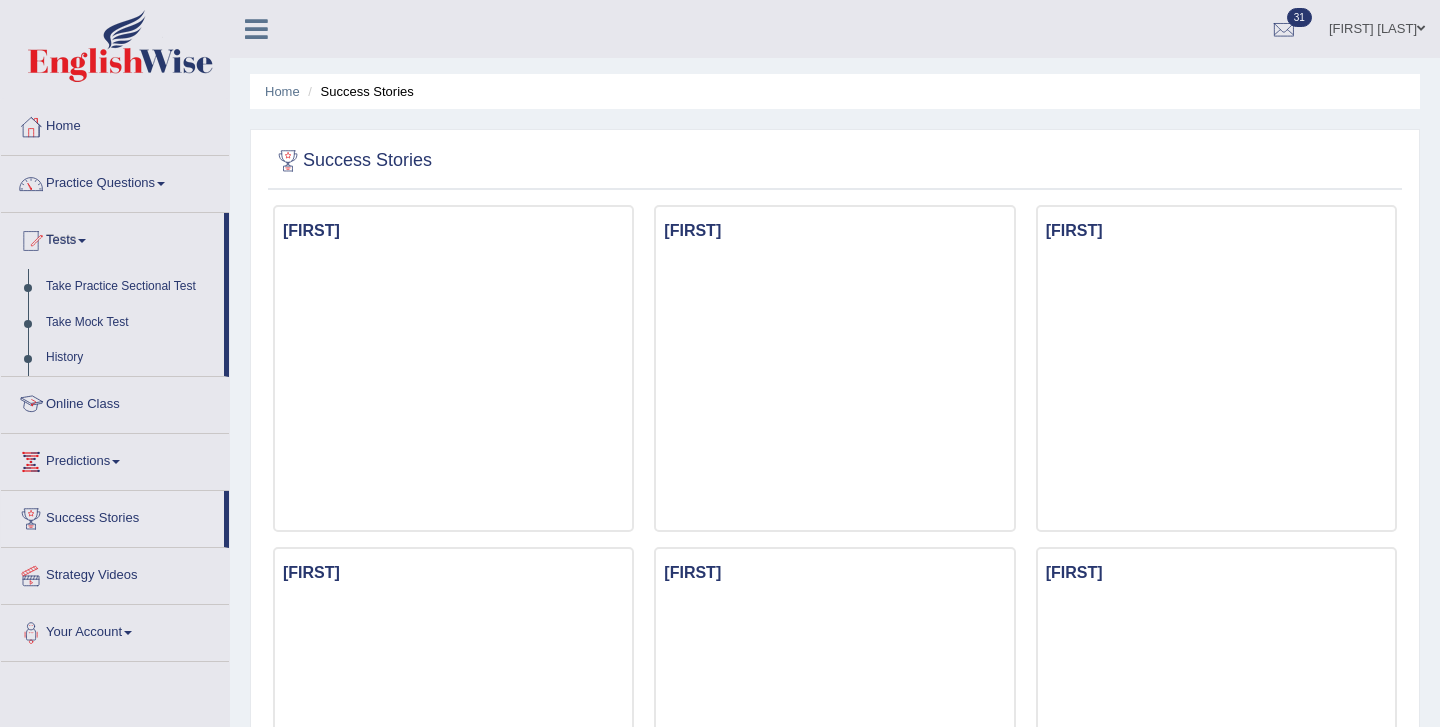 click on "Online Class" at bounding box center [115, 402] 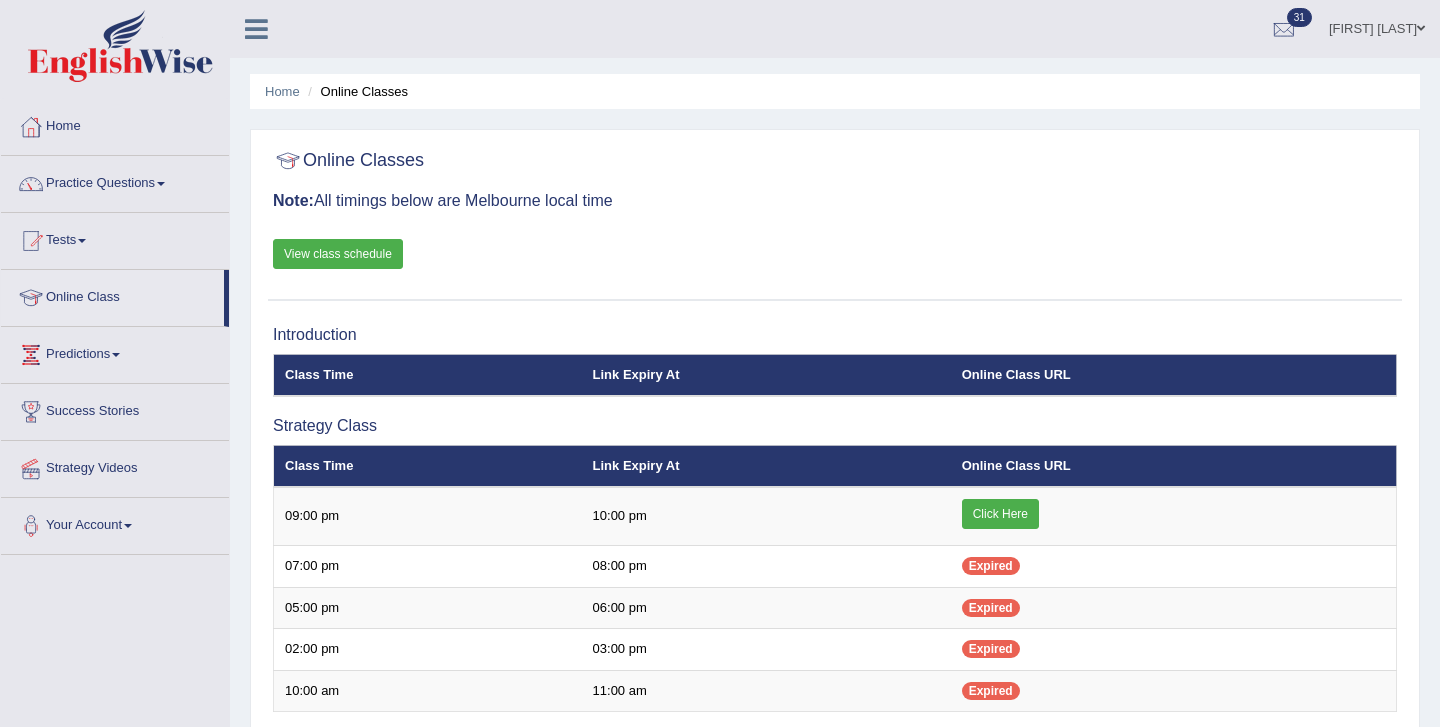 scroll, scrollTop: 0, scrollLeft: 0, axis: both 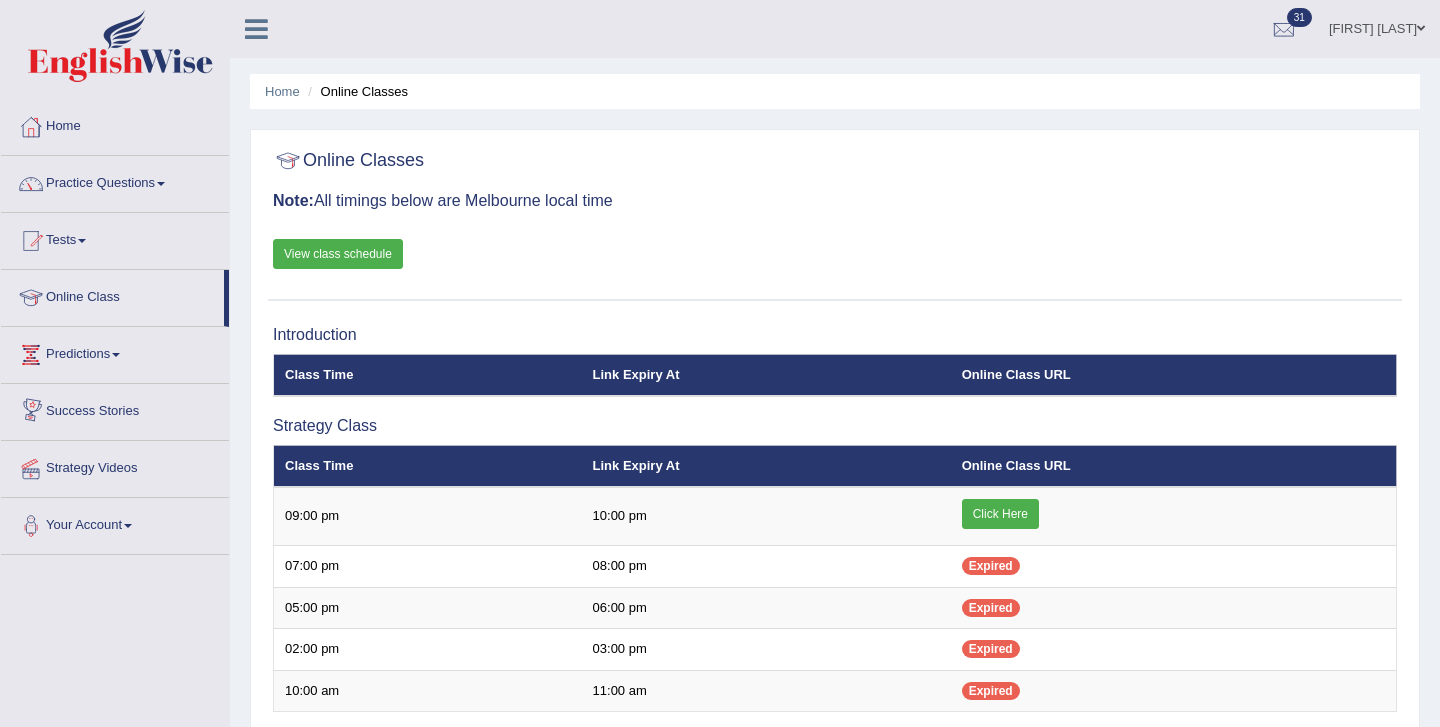 click on "Predictions" at bounding box center (115, 352) 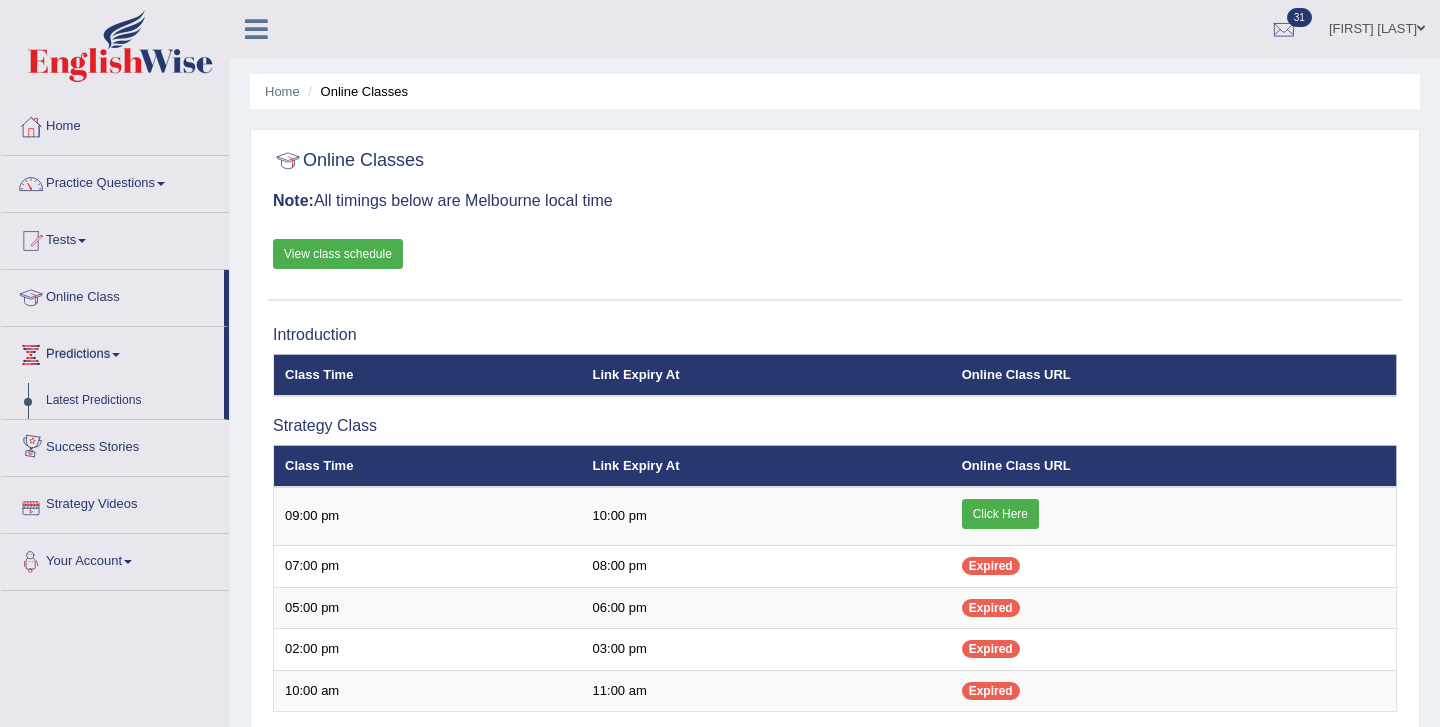 click on "Your Account" at bounding box center (115, 559) 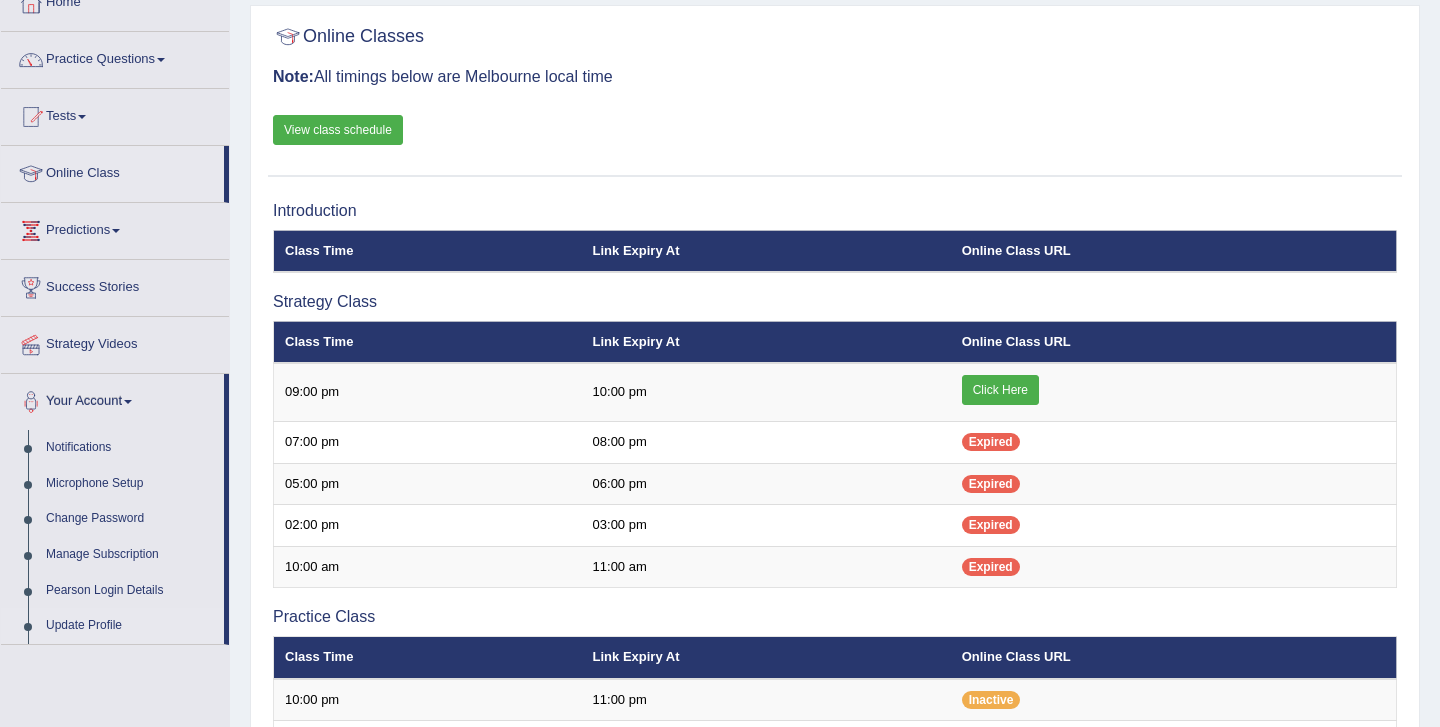 scroll, scrollTop: 103, scrollLeft: 0, axis: vertical 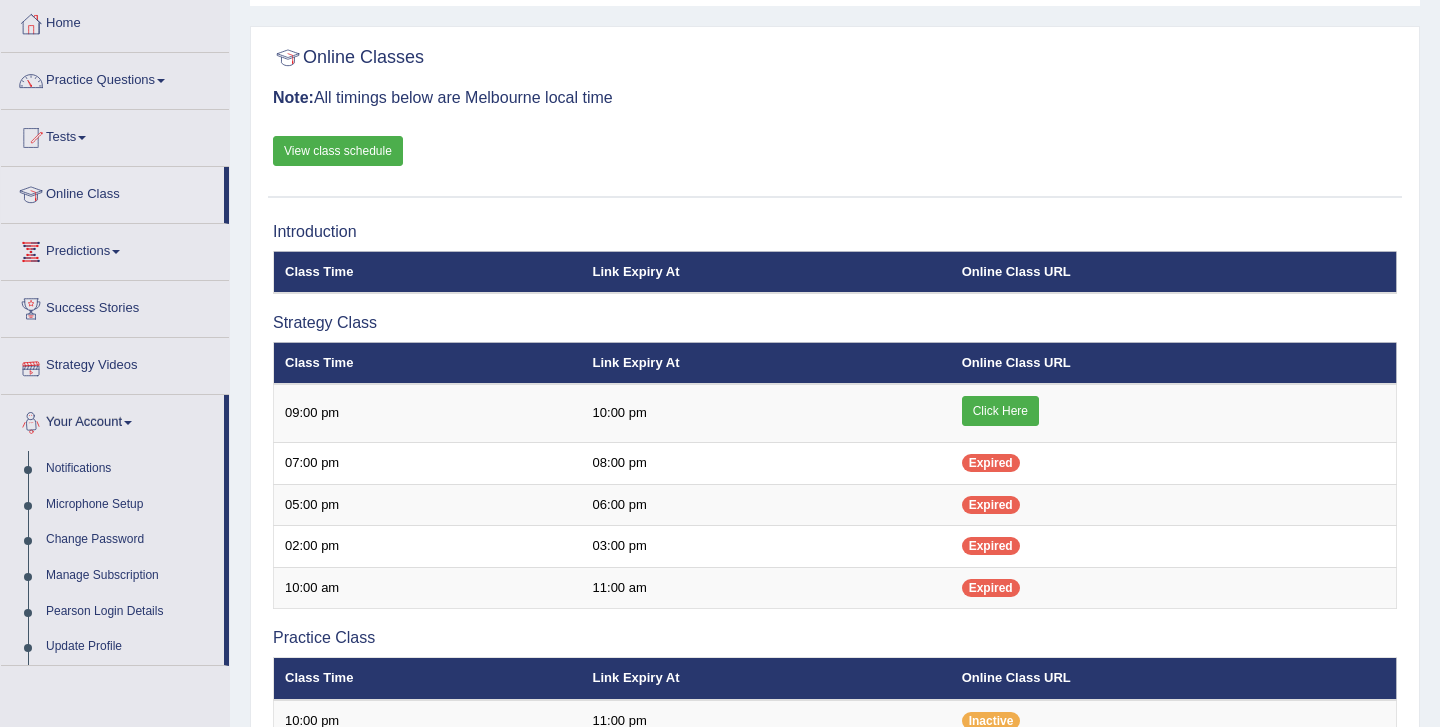 click on "Strategy Videos" at bounding box center [115, 363] 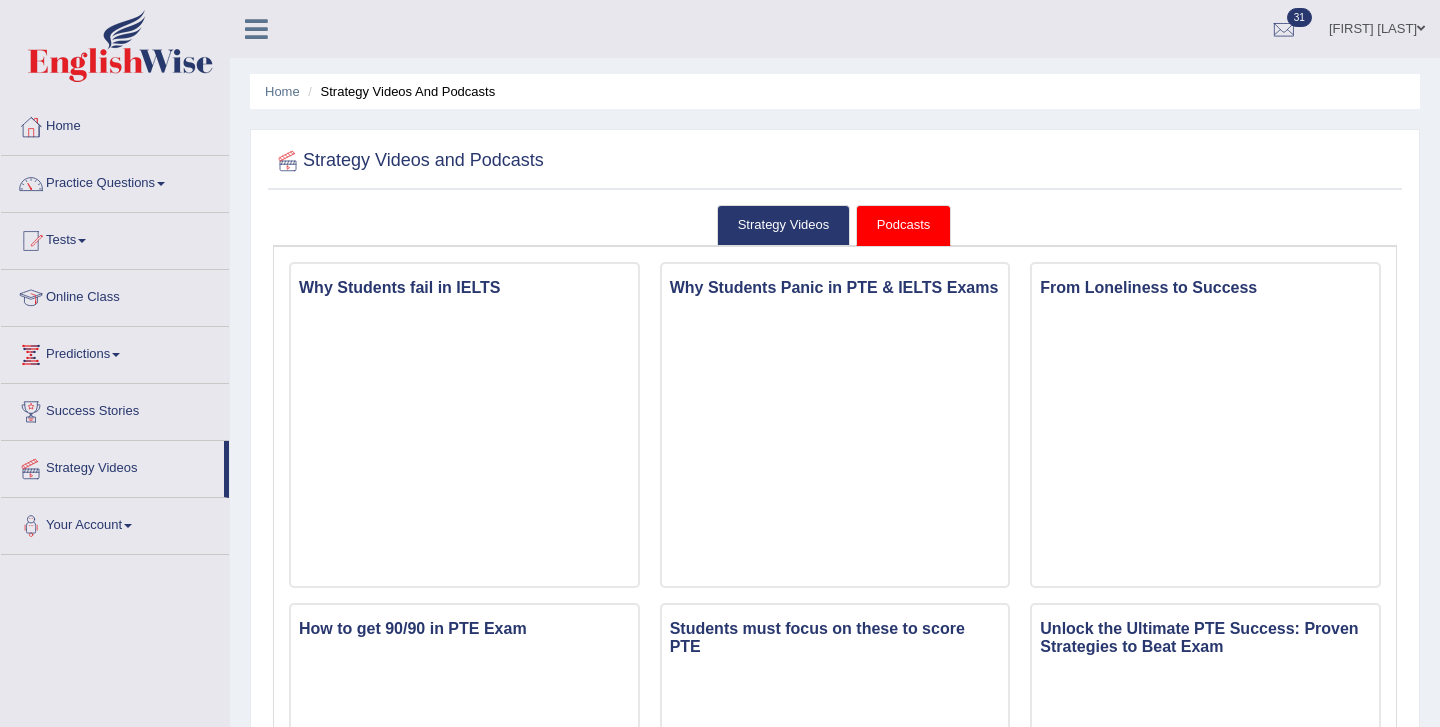 scroll, scrollTop: 0, scrollLeft: 0, axis: both 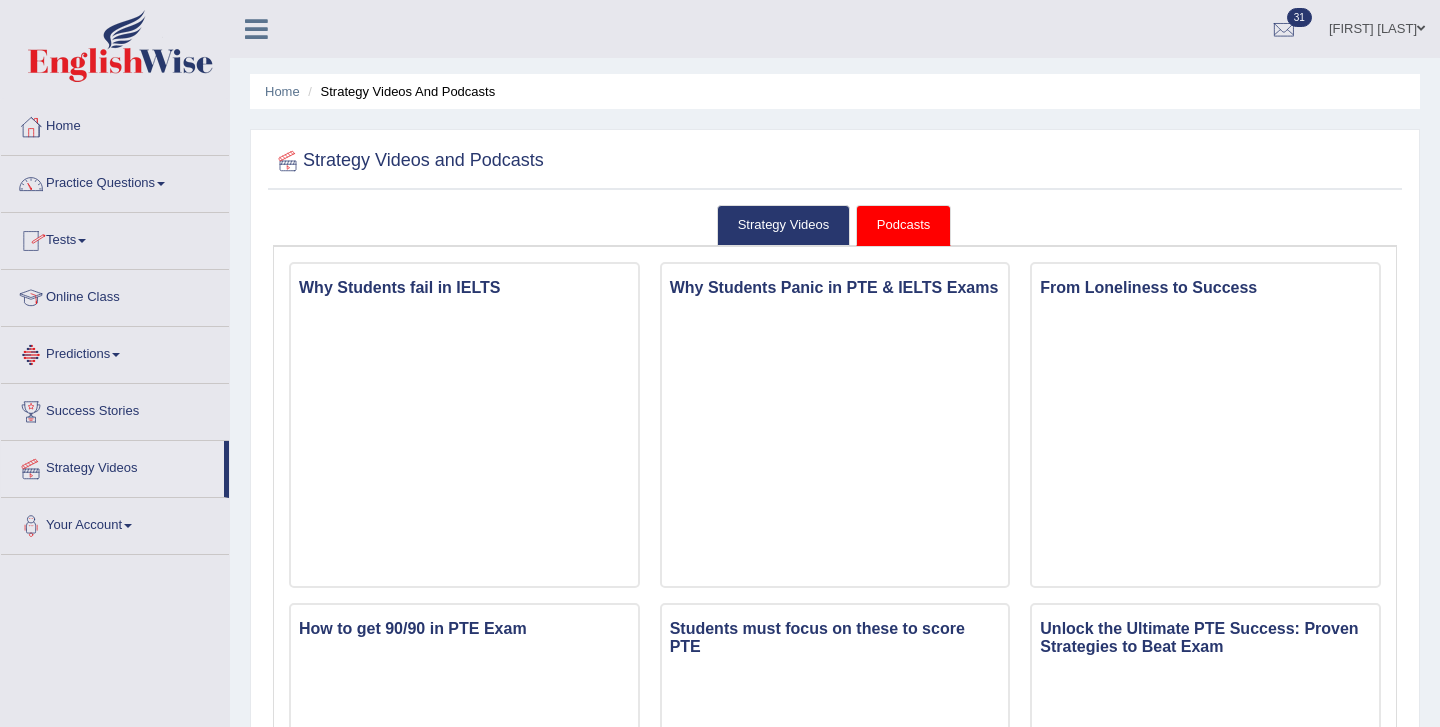 click on "Predictions" at bounding box center (115, 352) 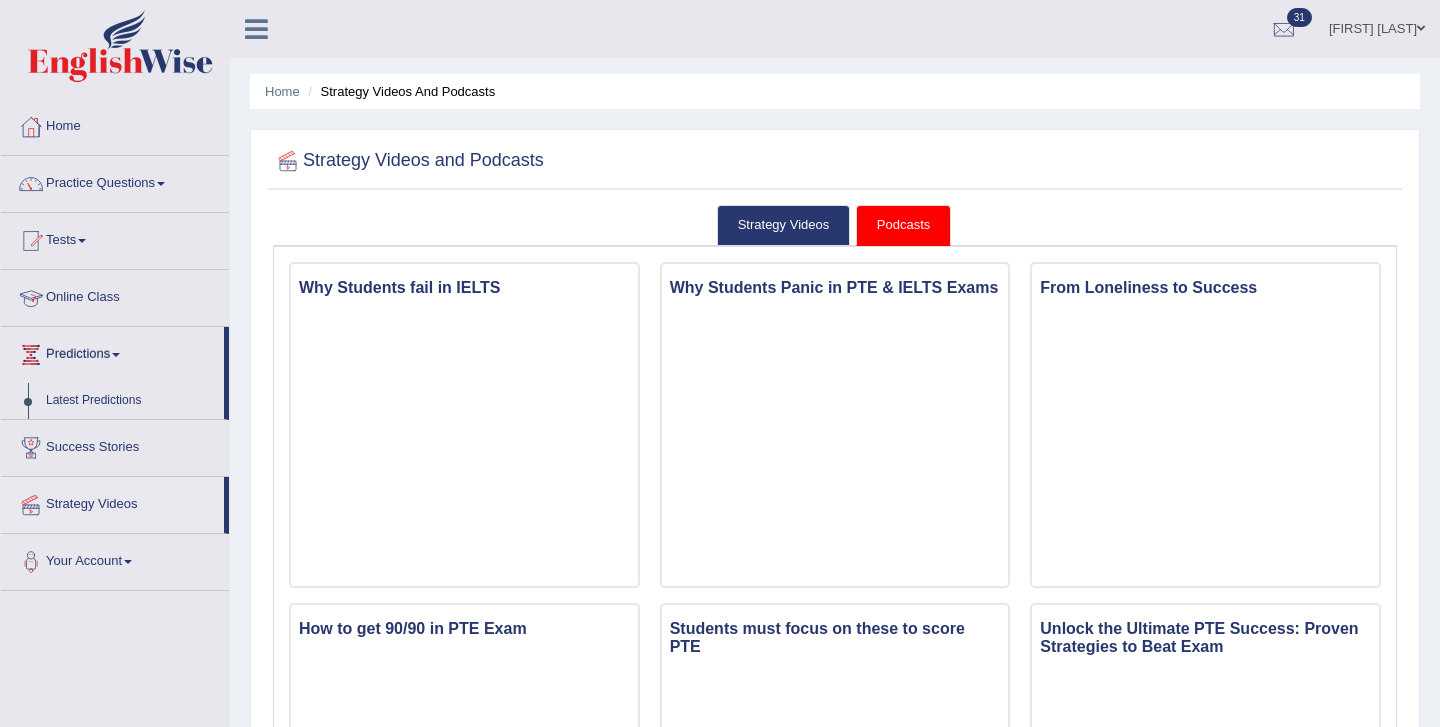click on "Online Class" at bounding box center [115, 295] 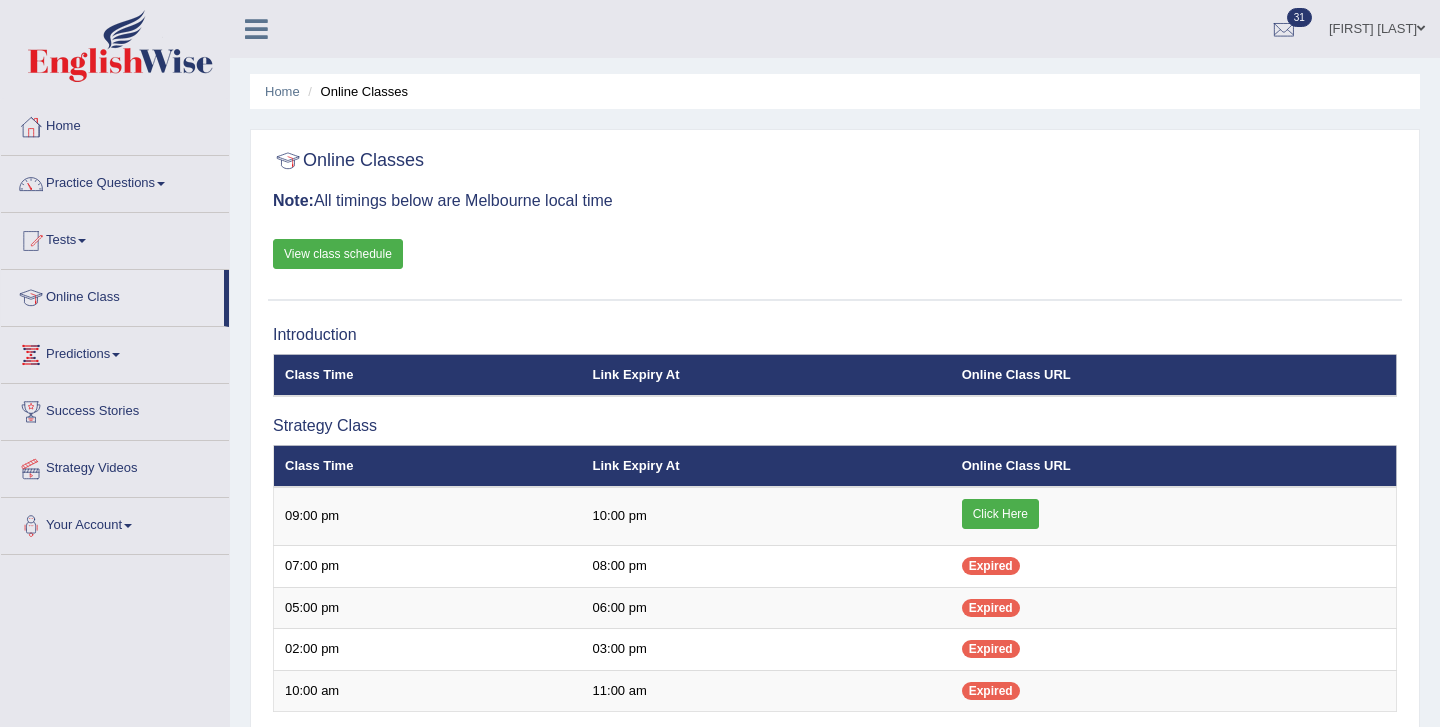 scroll, scrollTop: 0, scrollLeft: 0, axis: both 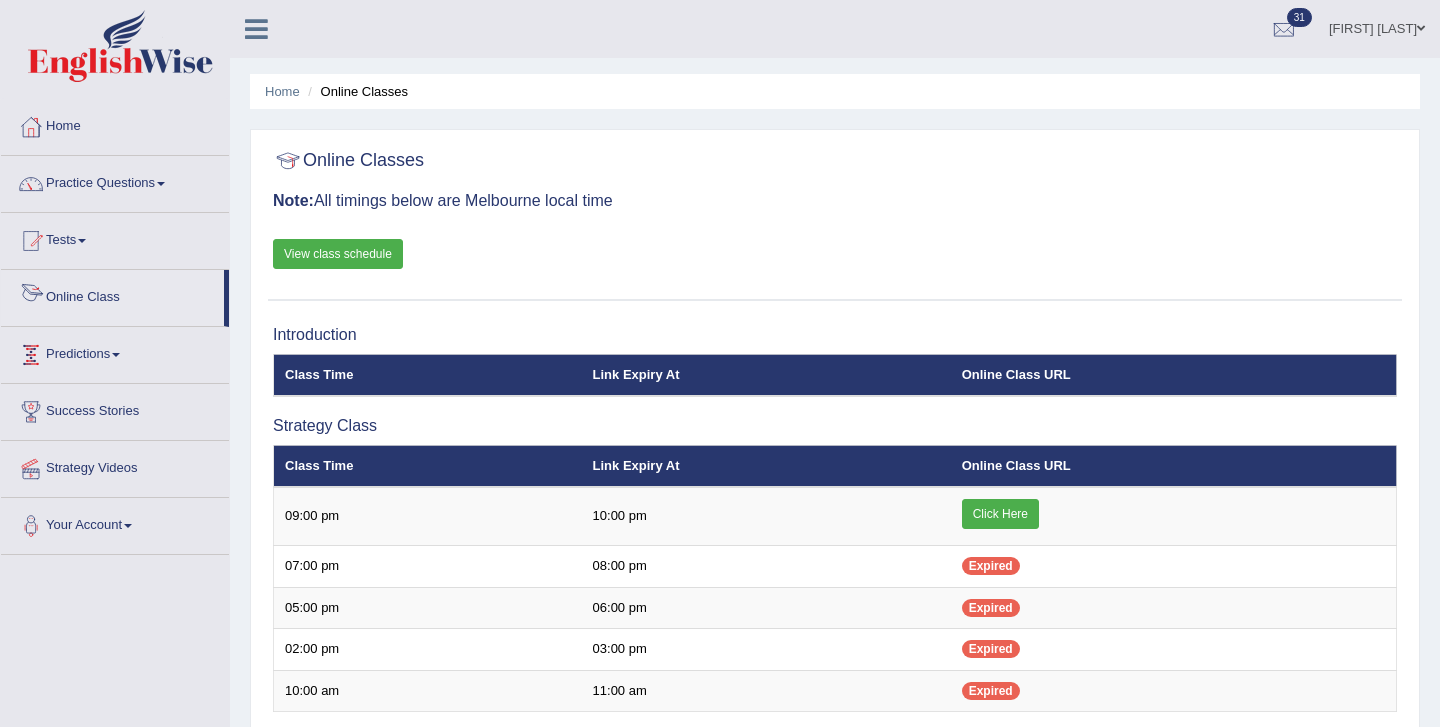 click on "Online Class" at bounding box center [112, 295] 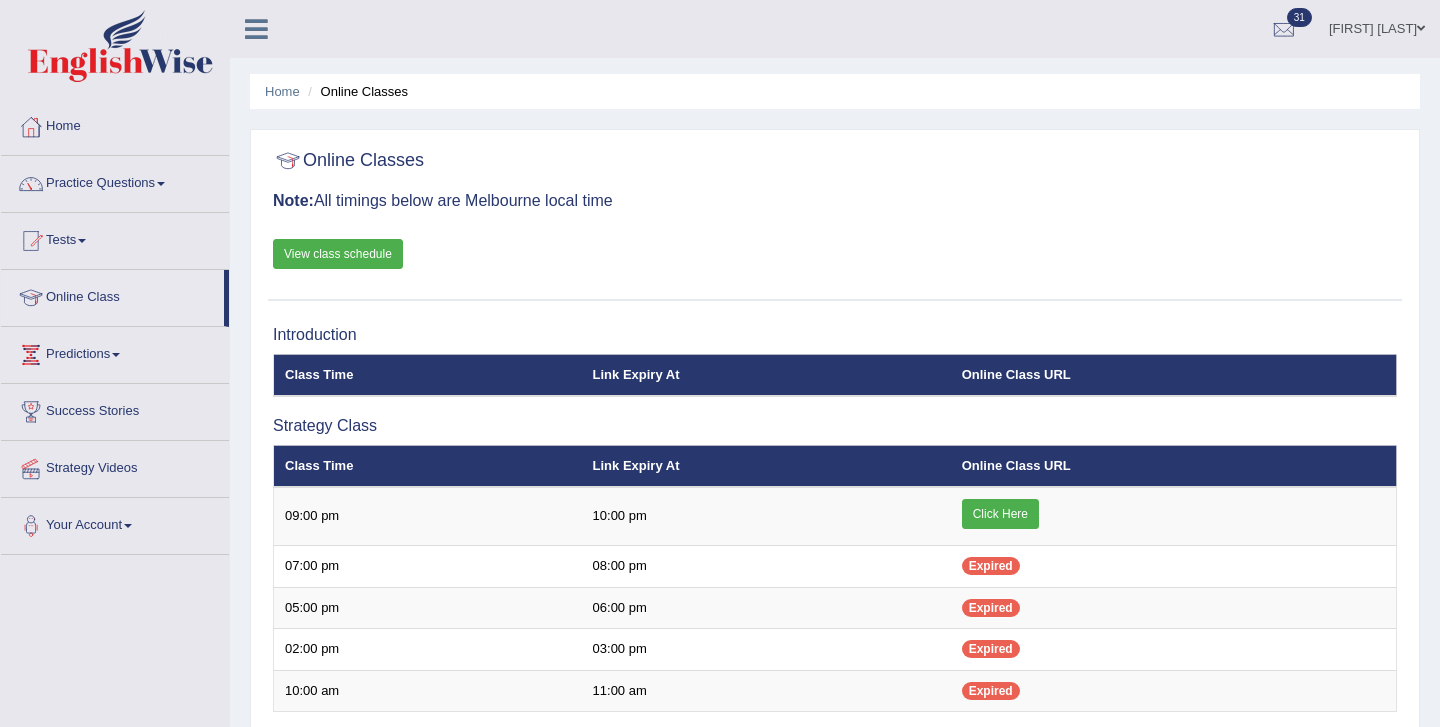 scroll, scrollTop: 0, scrollLeft: 0, axis: both 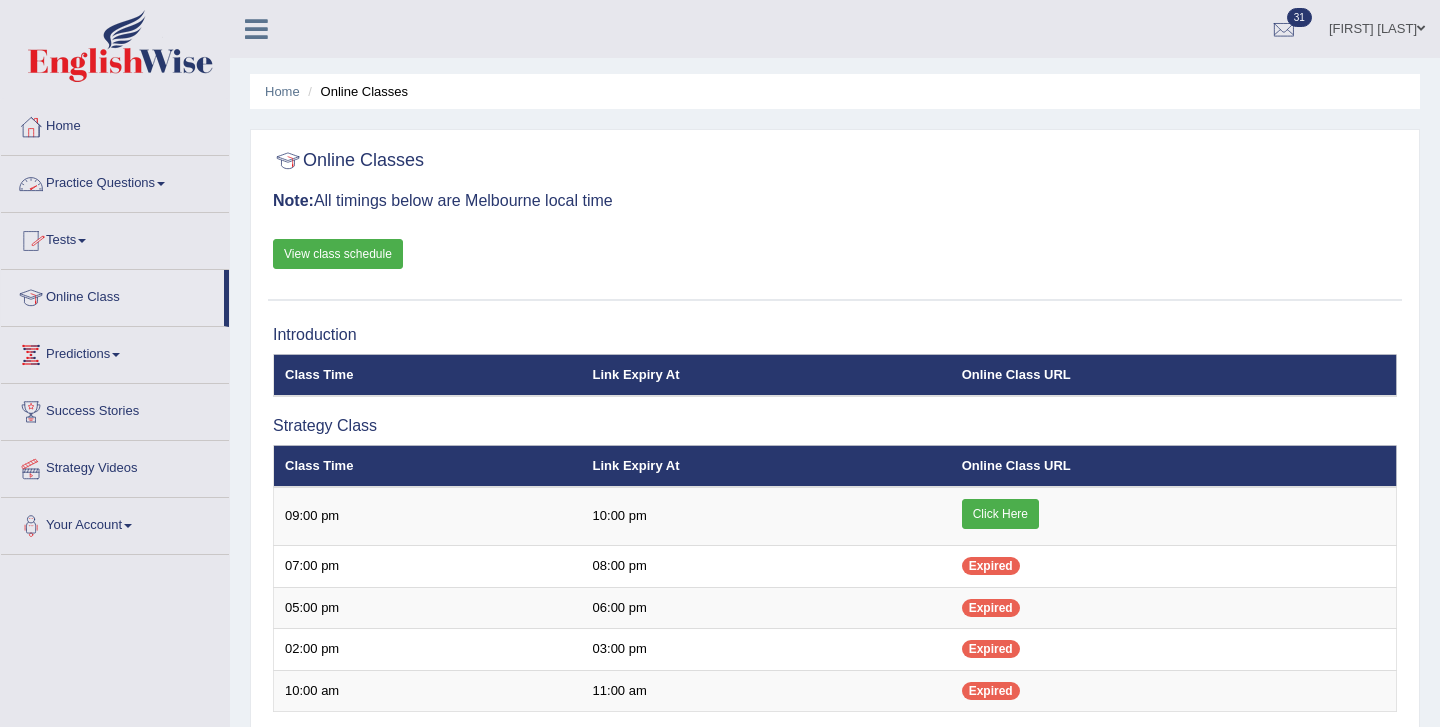 click on "Practice Questions" at bounding box center [115, 181] 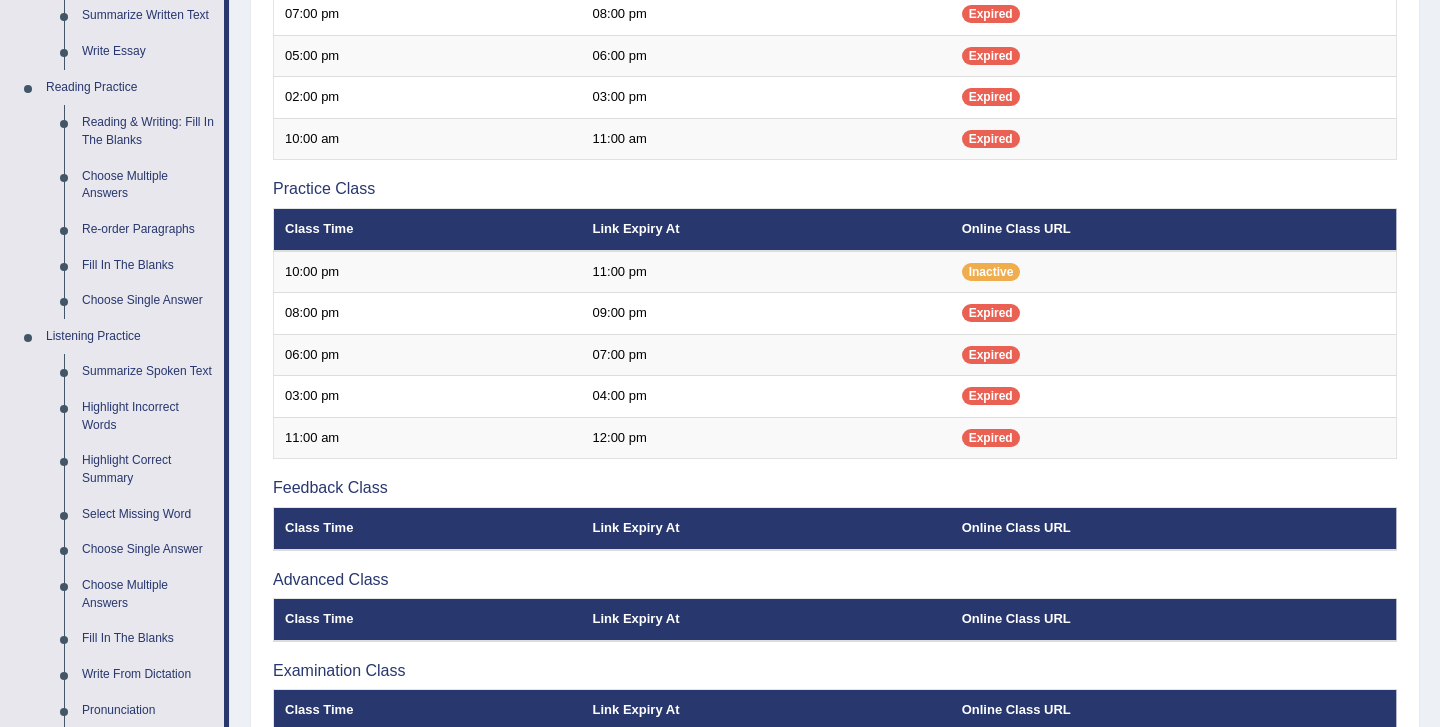 scroll, scrollTop: 0, scrollLeft: 0, axis: both 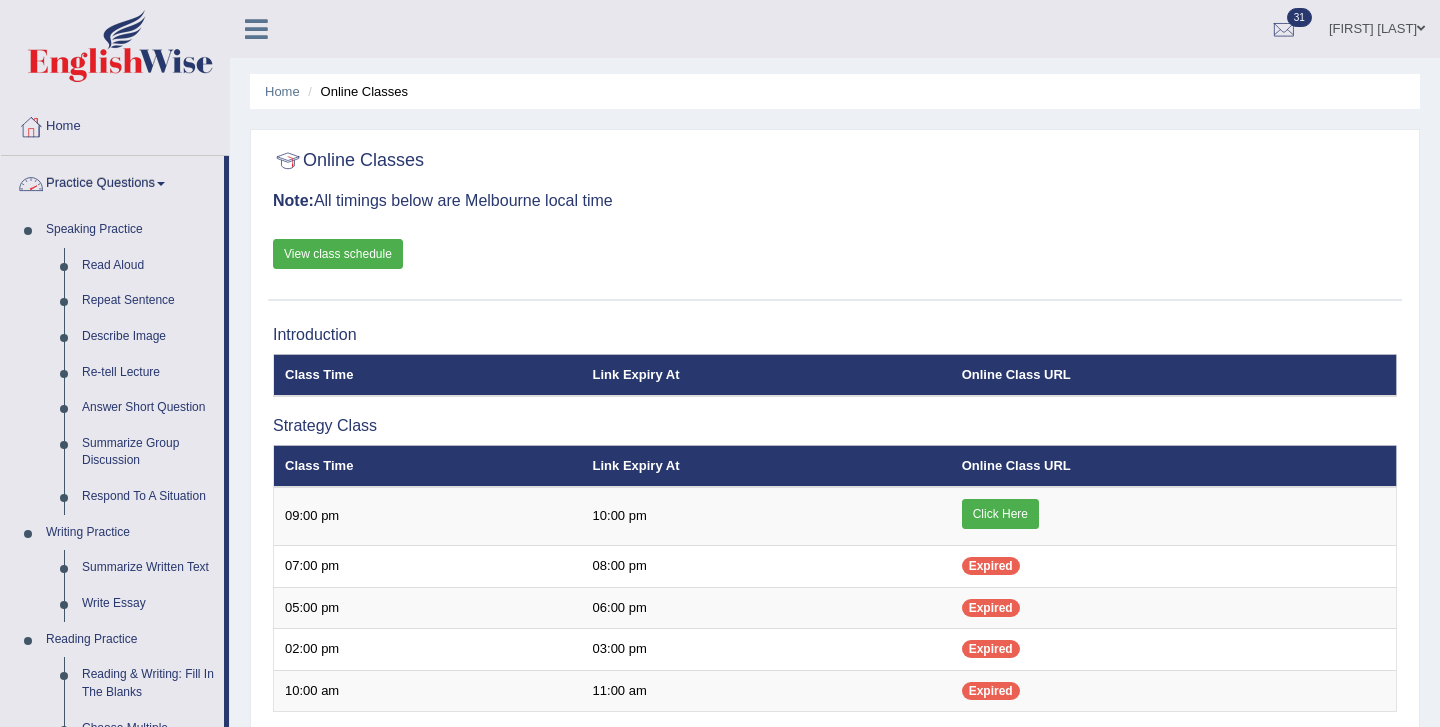 click on "Practice Questions" at bounding box center [112, 181] 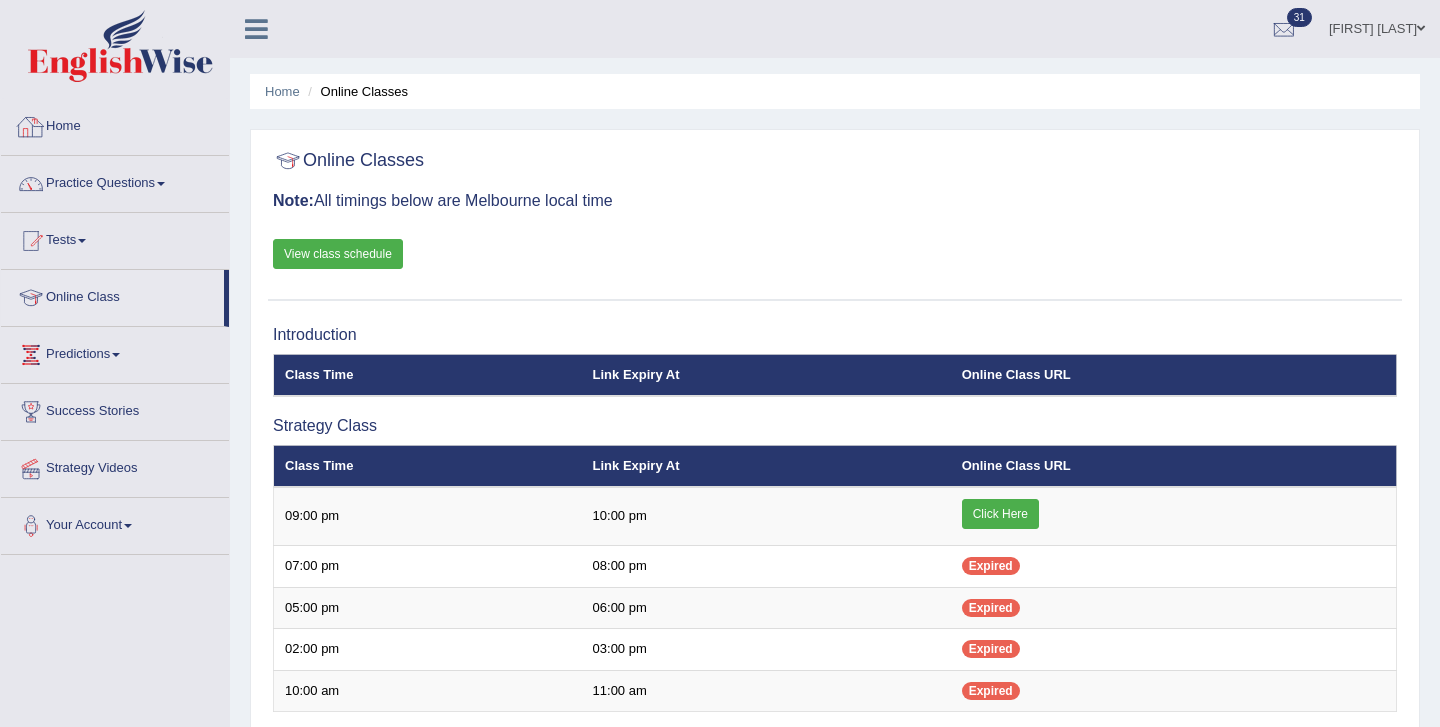 click on "Home" at bounding box center [115, 124] 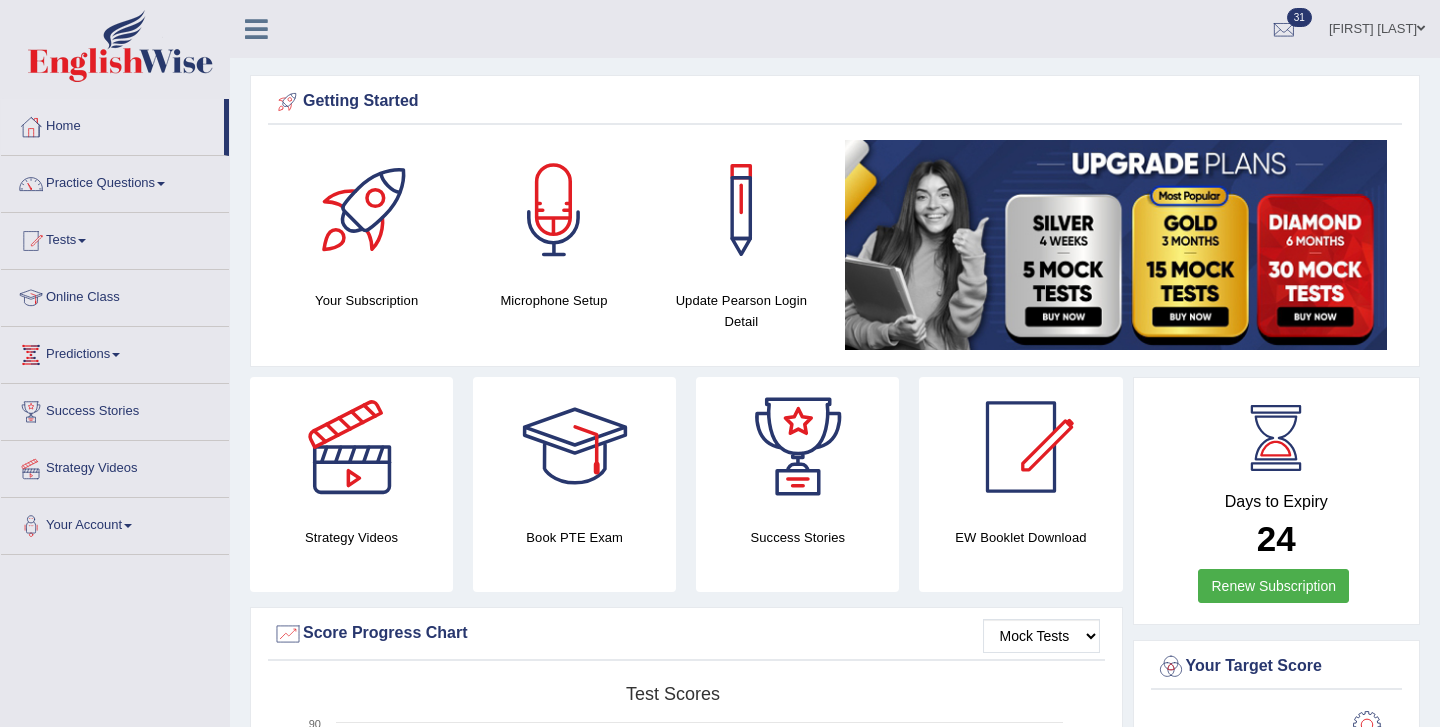 scroll, scrollTop: 0, scrollLeft: 0, axis: both 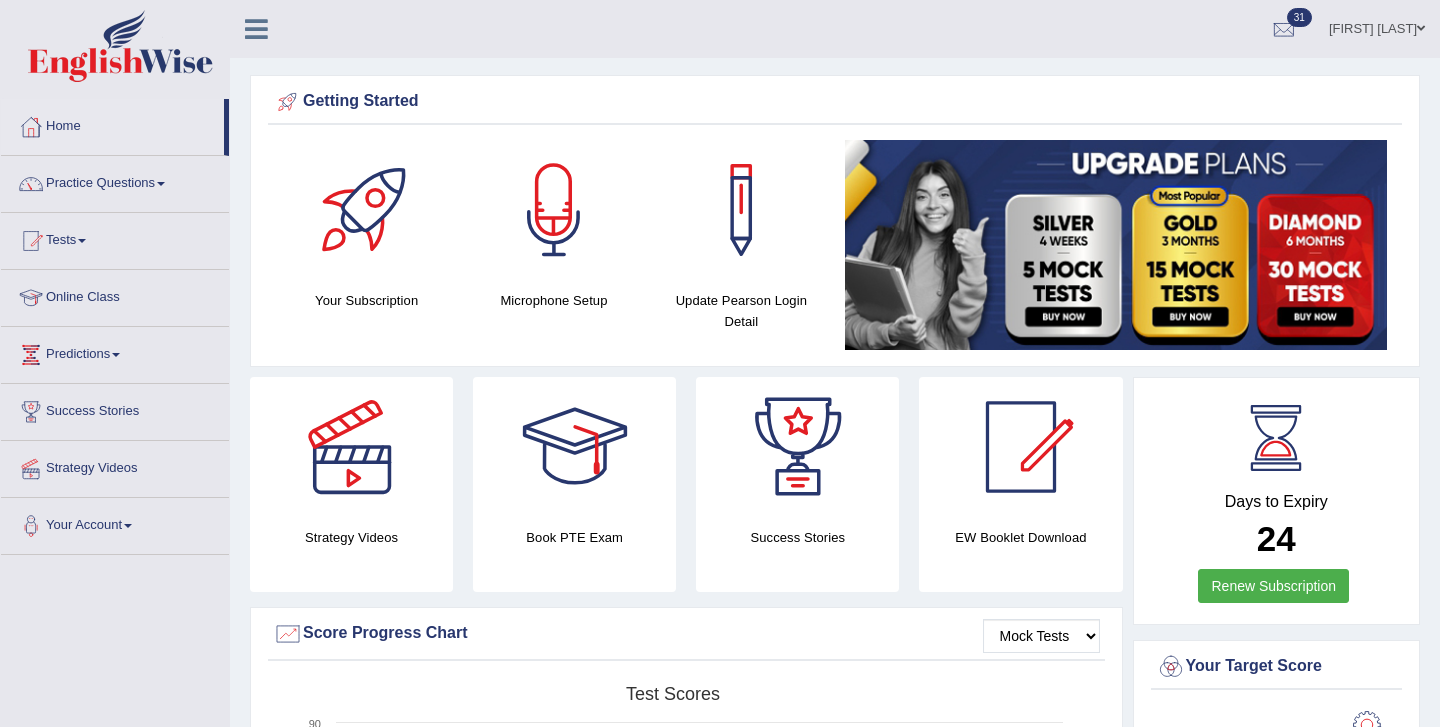 click at bounding box center (1021, 447) 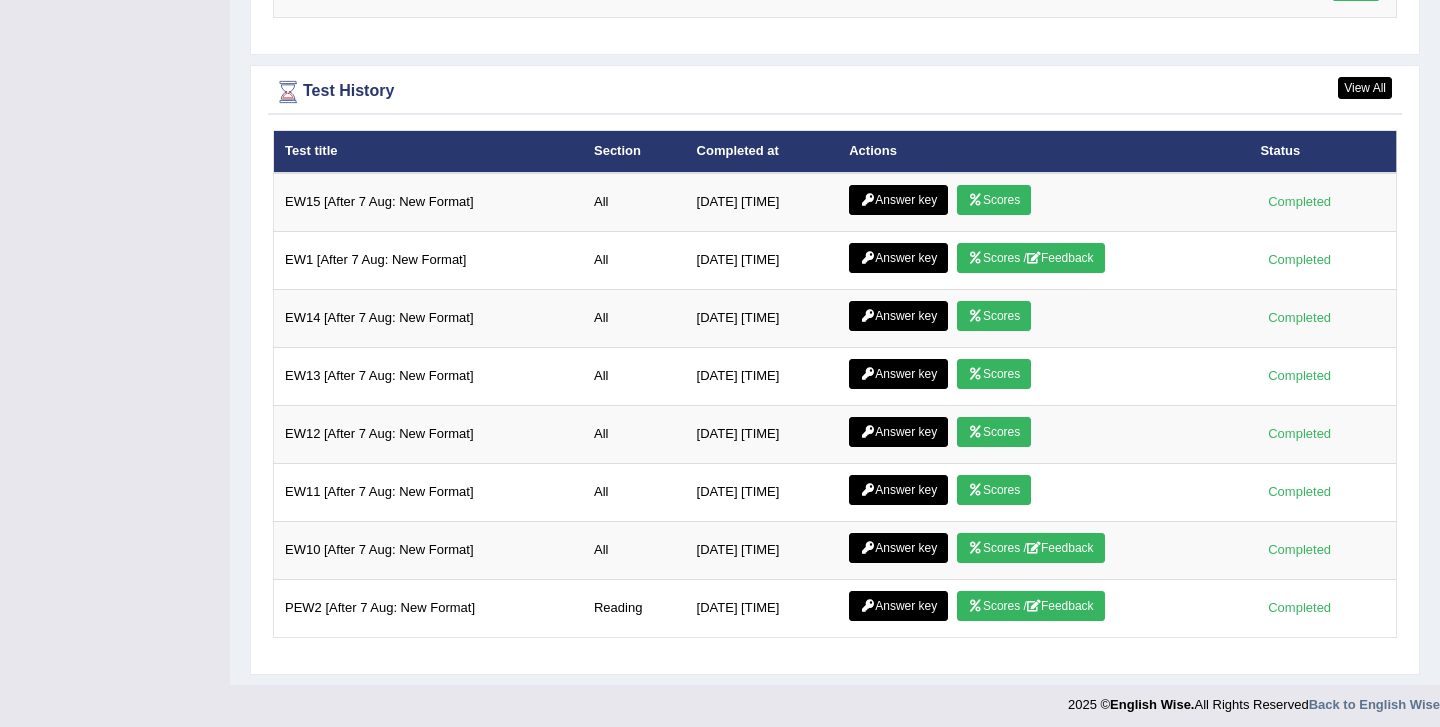 scroll, scrollTop: 2722, scrollLeft: 0, axis: vertical 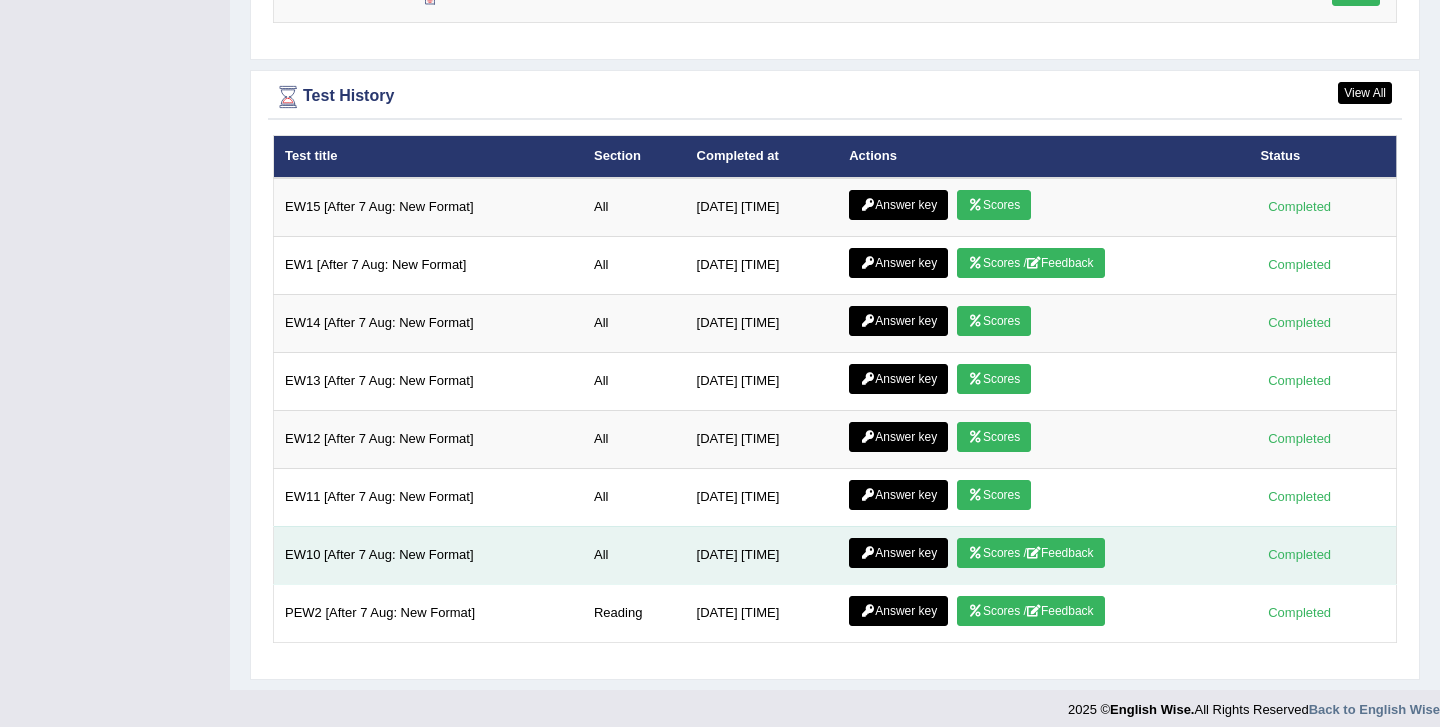 click on "Scores /   Feedback" at bounding box center [1031, 553] 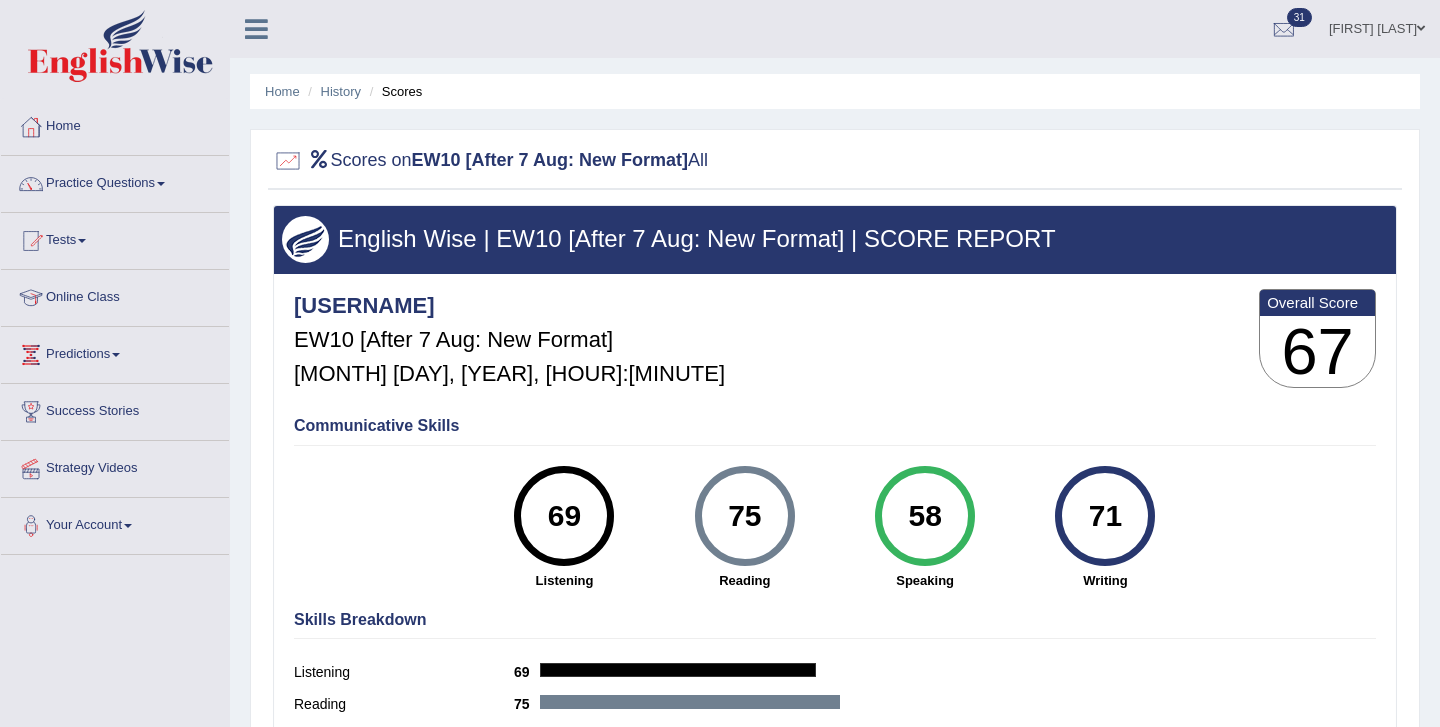 scroll, scrollTop: 0, scrollLeft: 0, axis: both 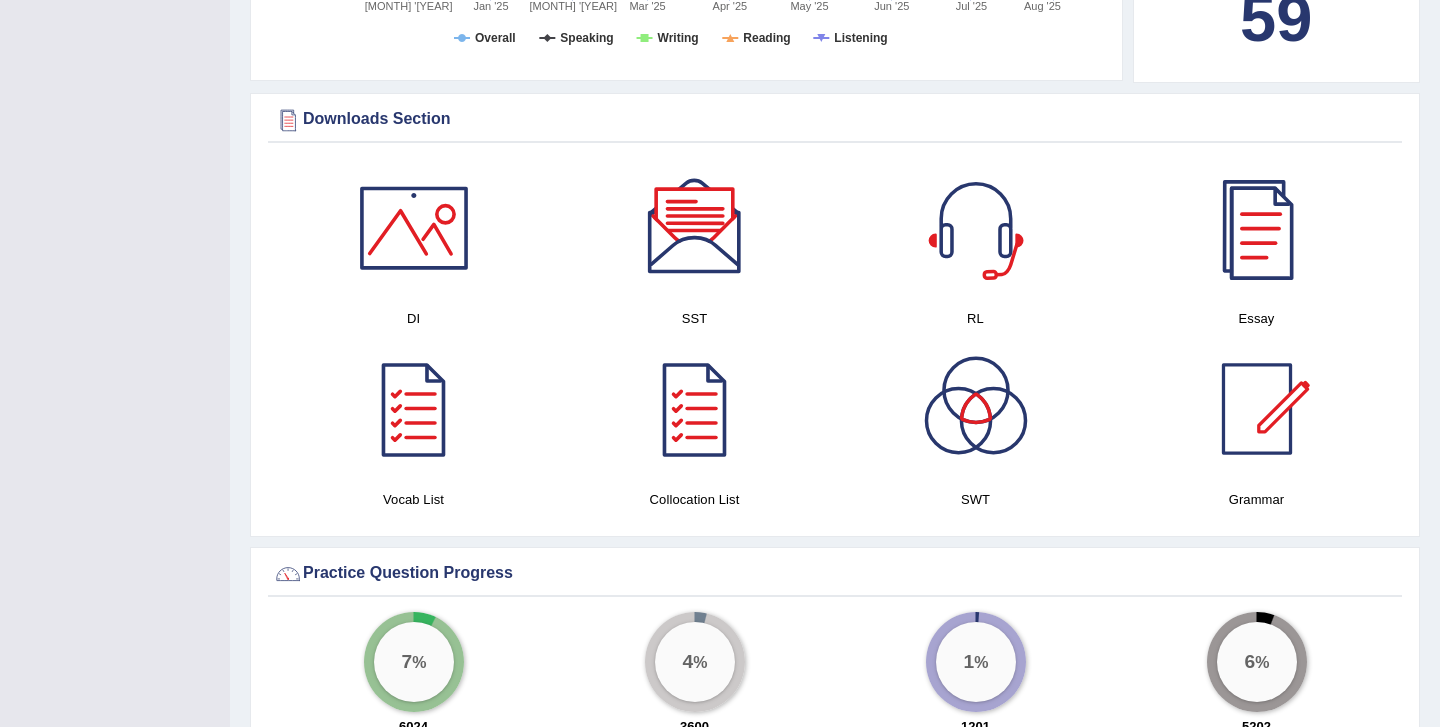 click at bounding box center [1257, 228] 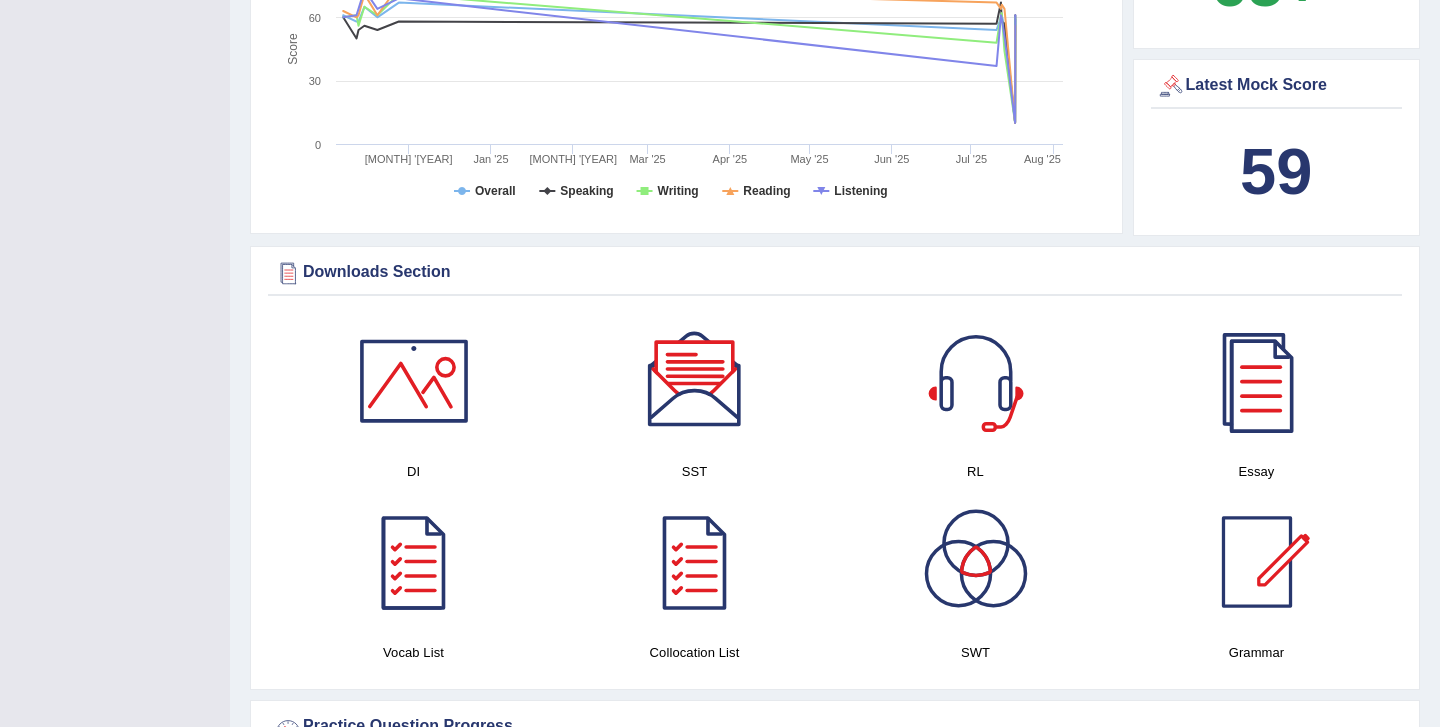 scroll, scrollTop: 619, scrollLeft: 0, axis: vertical 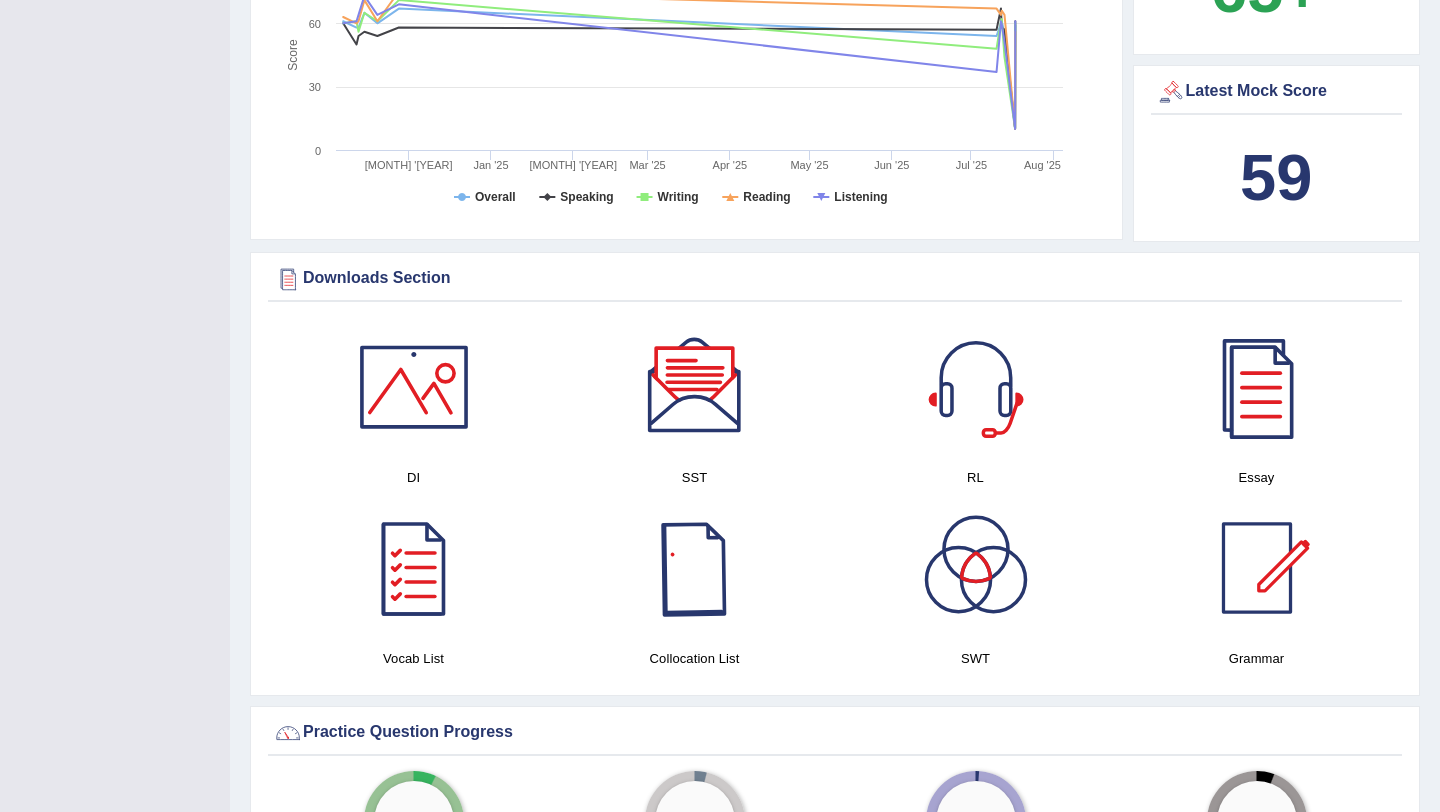 click at bounding box center [695, 568] 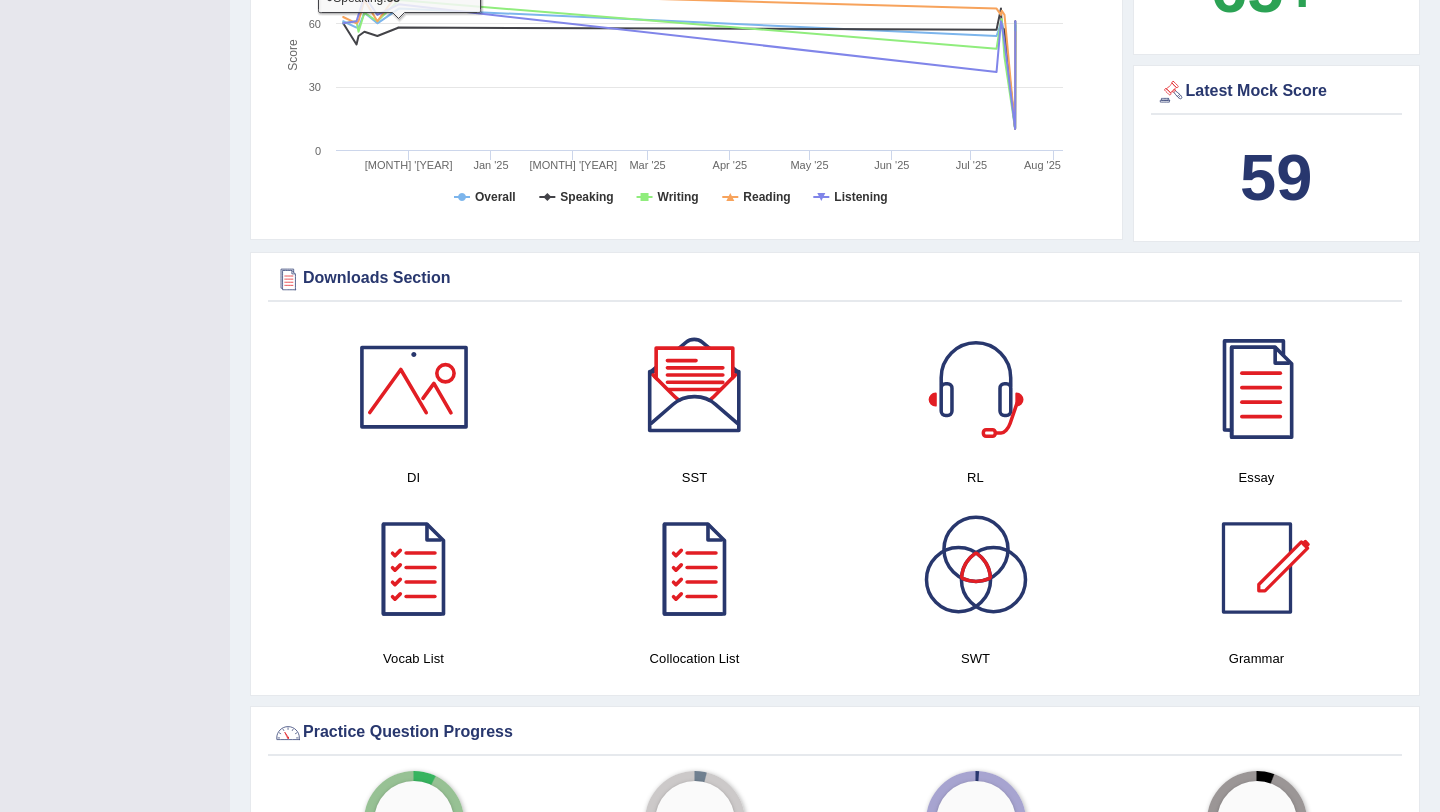 scroll, scrollTop: 0, scrollLeft: 0, axis: both 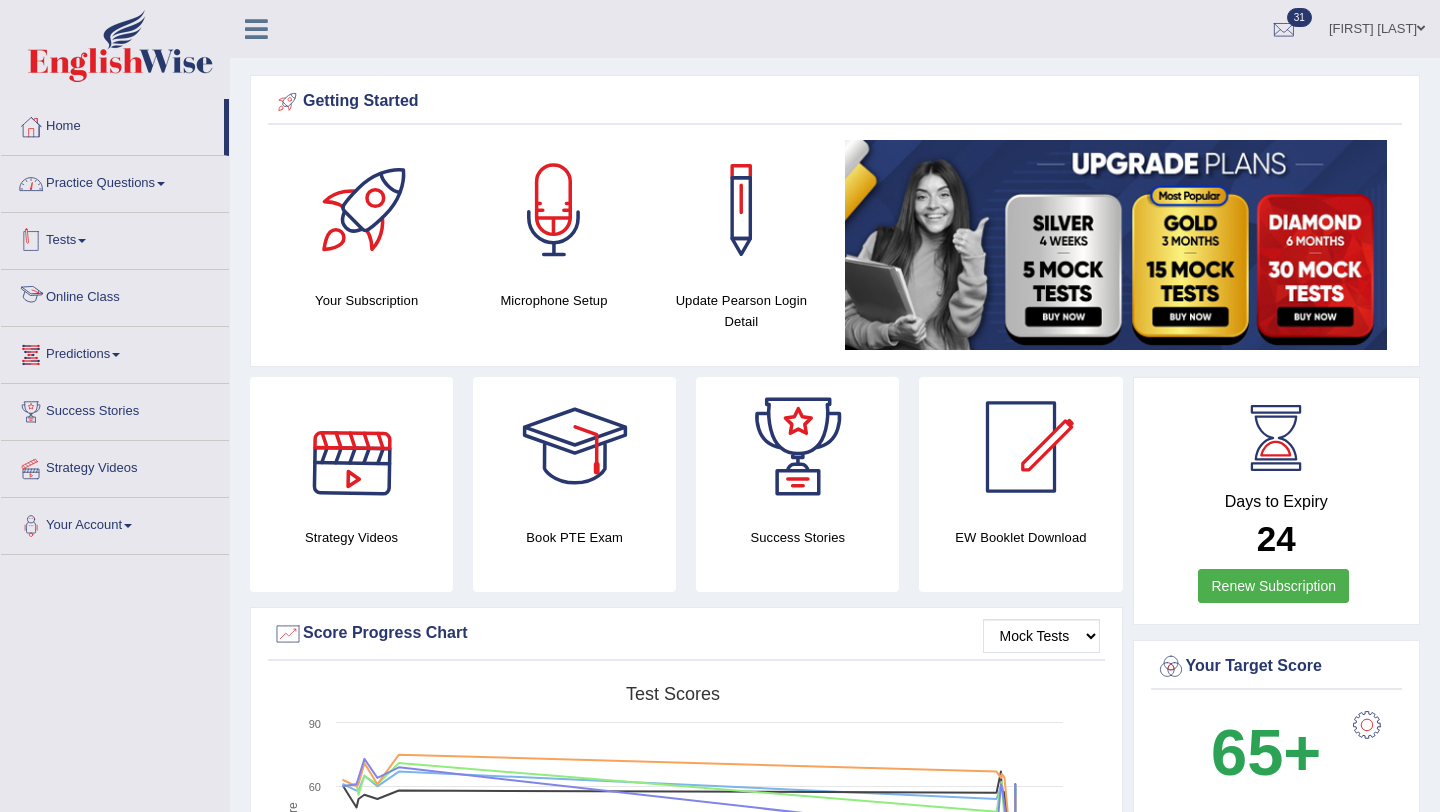 click on "Practice Questions" at bounding box center (115, 181) 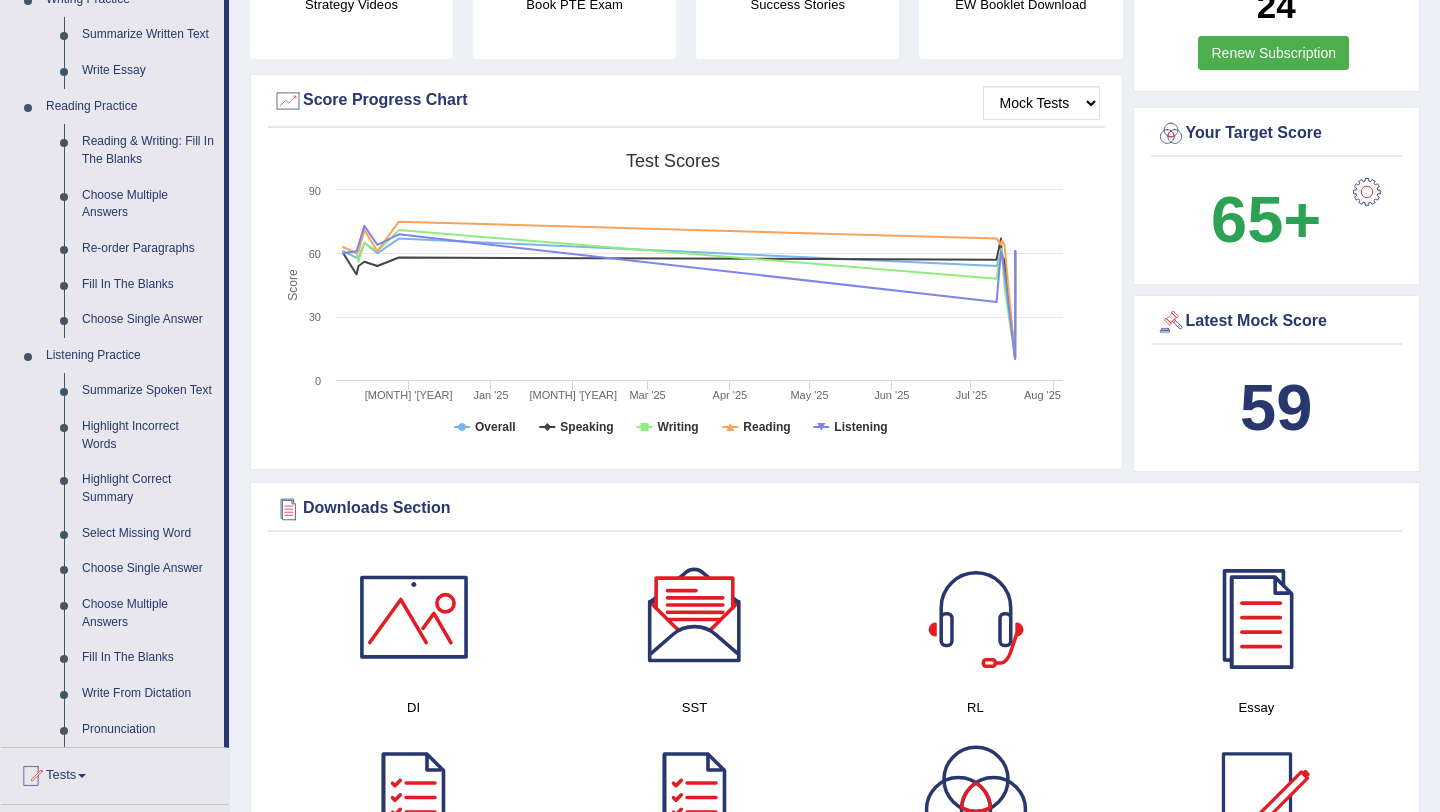scroll, scrollTop: 538, scrollLeft: 0, axis: vertical 